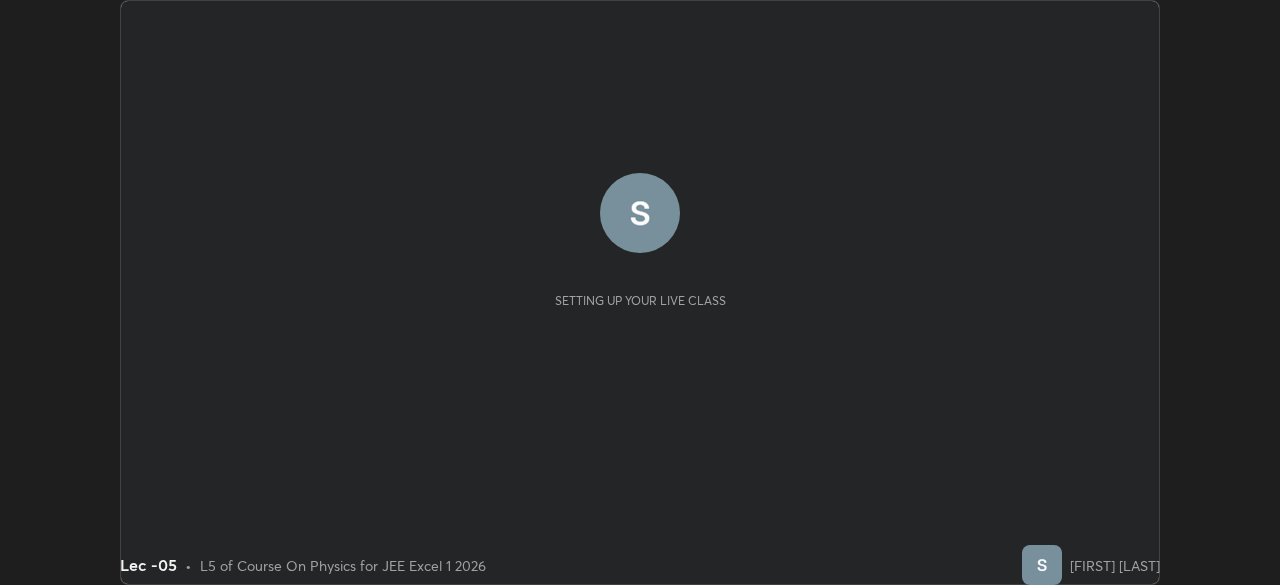 scroll, scrollTop: 0, scrollLeft: 0, axis: both 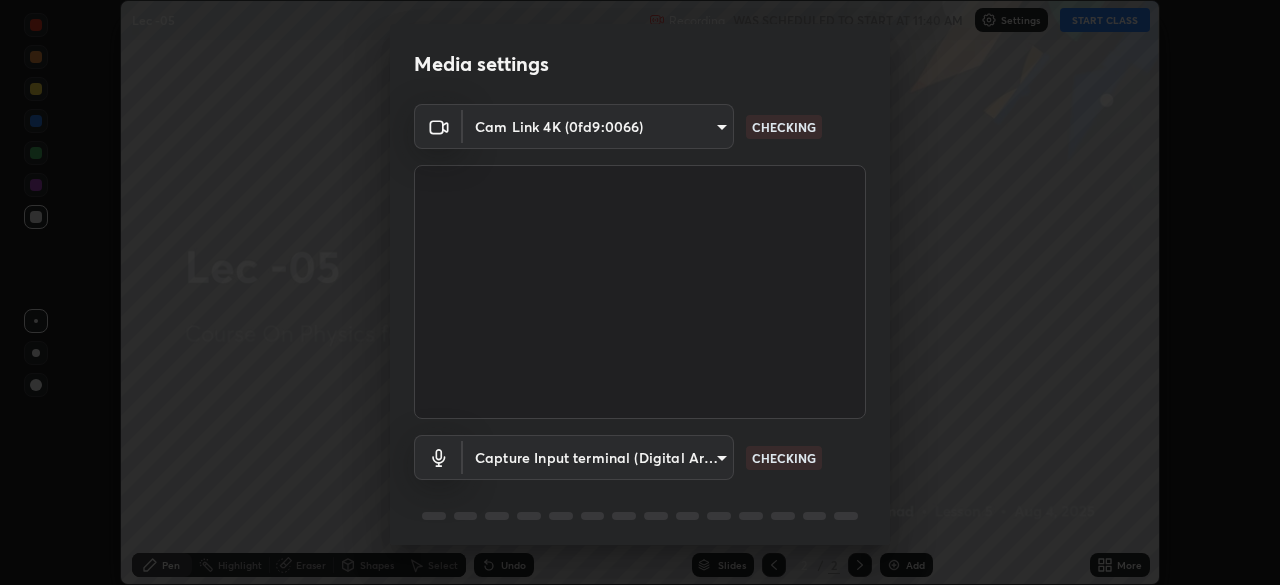 type on "b39c39fa3676aa5d69aadaccdd66f10891f302373f2f417769bad696ffd91bb2" 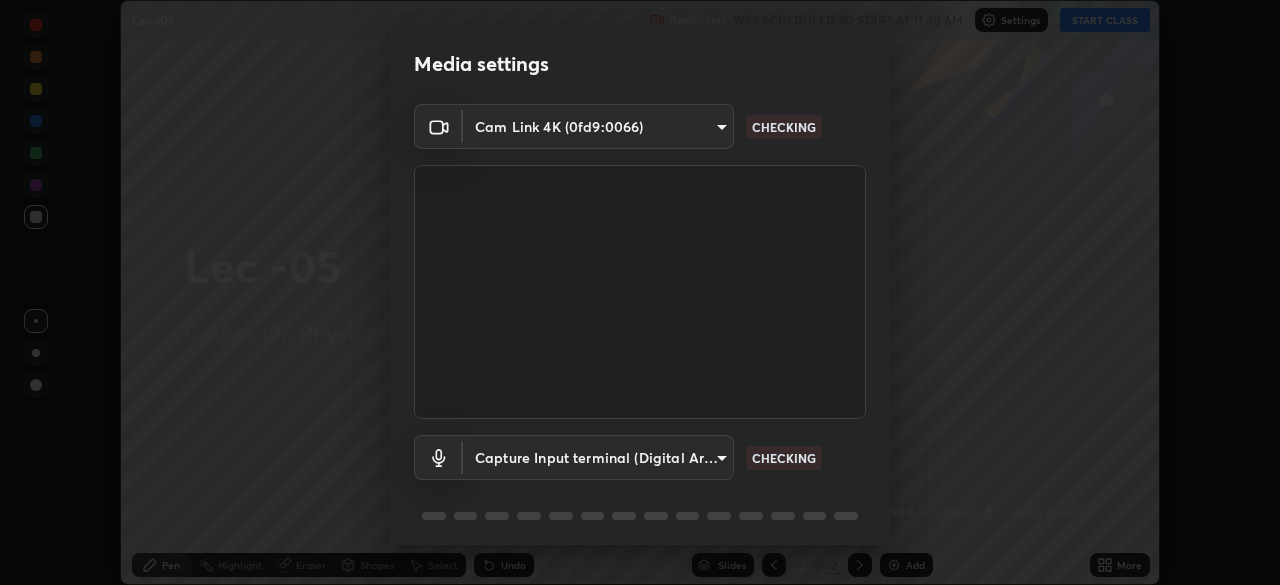 scroll, scrollTop: 71, scrollLeft: 0, axis: vertical 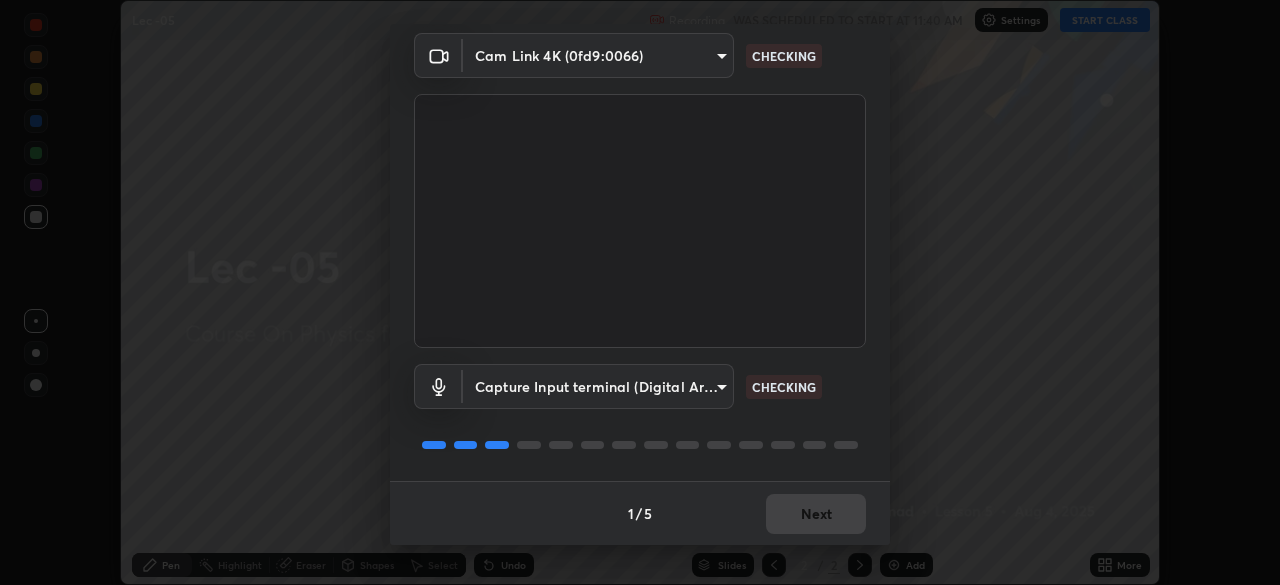 click on "1 / 5 Next" at bounding box center [640, 513] 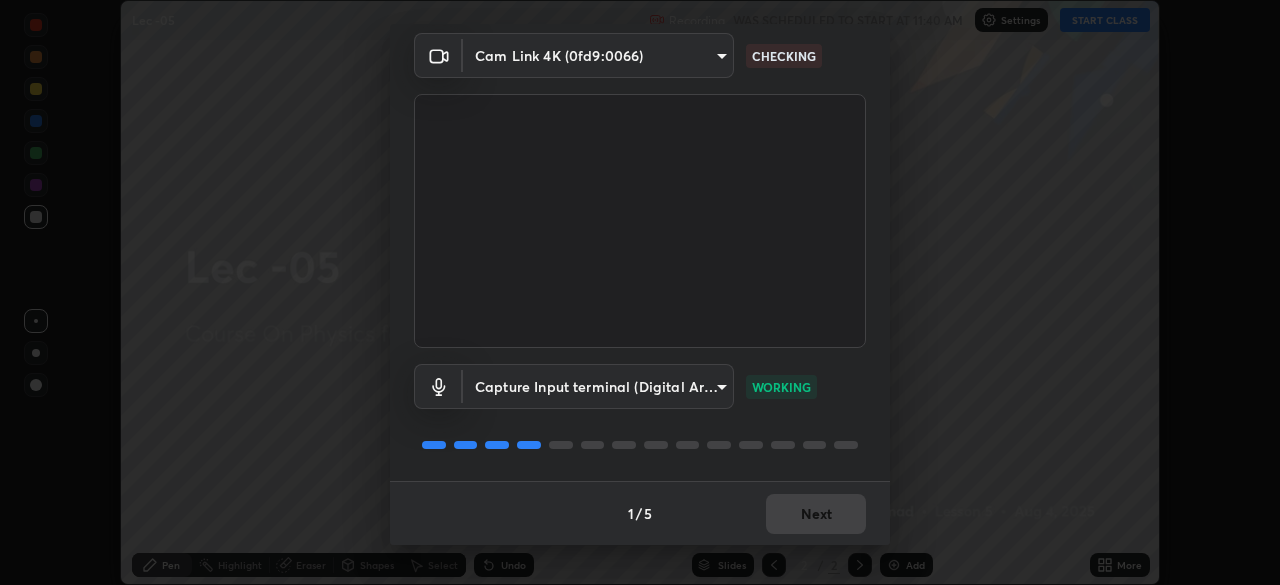 click on "Next" at bounding box center [816, 514] 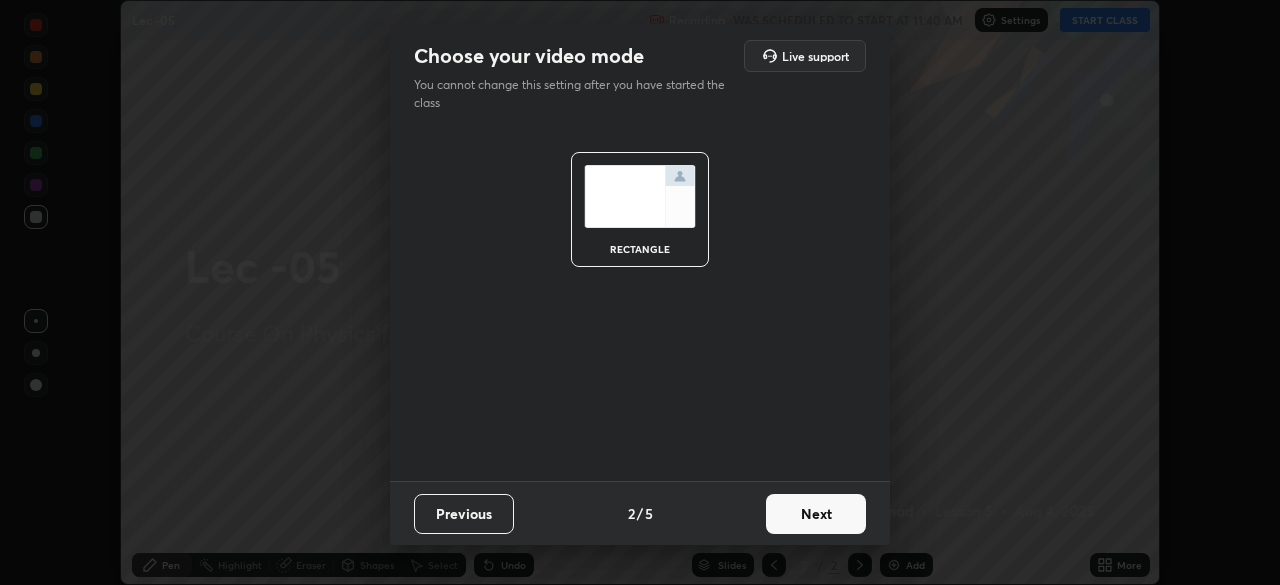 scroll, scrollTop: 0, scrollLeft: 0, axis: both 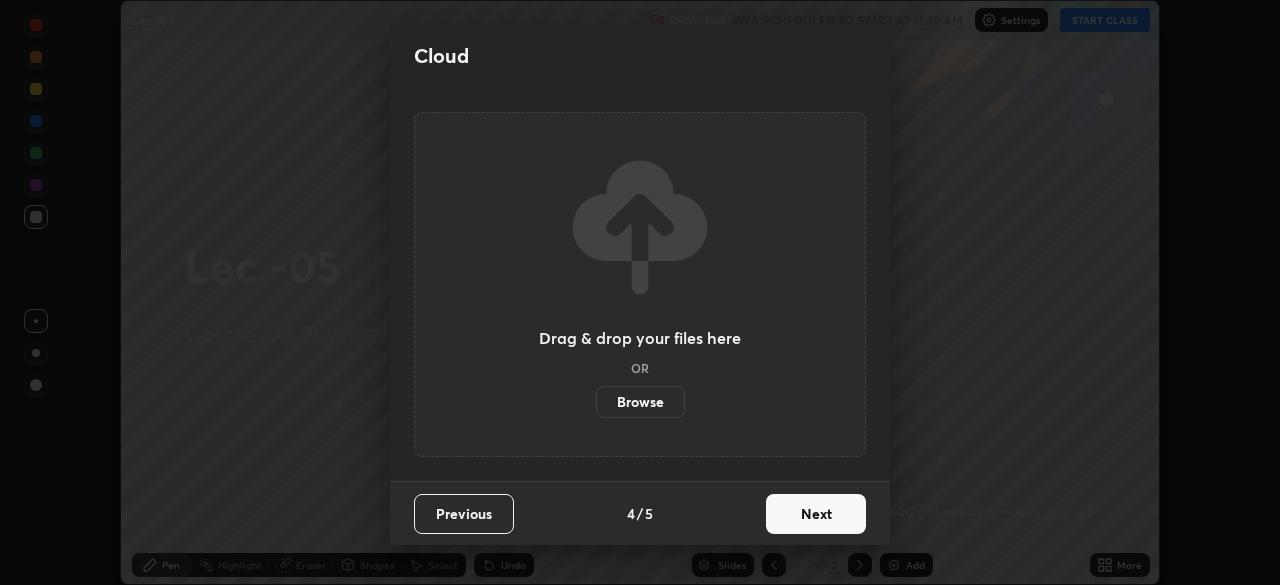 click on "Next" at bounding box center [816, 514] 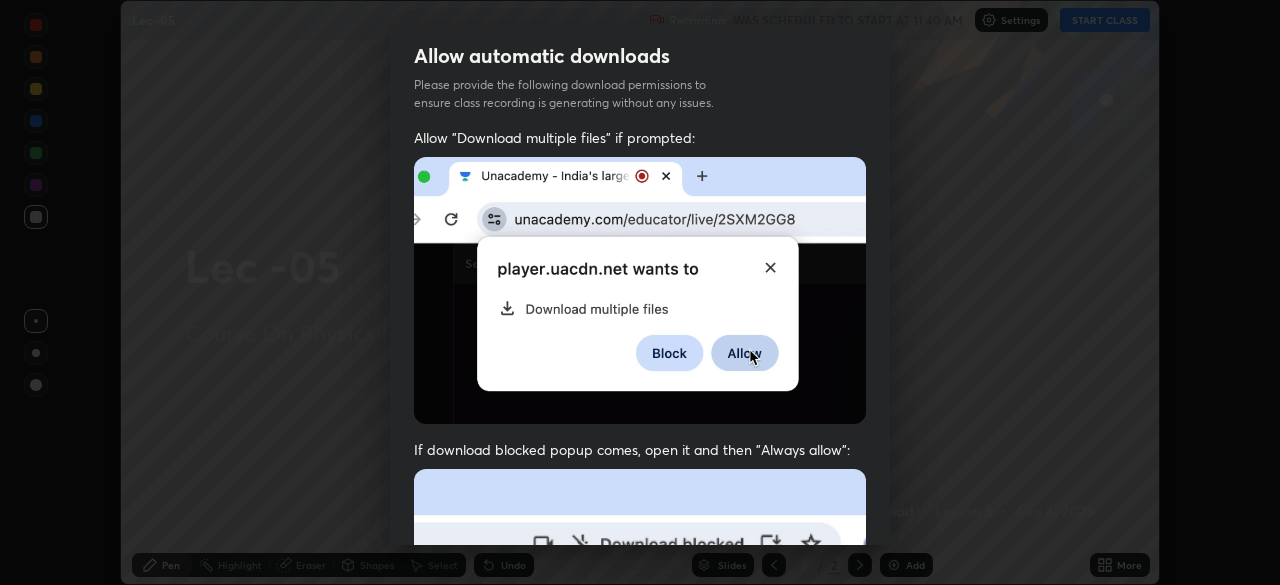 click at bounding box center (640, 687) 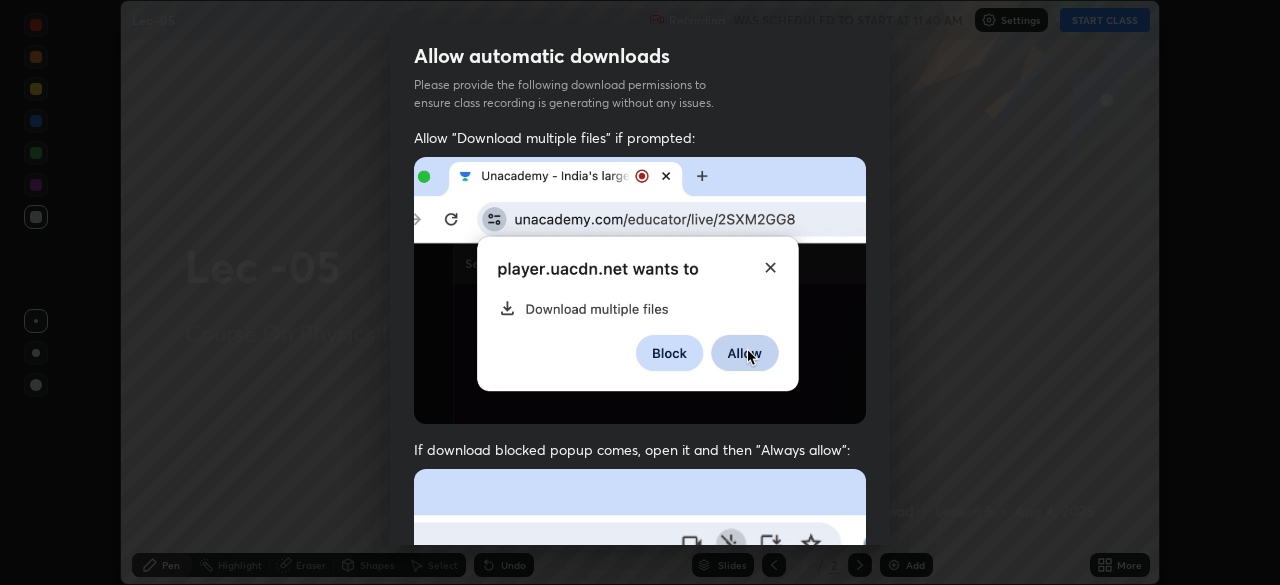 click at bounding box center (640, 687) 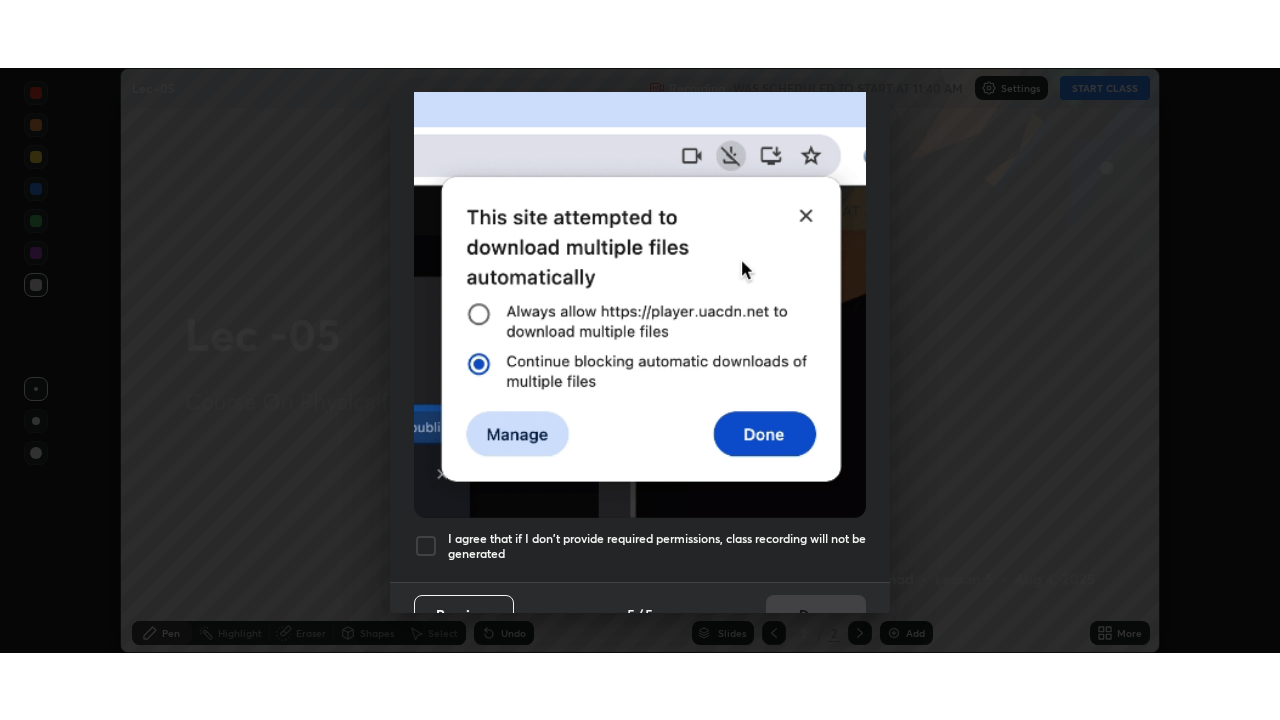 scroll, scrollTop: 479, scrollLeft: 0, axis: vertical 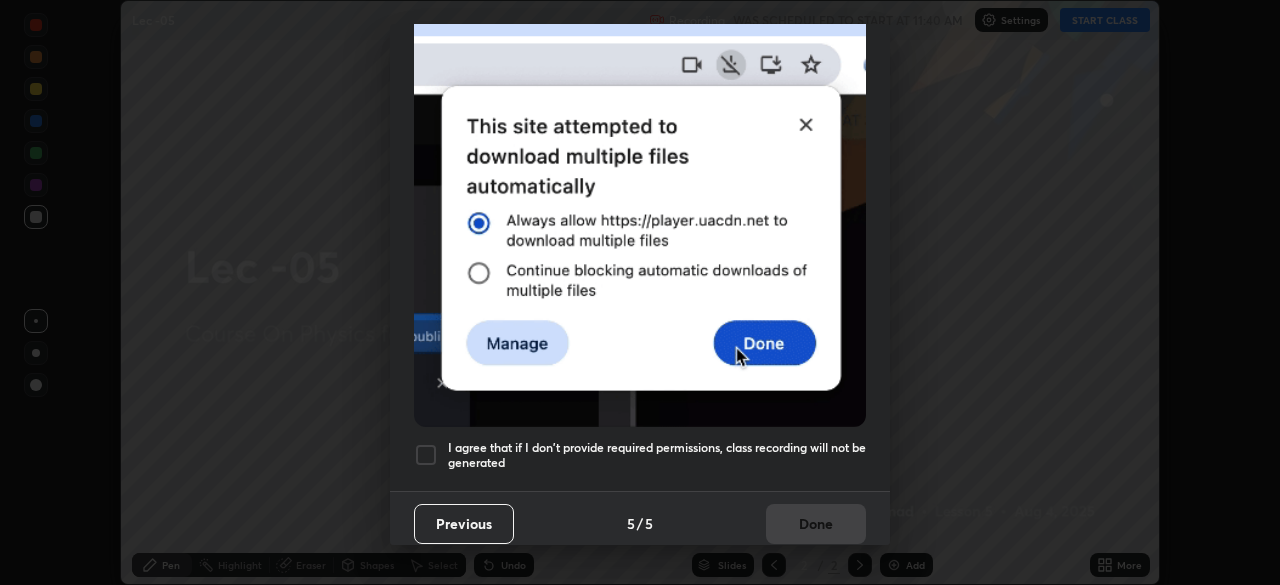 click at bounding box center (426, 455) 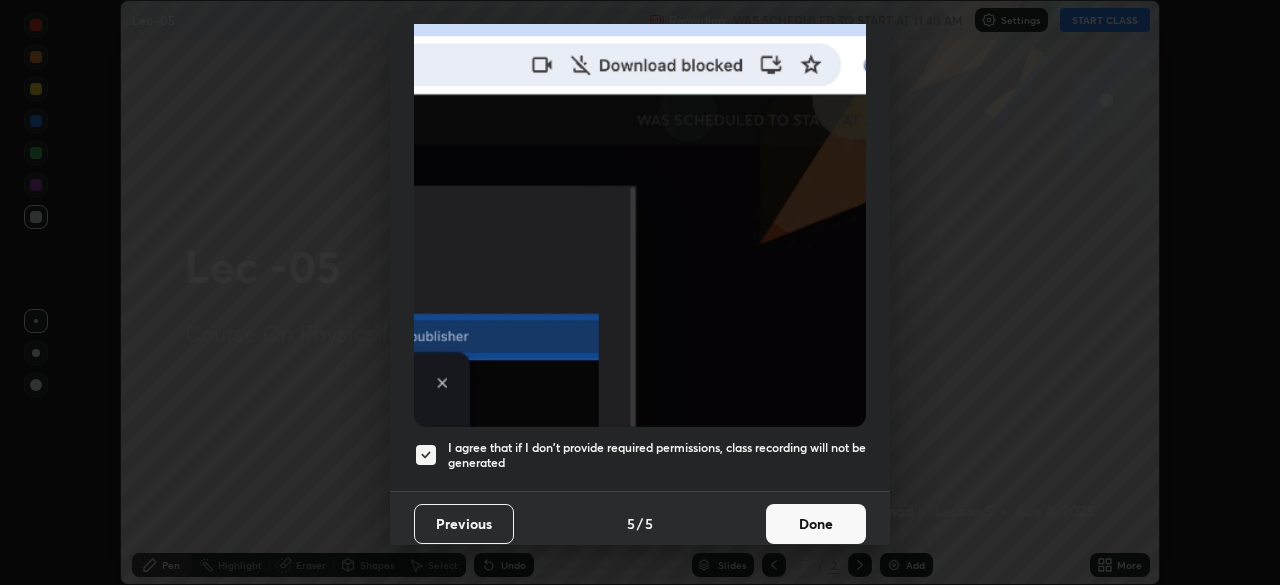 click on "Done" at bounding box center (816, 524) 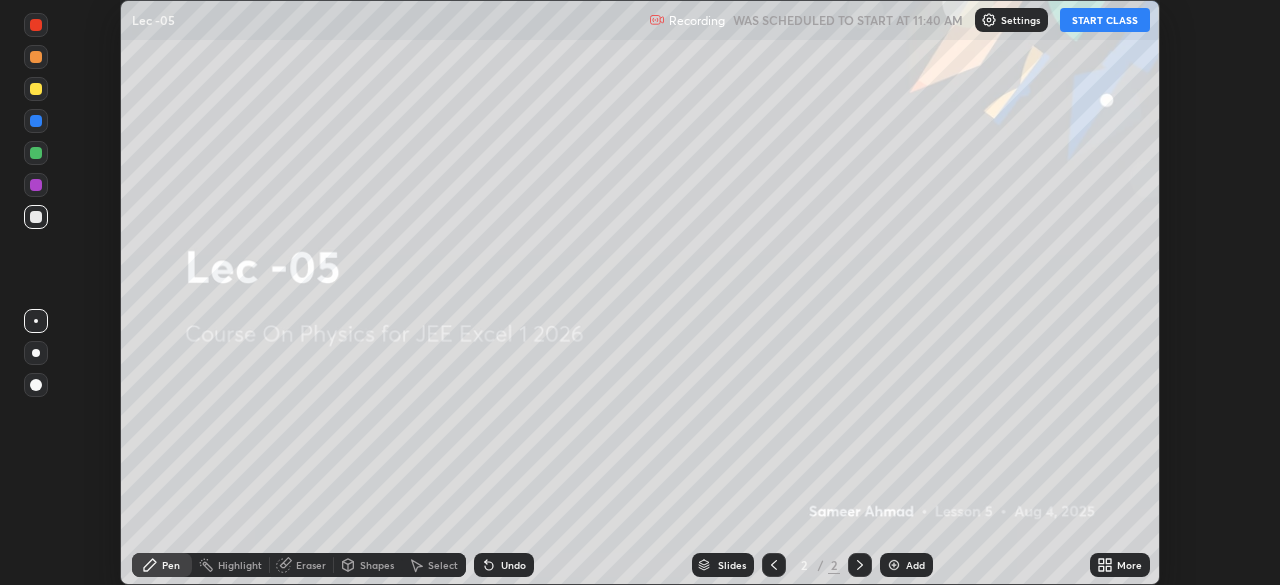 click on "START CLASS" at bounding box center (1105, 20) 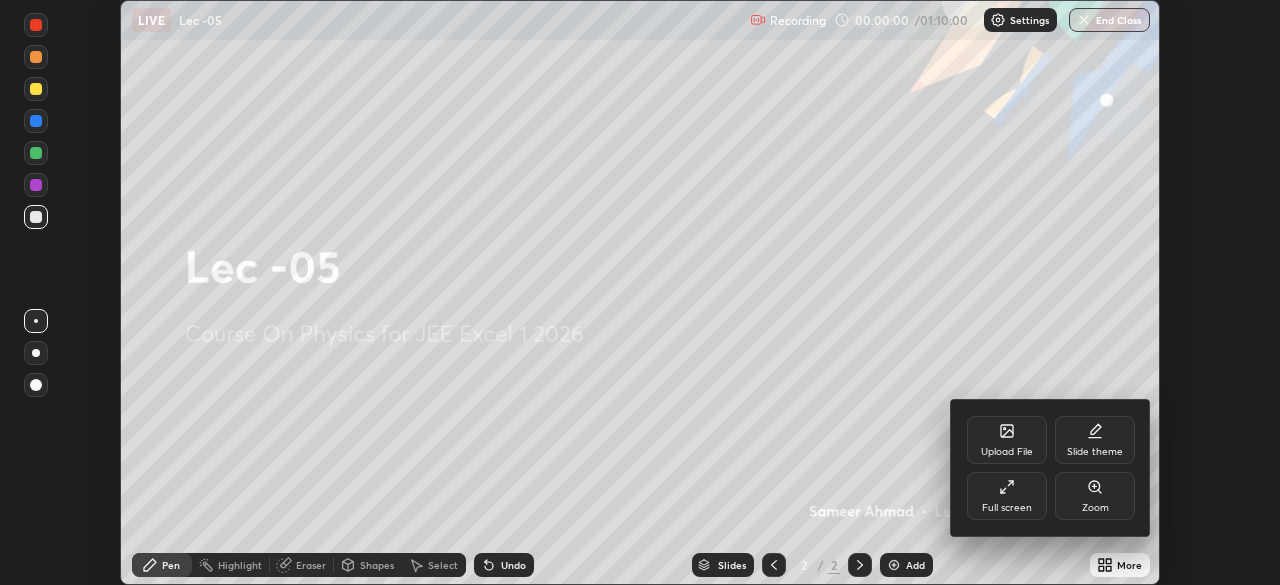 click on "Full screen" at bounding box center [1007, 496] 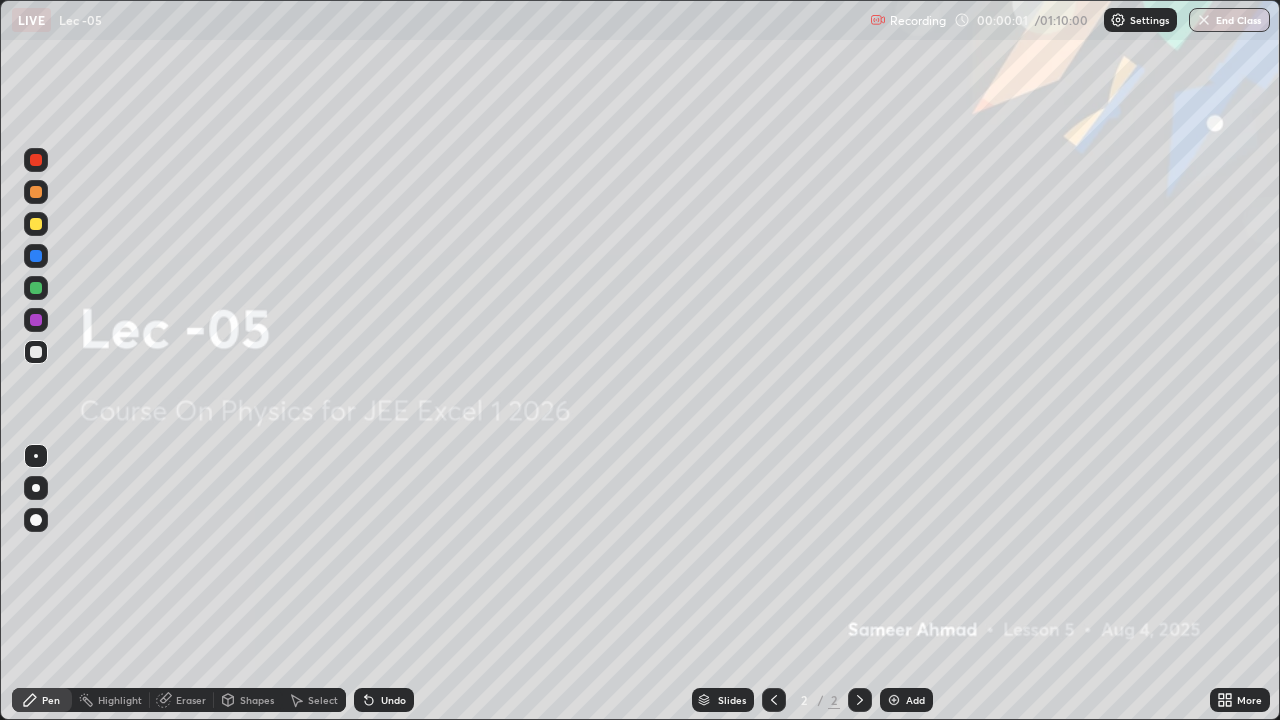 scroll, scrollTop: 99280, scrollLeft: 98720, axis: both 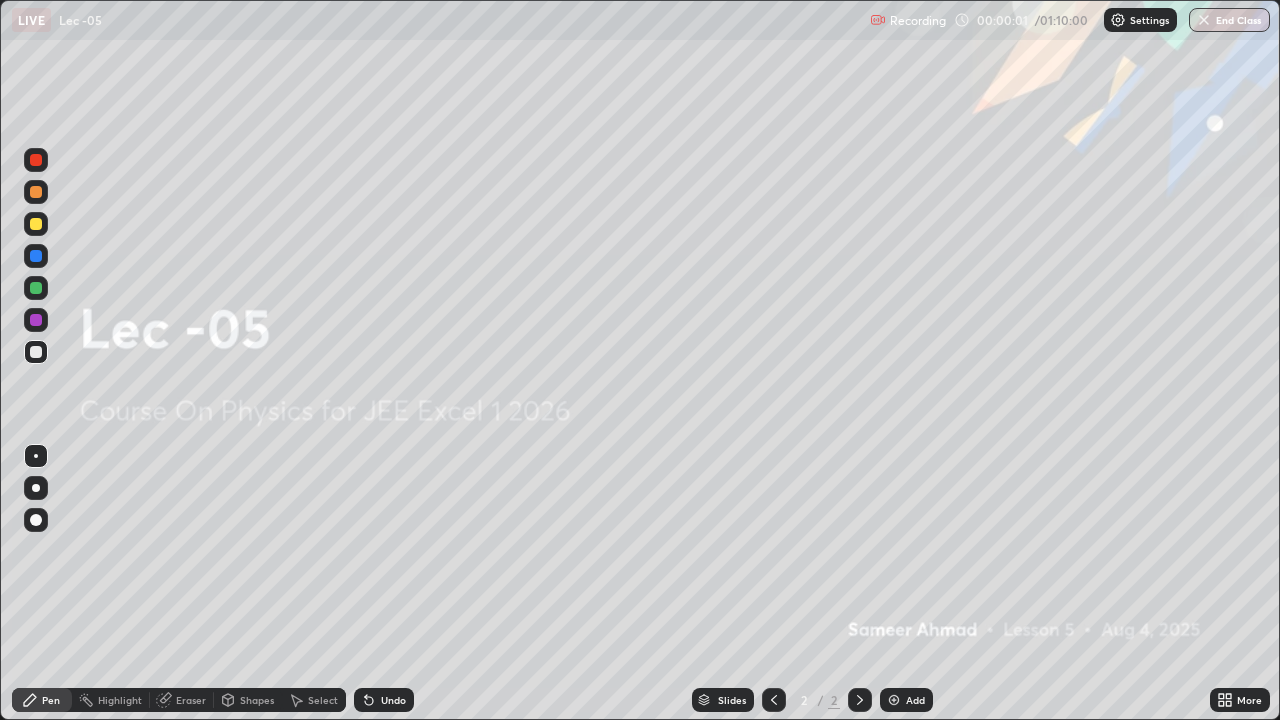 click on "Add" at bounding box center [915, 700] 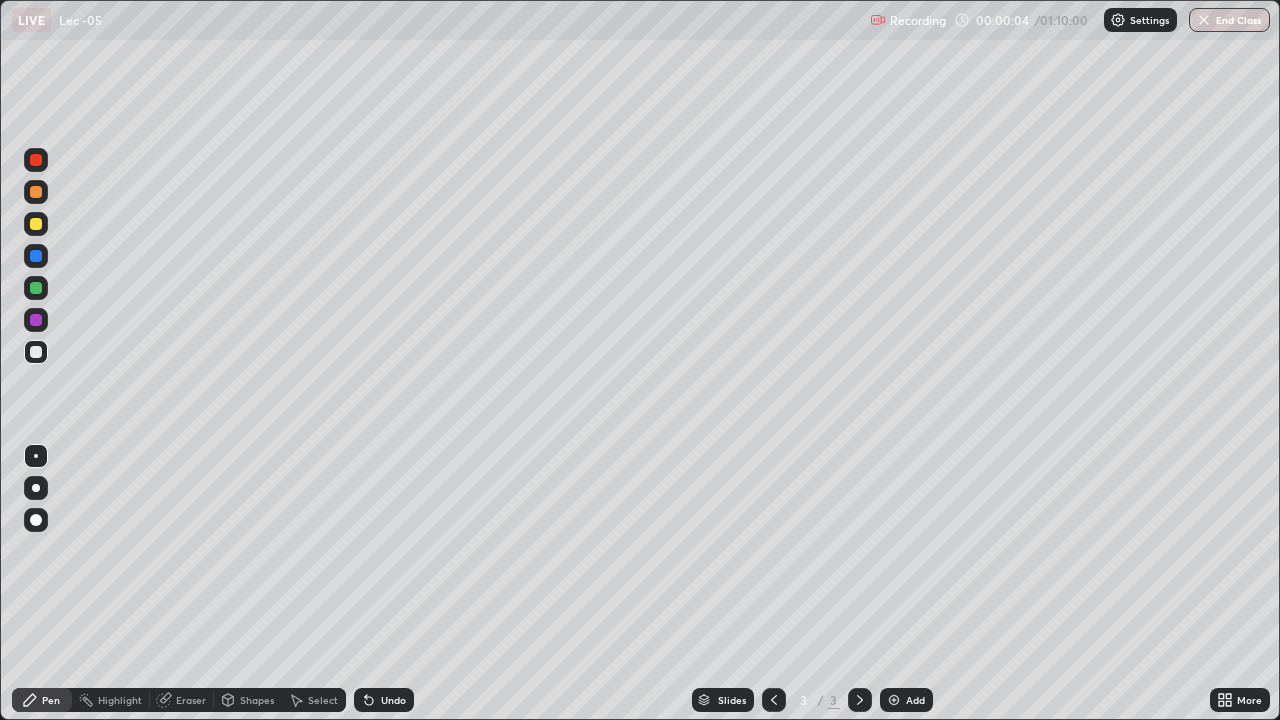 click on "Pen" at bounding box center (51, 700) 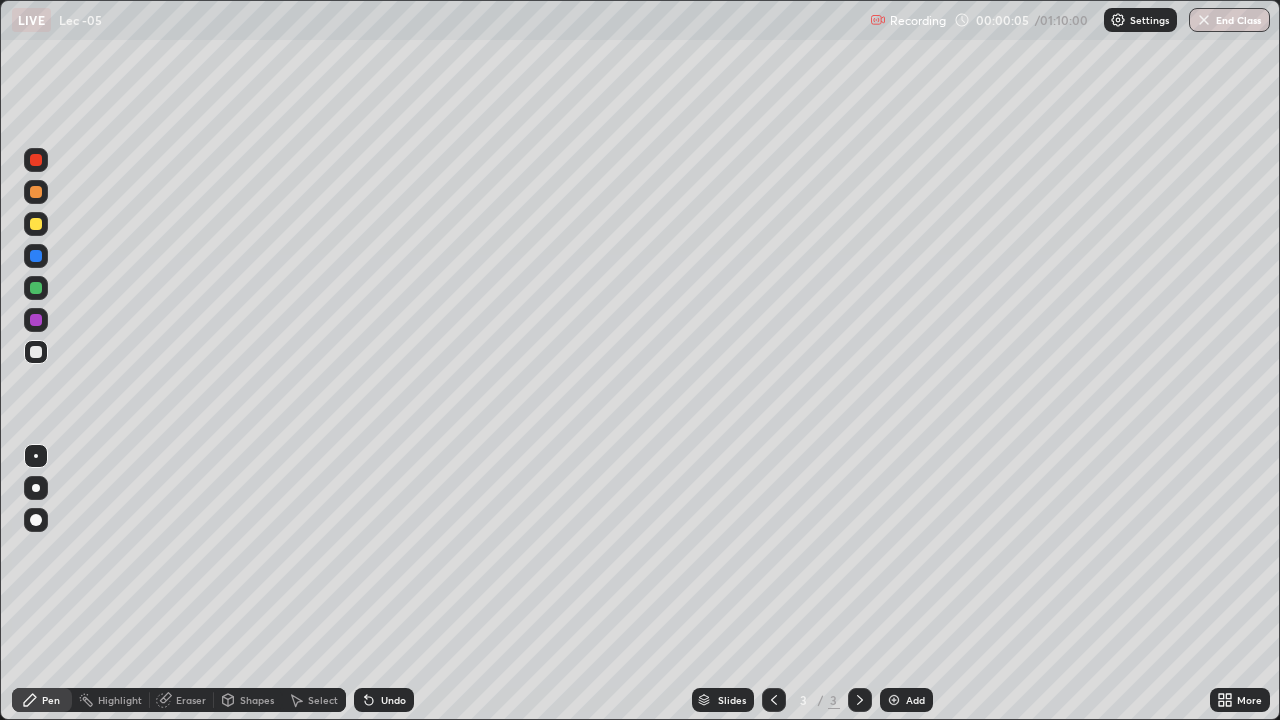 click on "Pen" at bounding box center (51, 700) 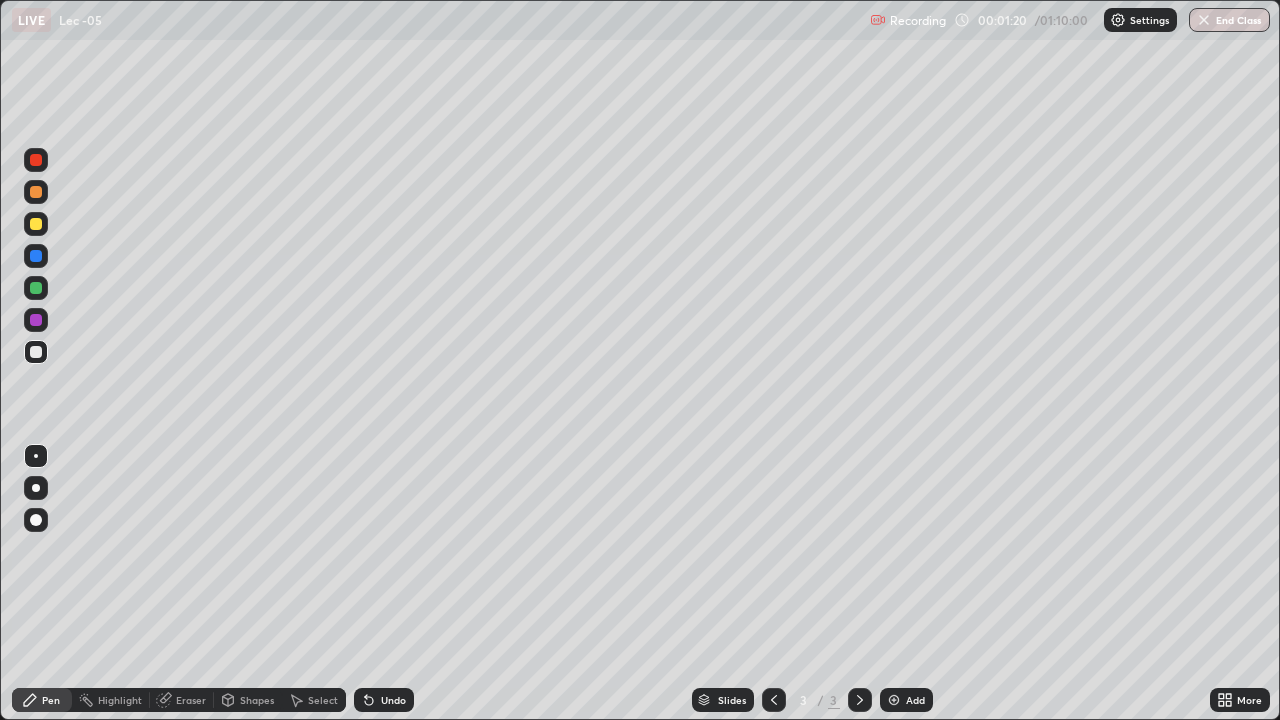 click at bounding box center [36, 352] 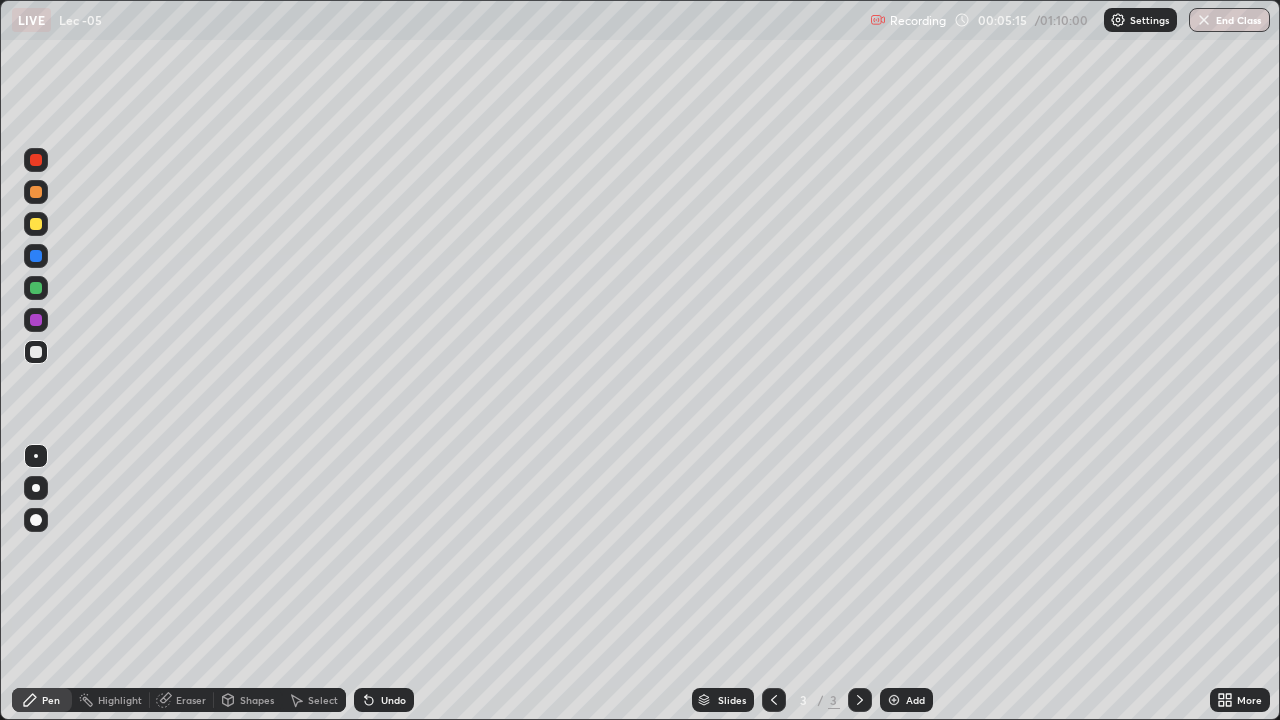 click on "Add" at bounding box center [906, 700] 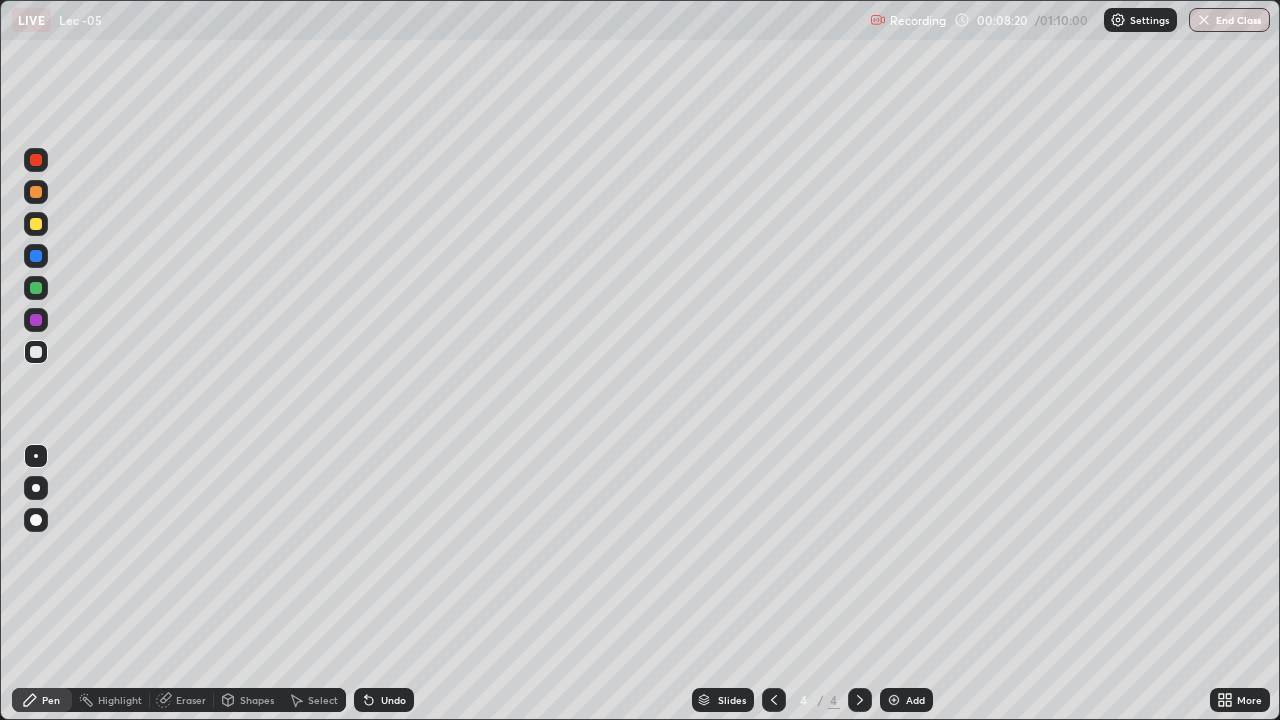 click 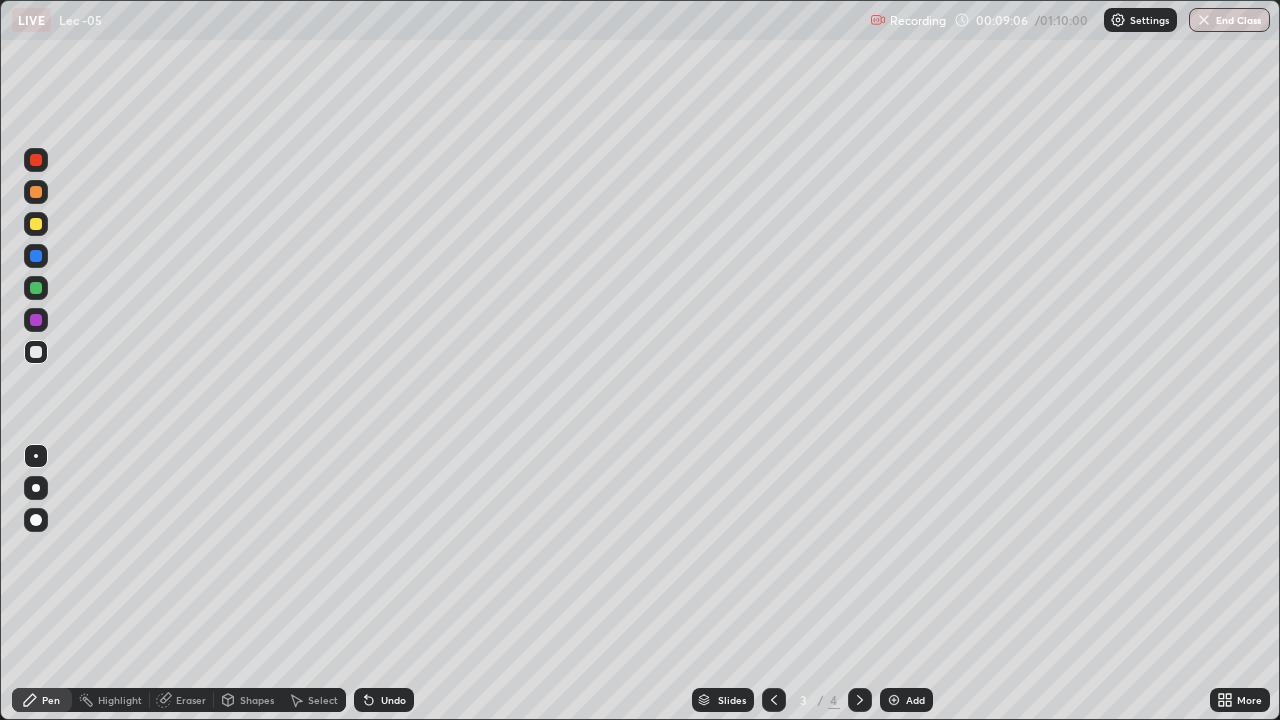 click 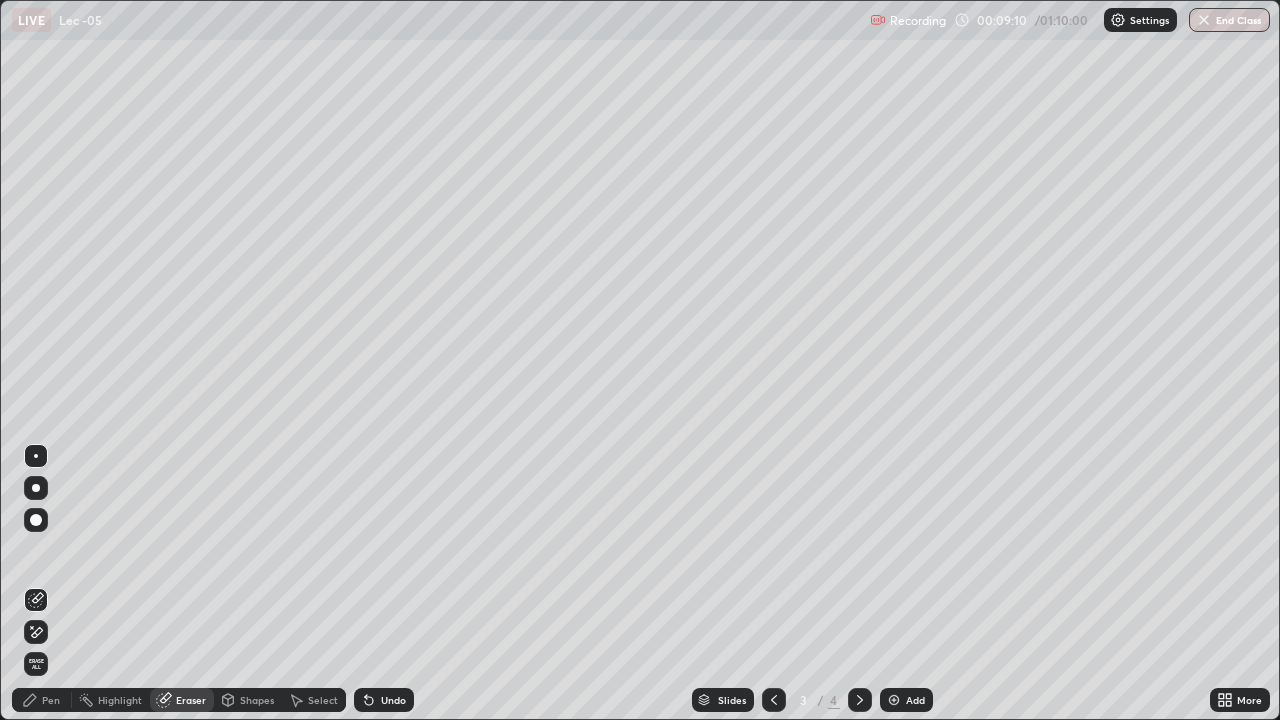 click on "Pen" at bounding box center [51, 700] 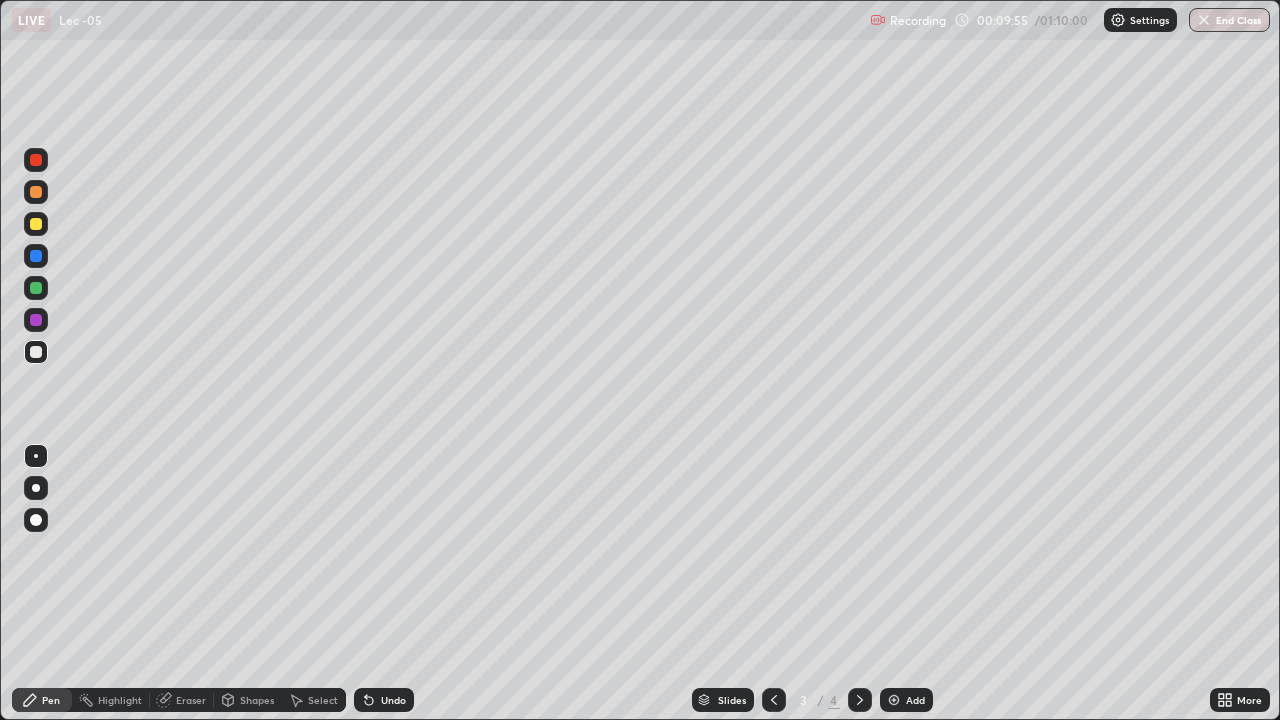 click 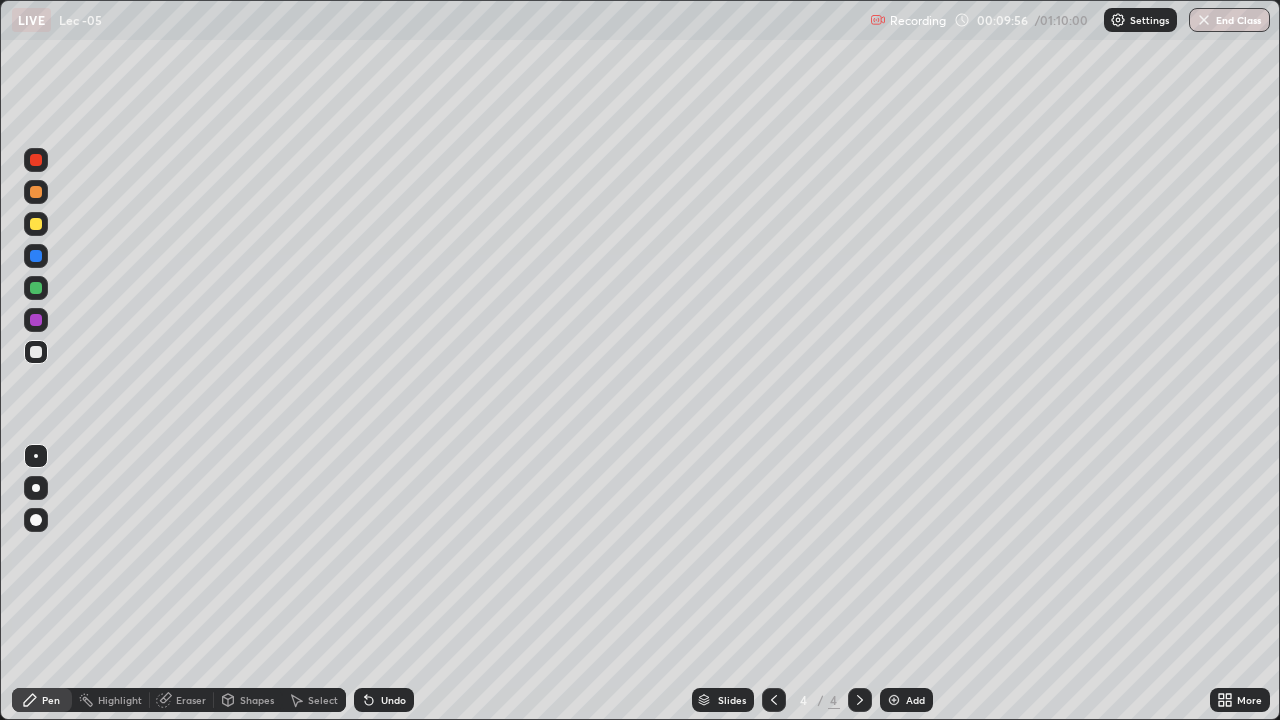 click on "Add" at bounding box center [906, 700] 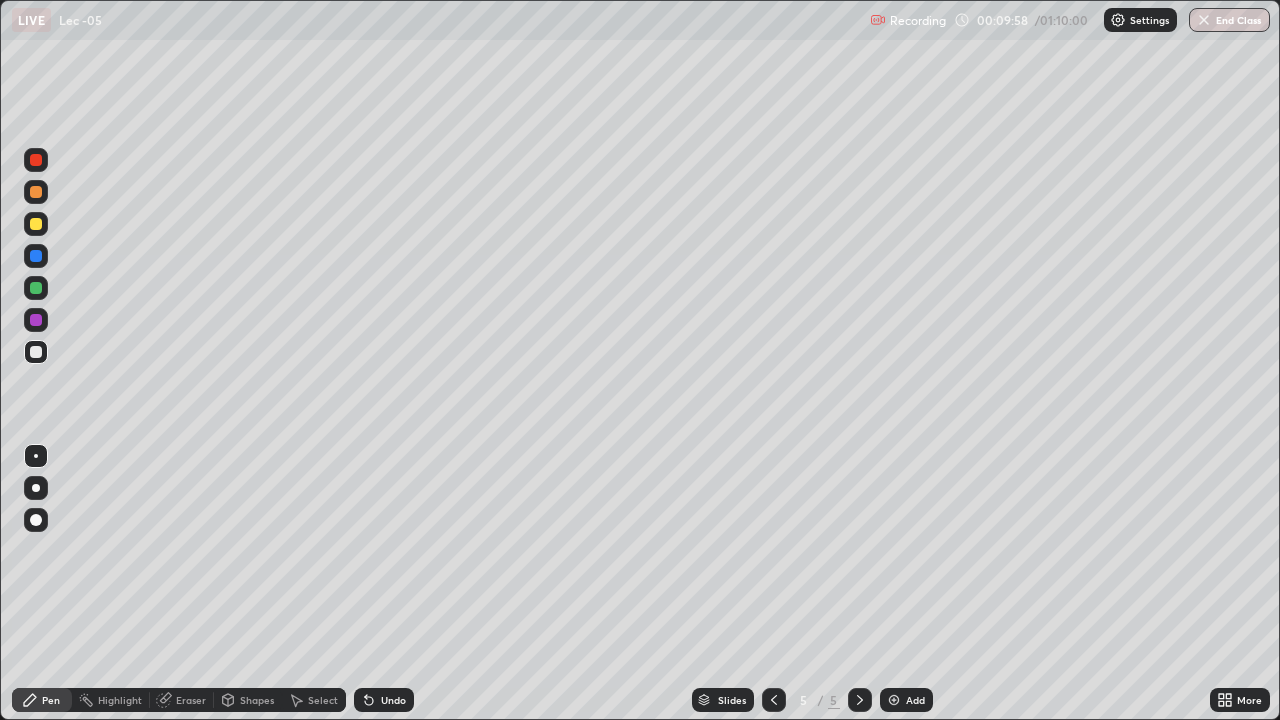 click at bounding box center [36, 352] 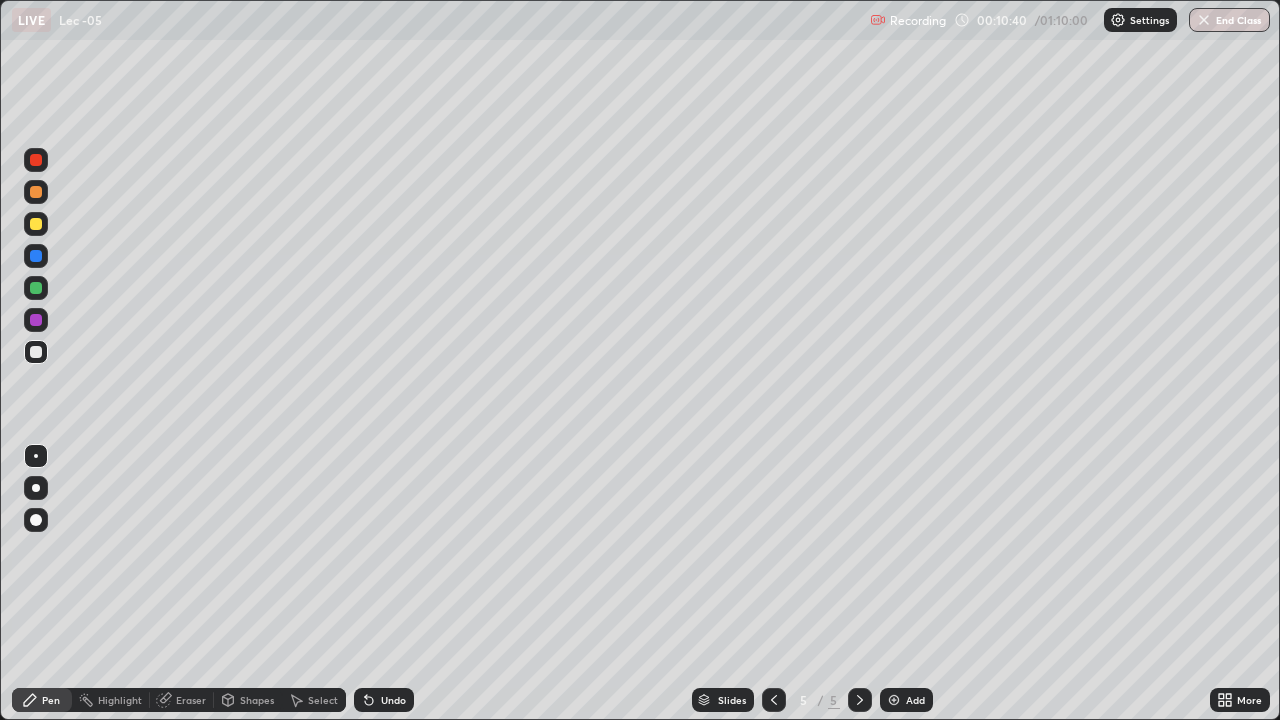 click at bounding box center [36, 288] 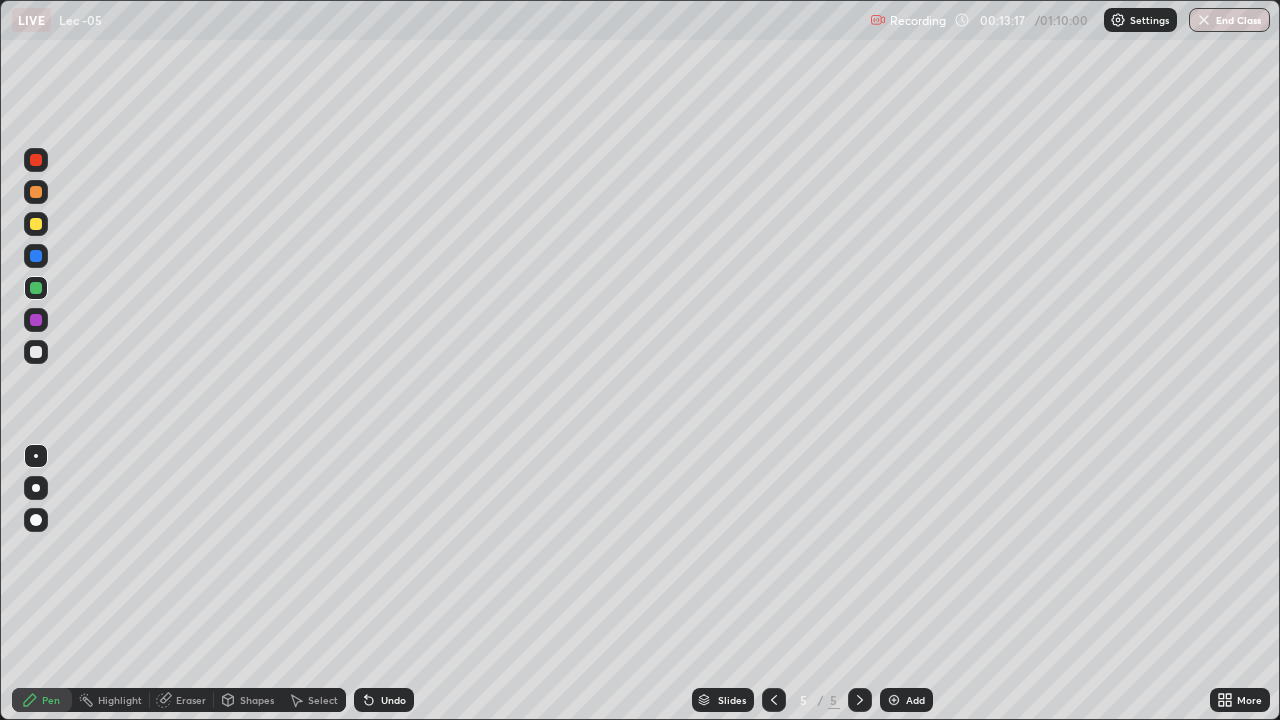 click on "Add" at bounding box center (915, 700) 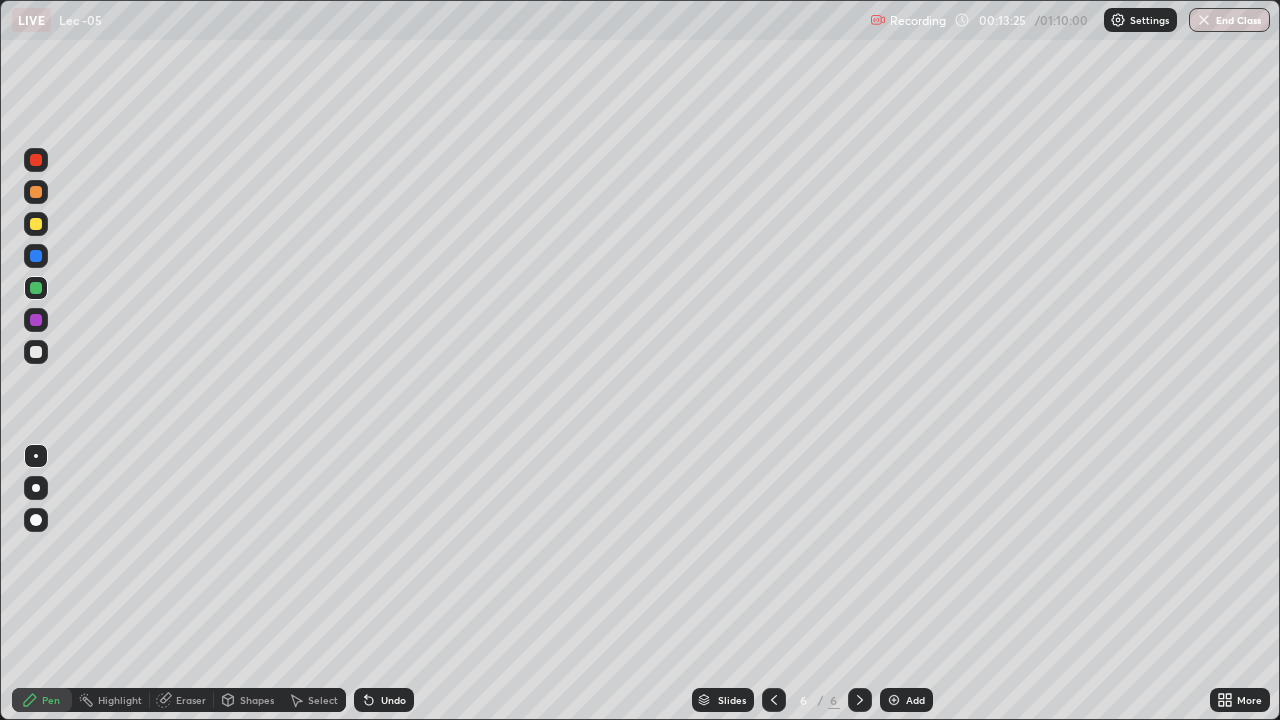 click at bounding box center (774, 700) 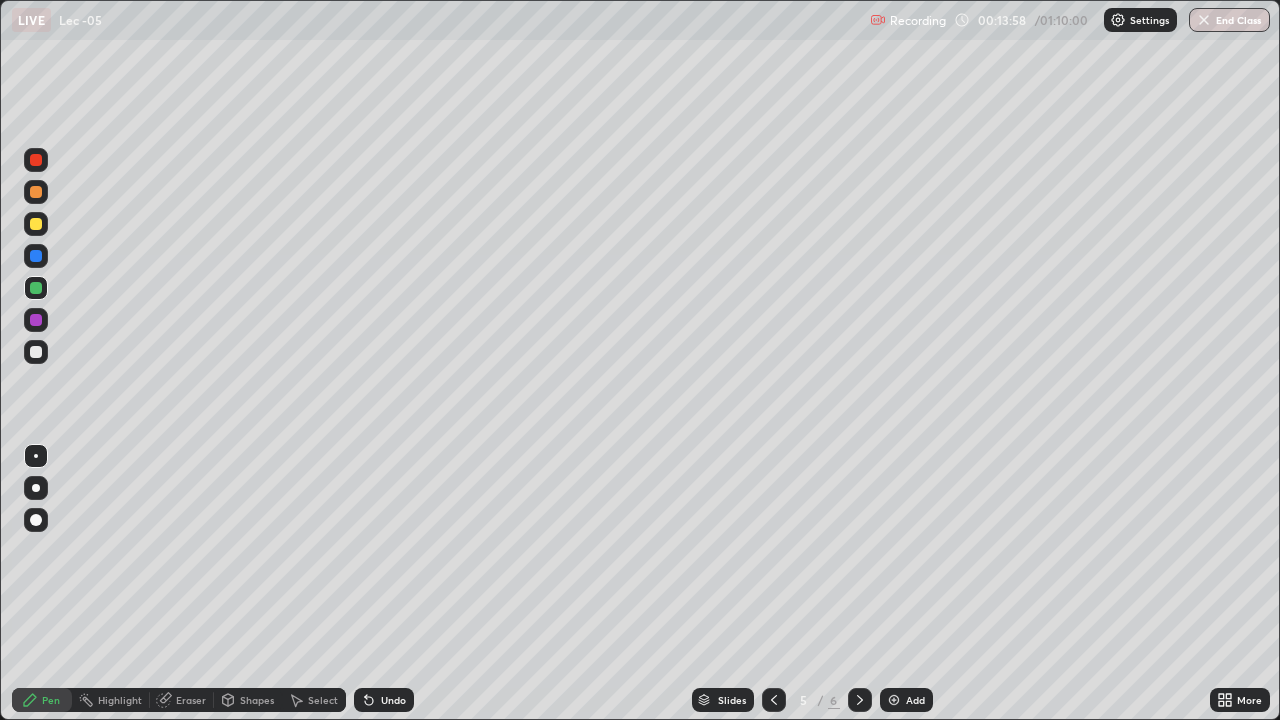 click on "Add" at bounding box center [906, 700] 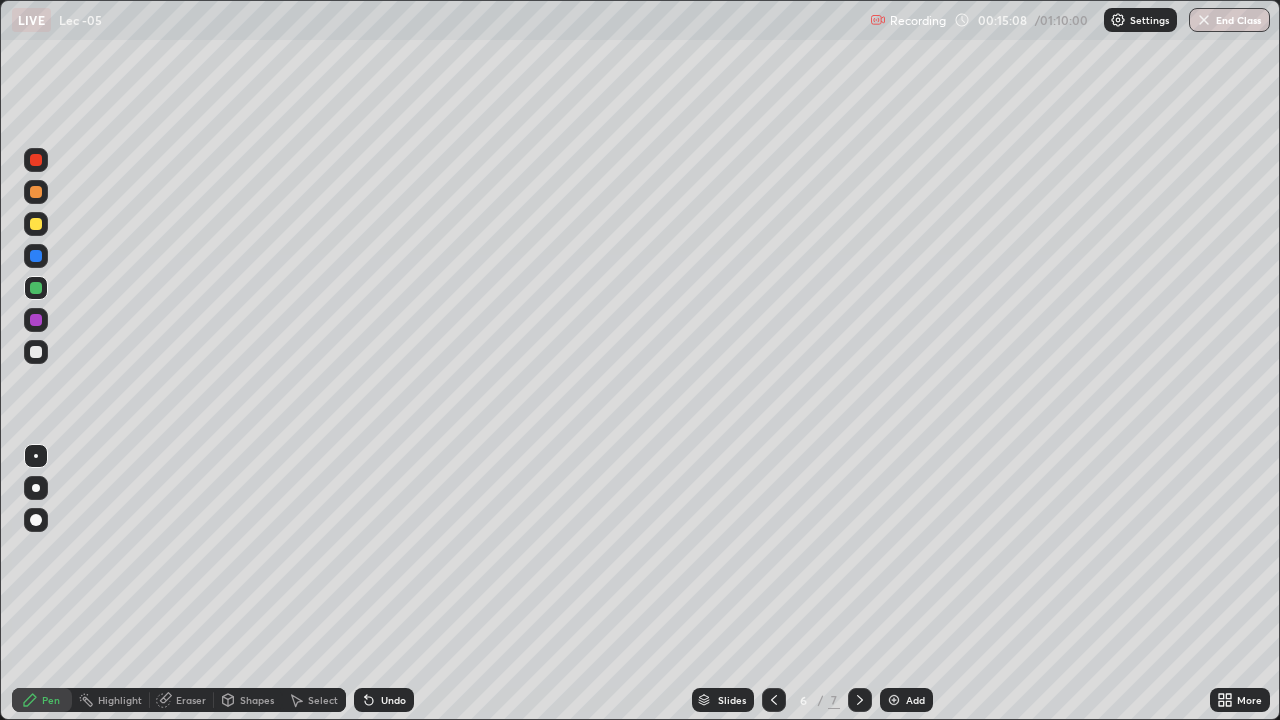 click on "Add" at bounding box center (915, 700) 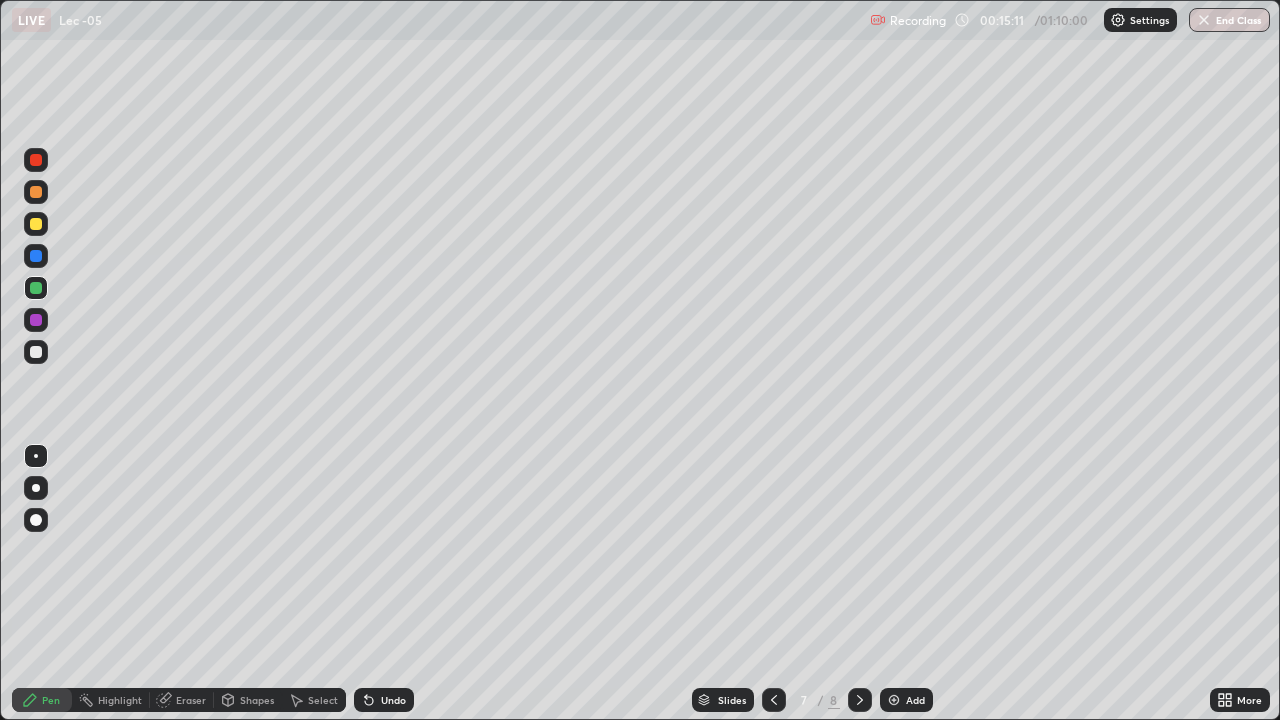click 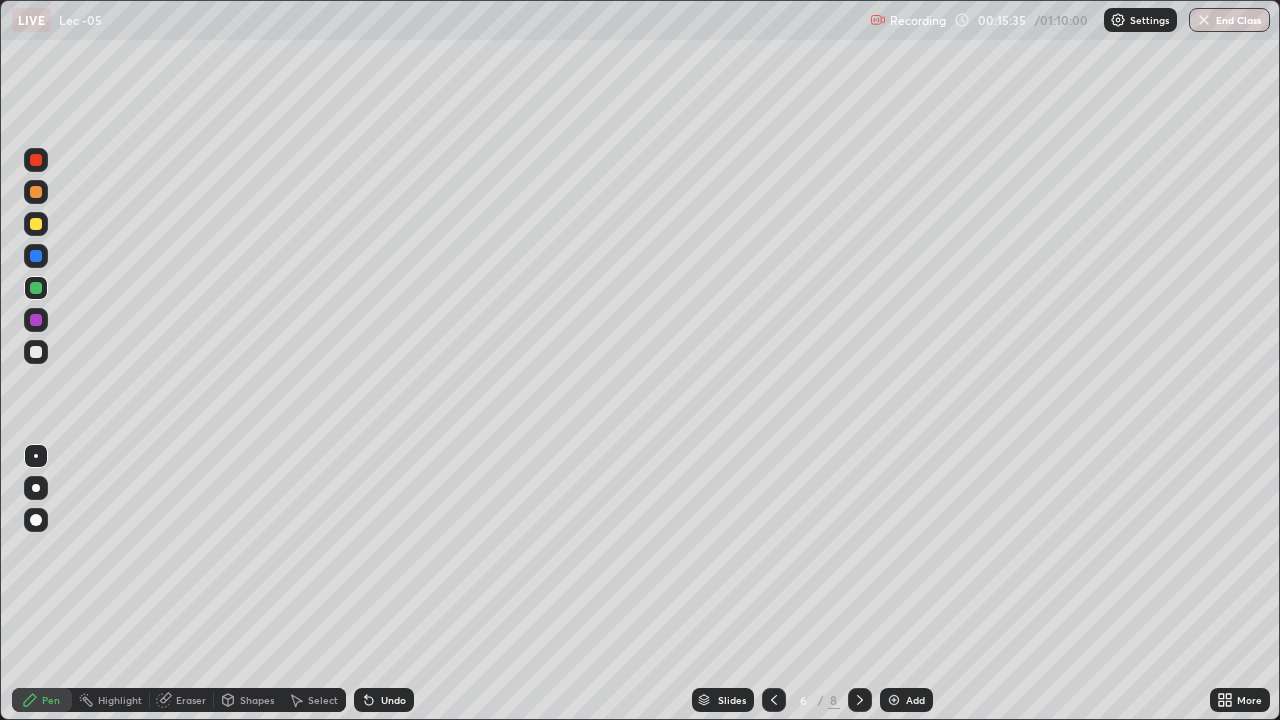 click on "Add" at bounding box center [915, 700] 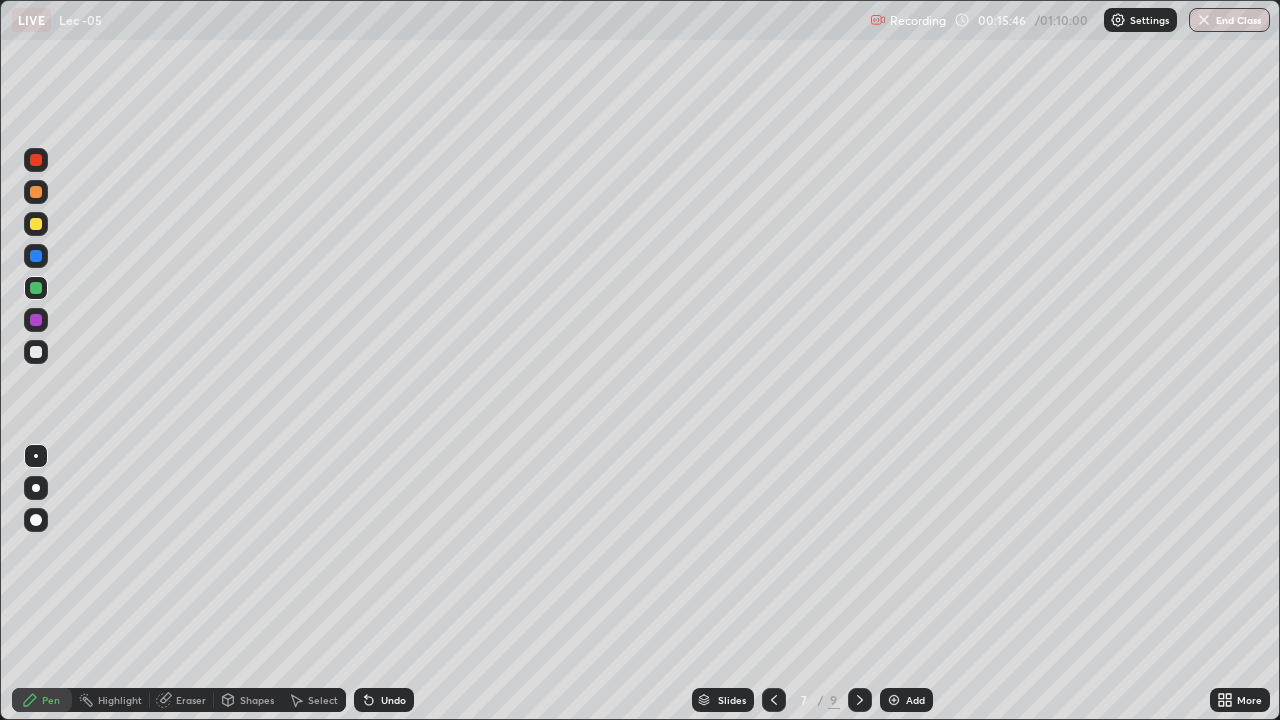 click at bounding box center (36, 352) 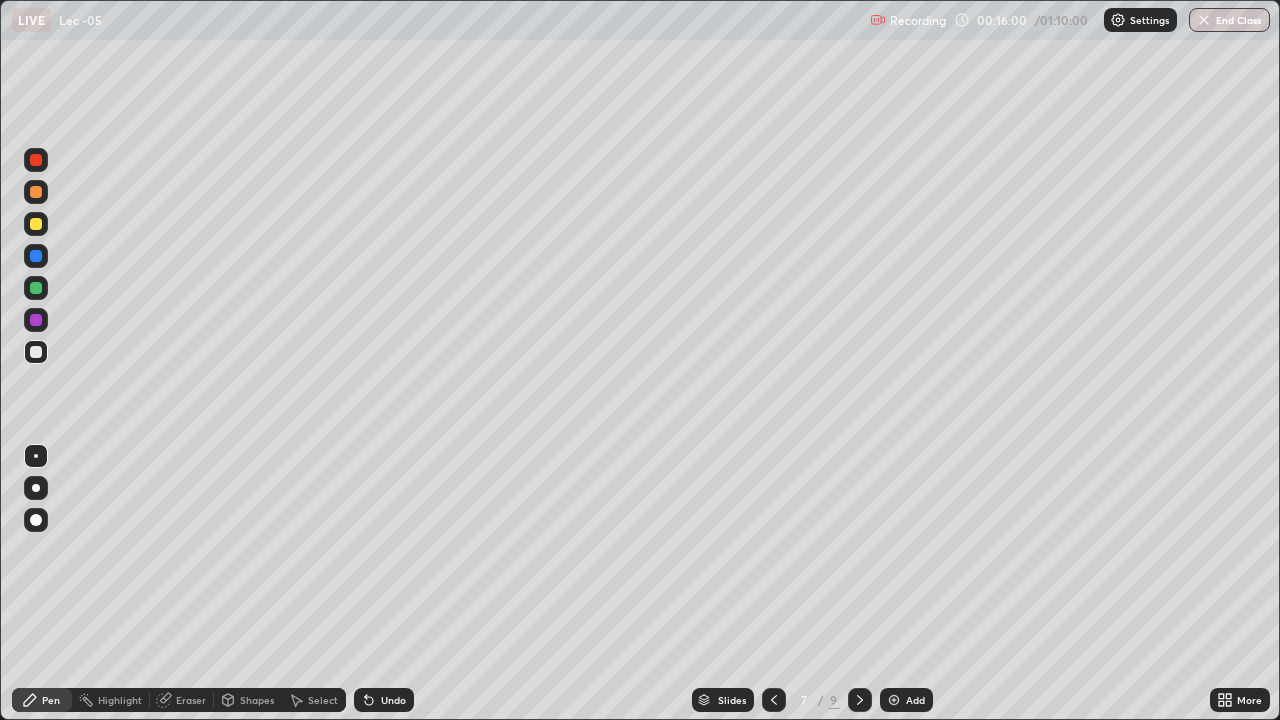 click on "Undo" at bounding box center [393, 700] 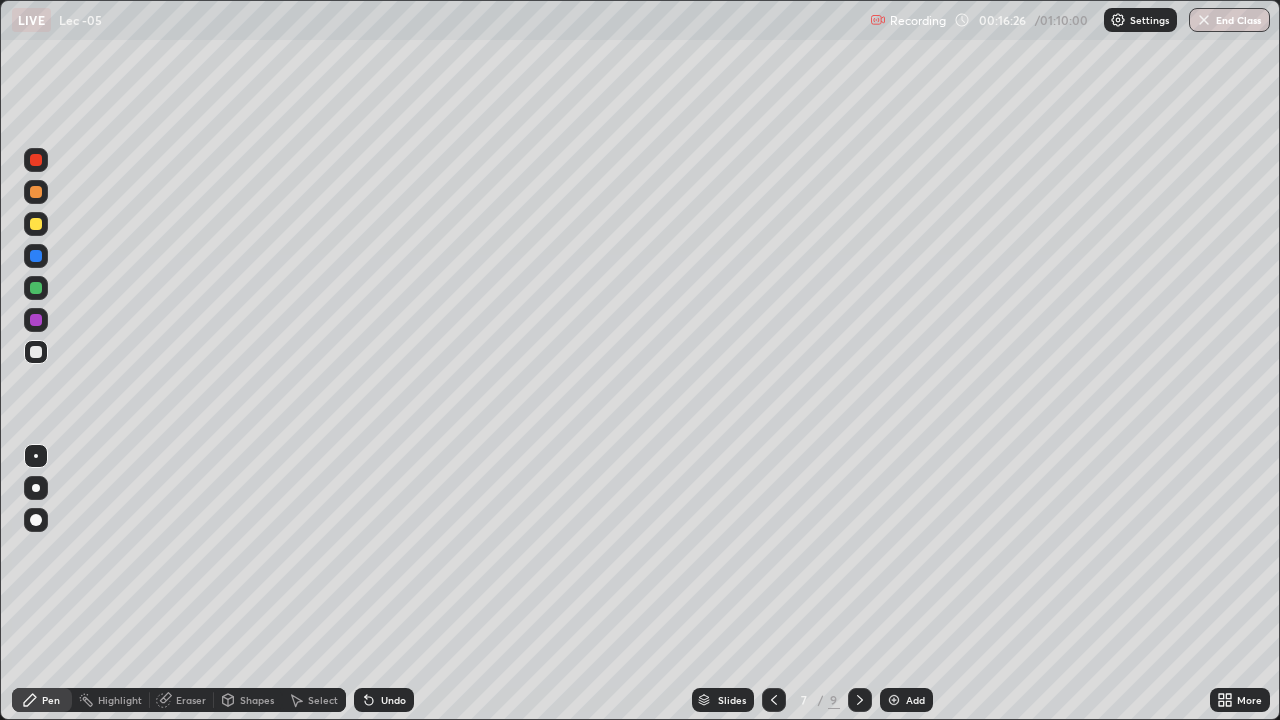 click at bounding box center [36, 320] 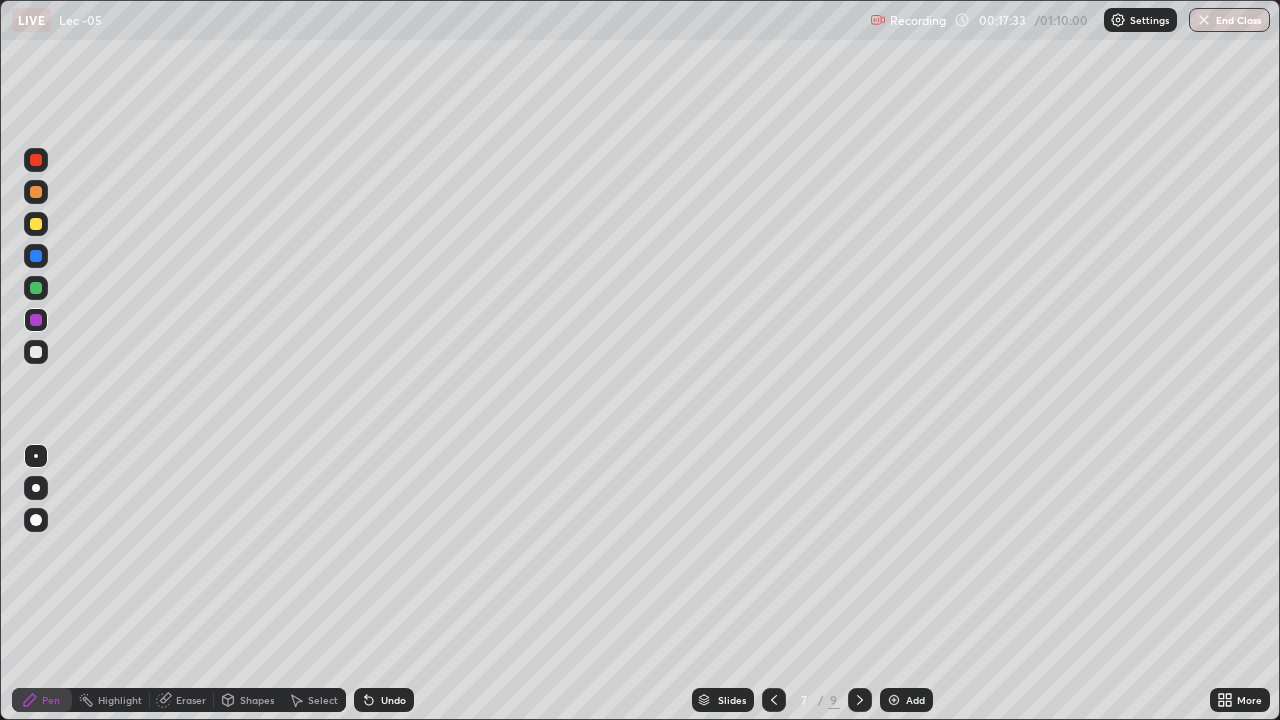 click at bounding box center [36, 352] 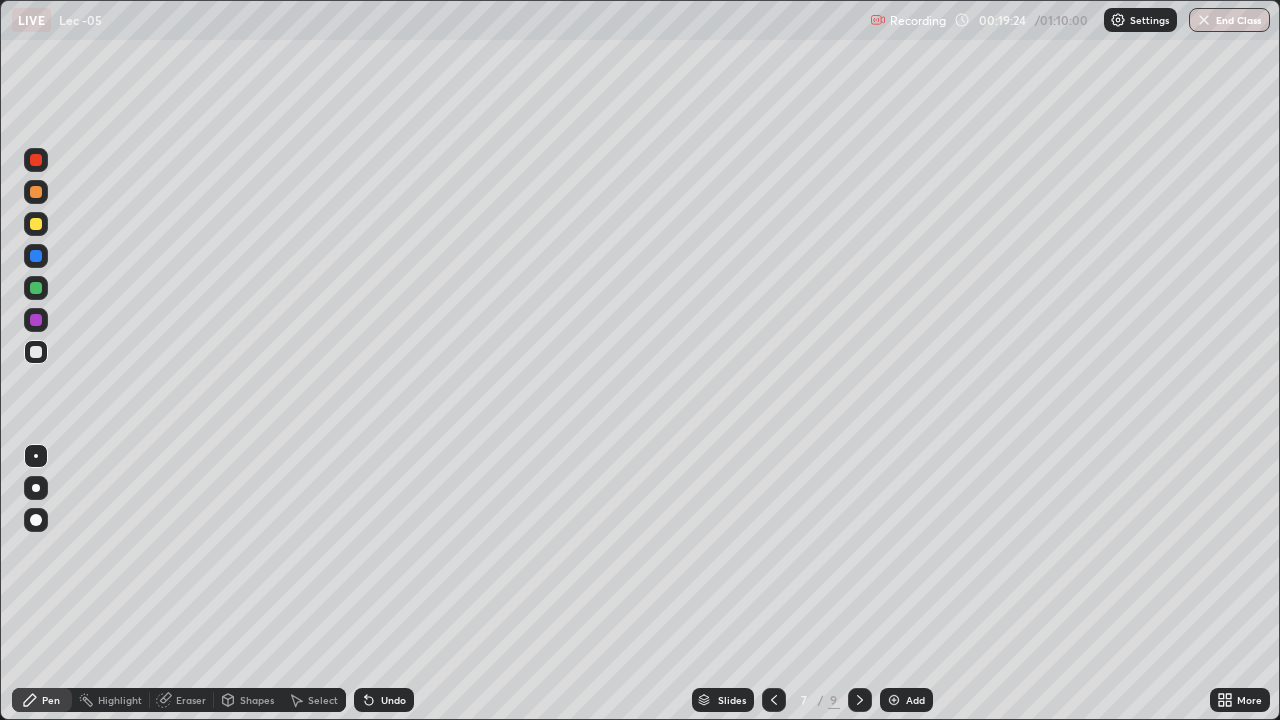 click on "Eraser" at bounding box center (191, 700) 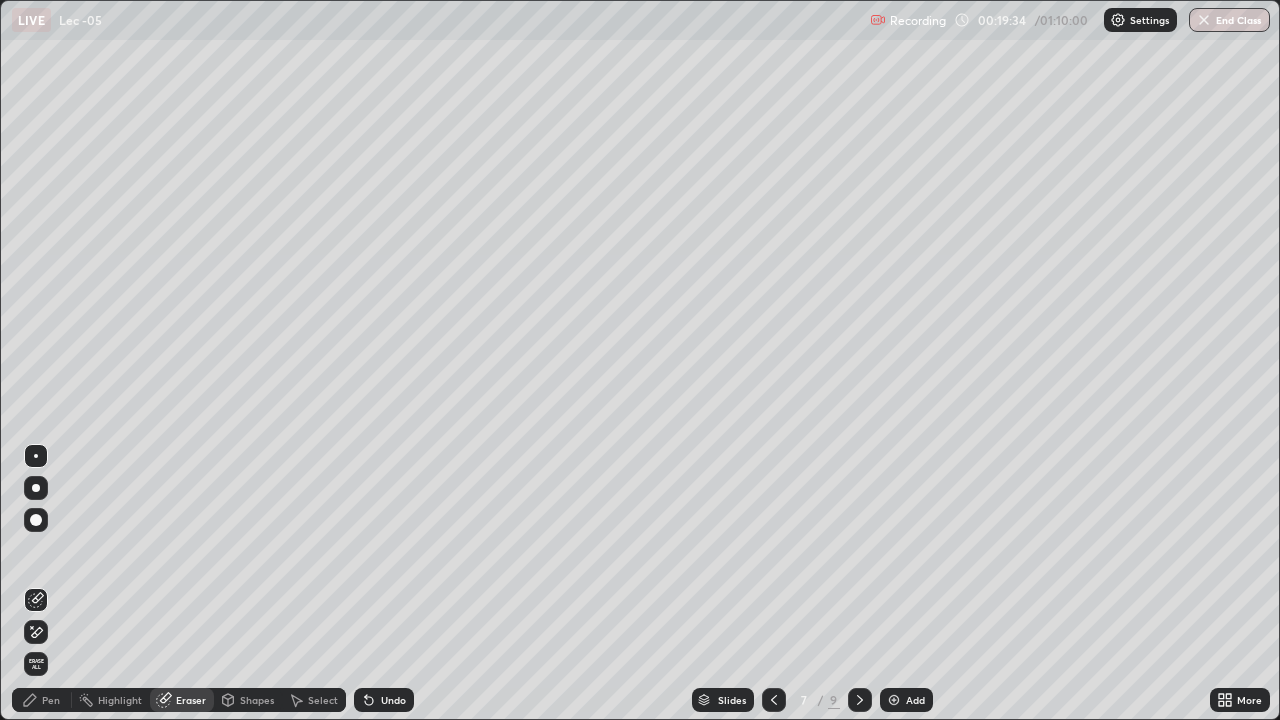 click on "Select" at bounding box center (323, 700) 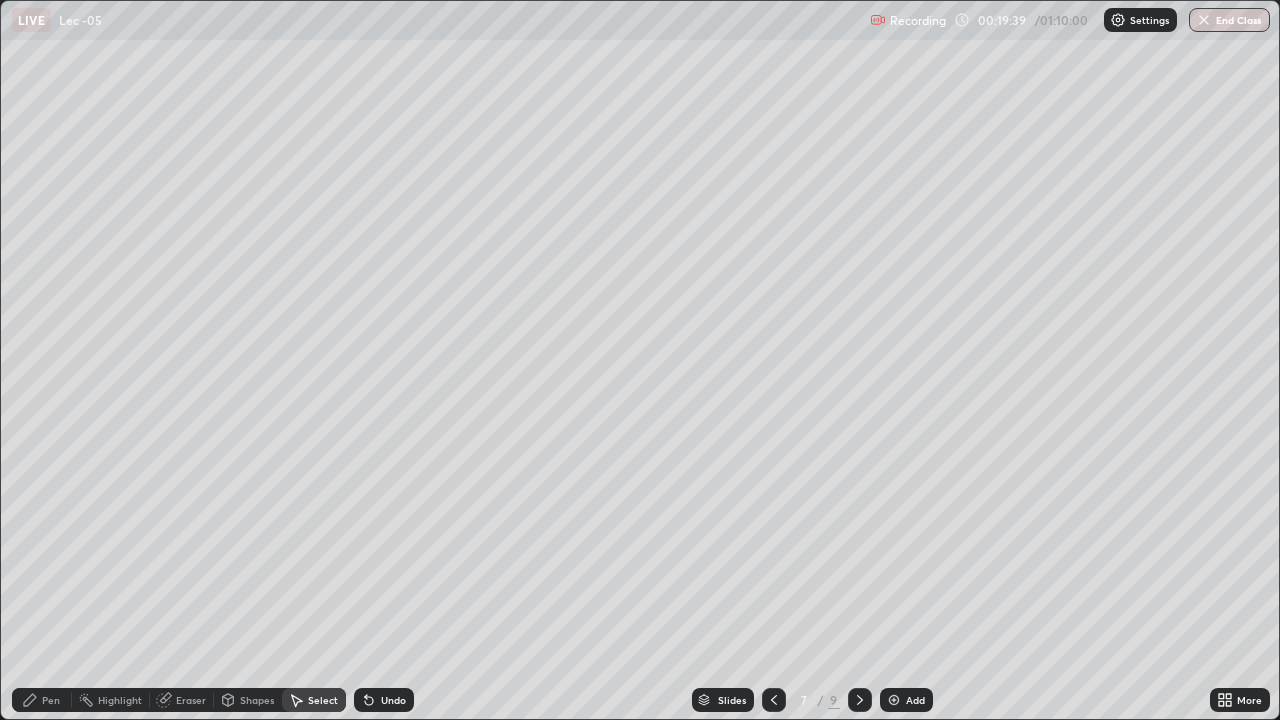 click on "Add" at bounding box center [906, 700] 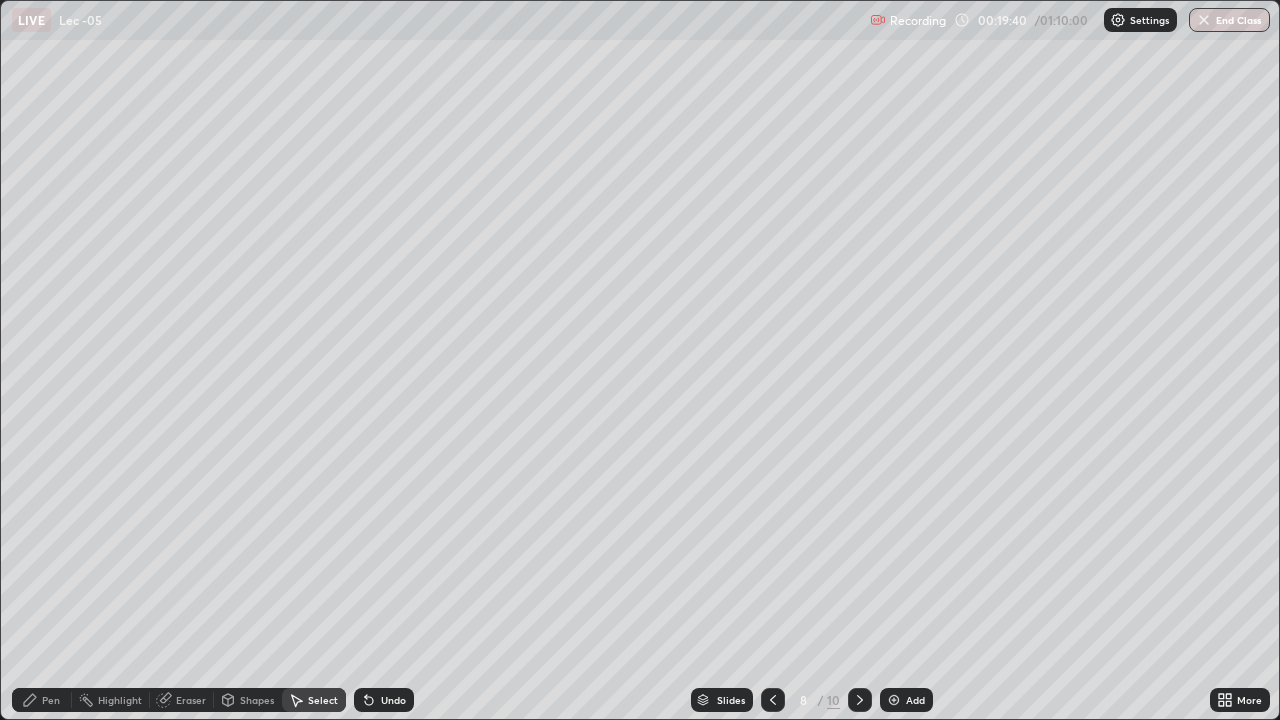 click on "Pen" at bounding box center [42, 700] 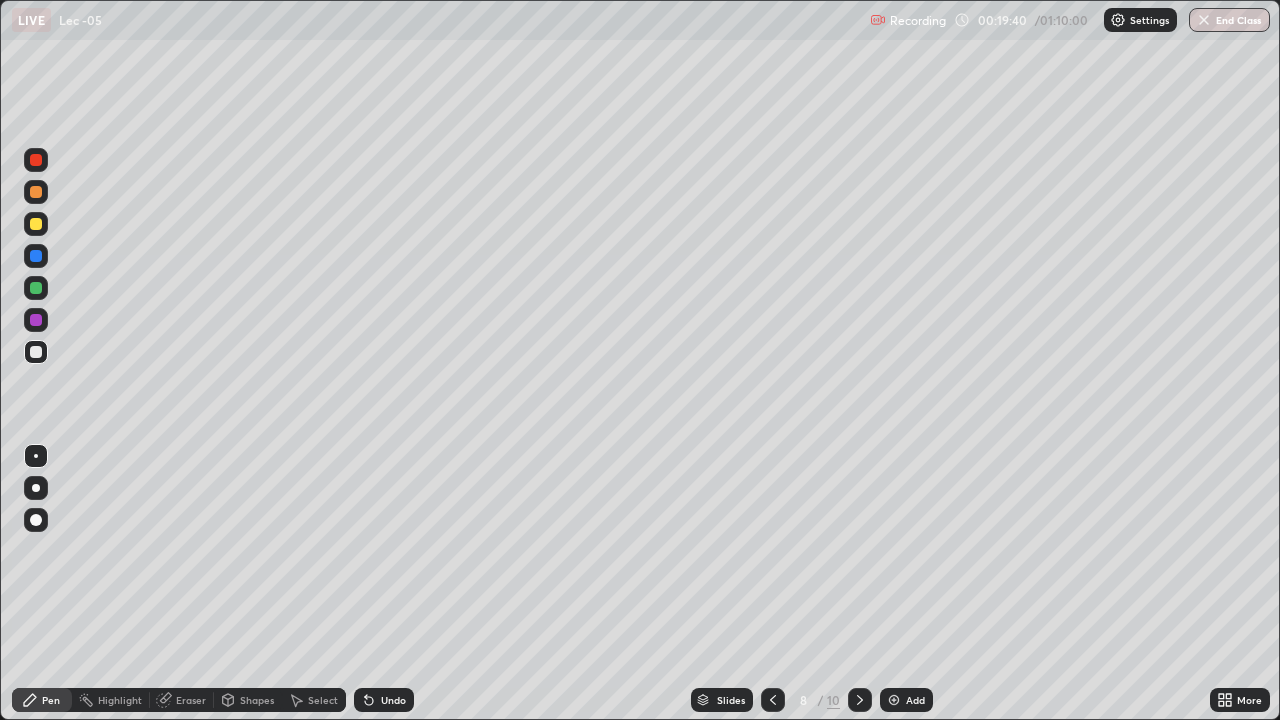 click at bounding box center [36, 352] 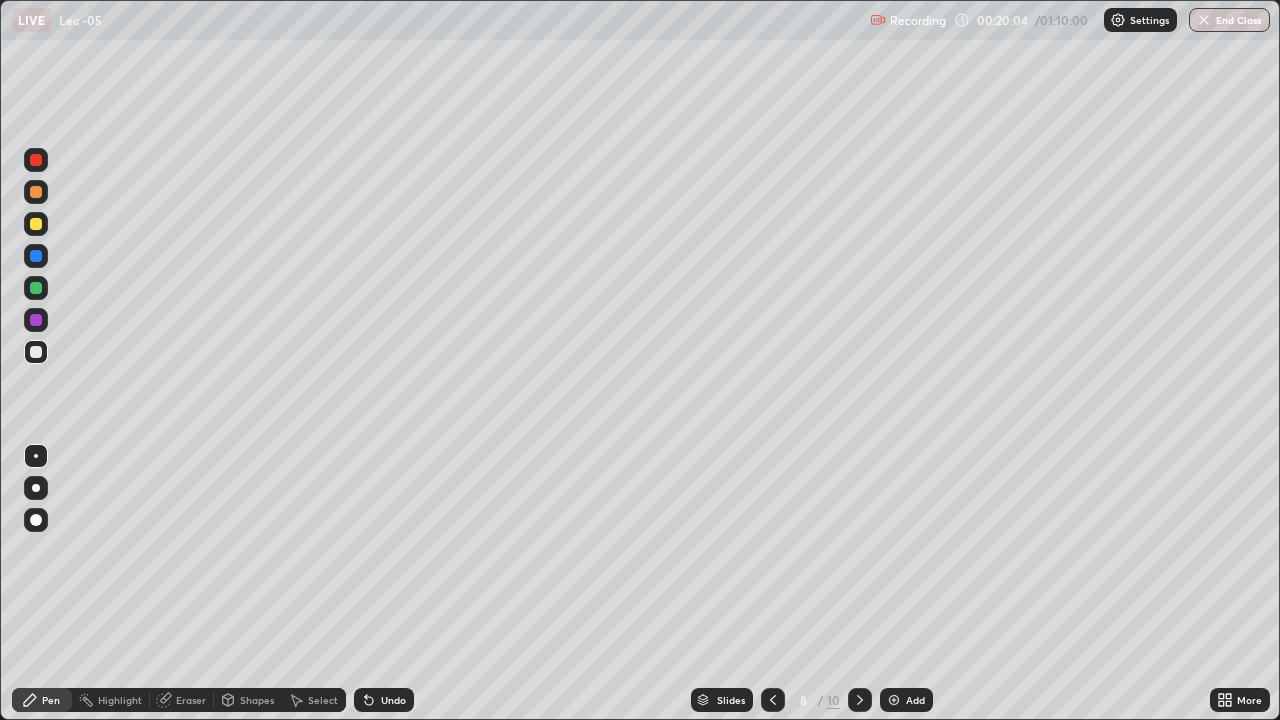 click on "Undo" at bounding box center [393, 700] 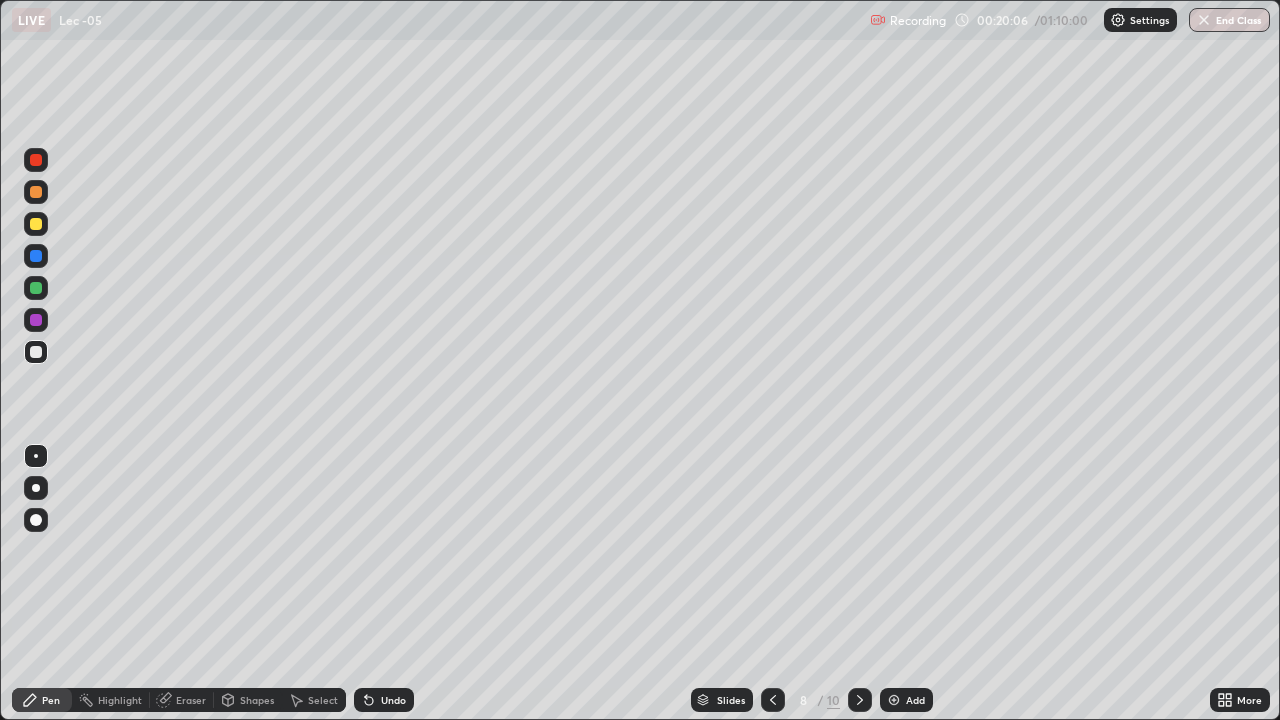 click on "Undo" at bounding box center (384, 700) 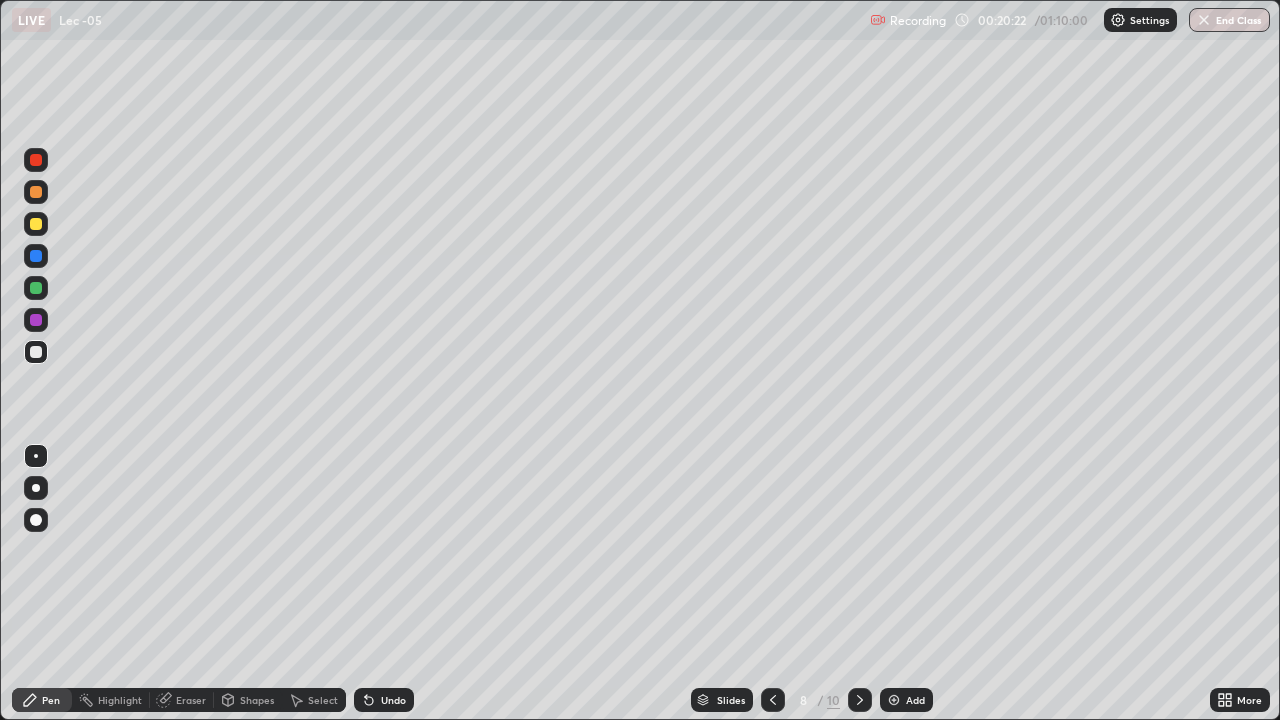 click on "Undo" at bounding box center (384, 700) 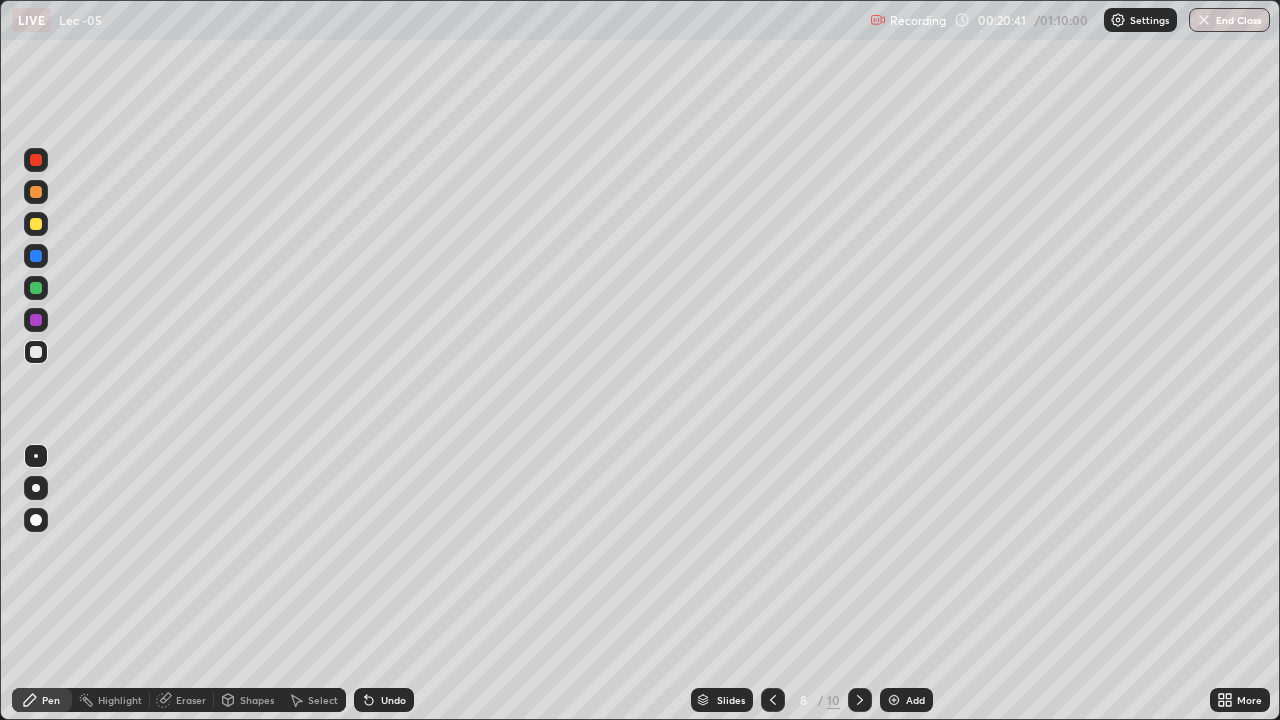 click at bounding box center [36, 288] 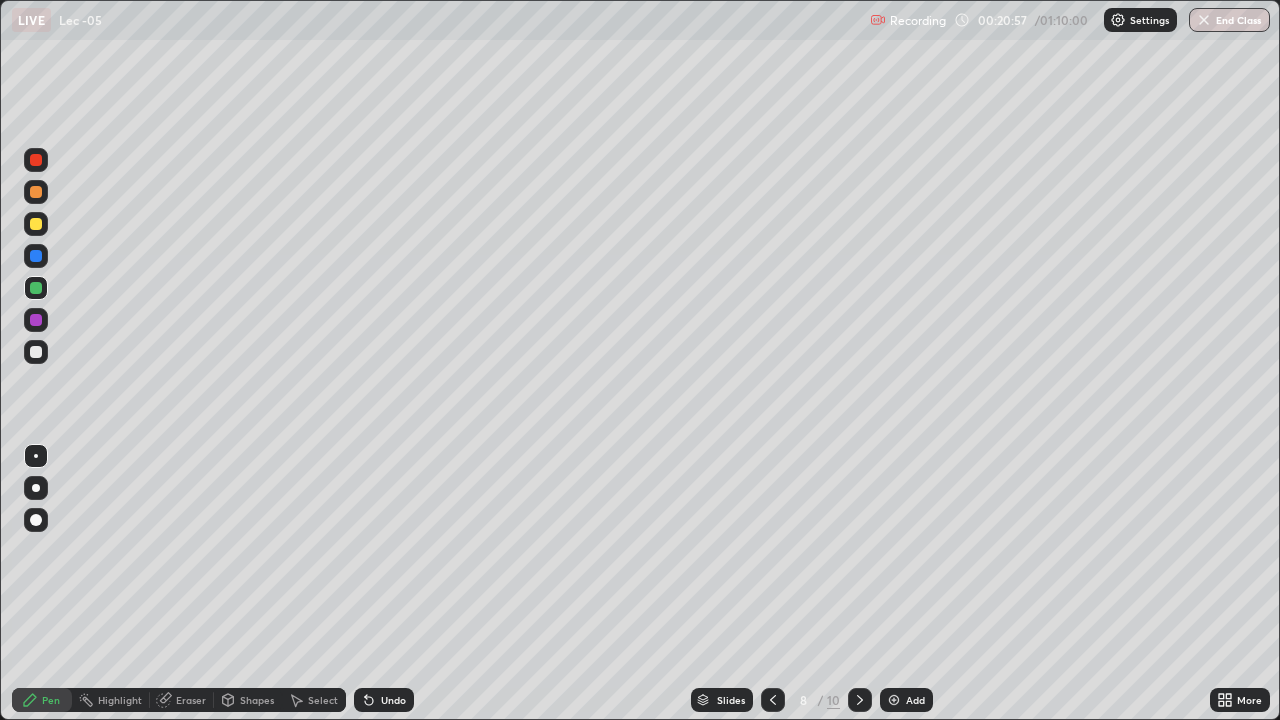 click at bounding box center [36, 520] 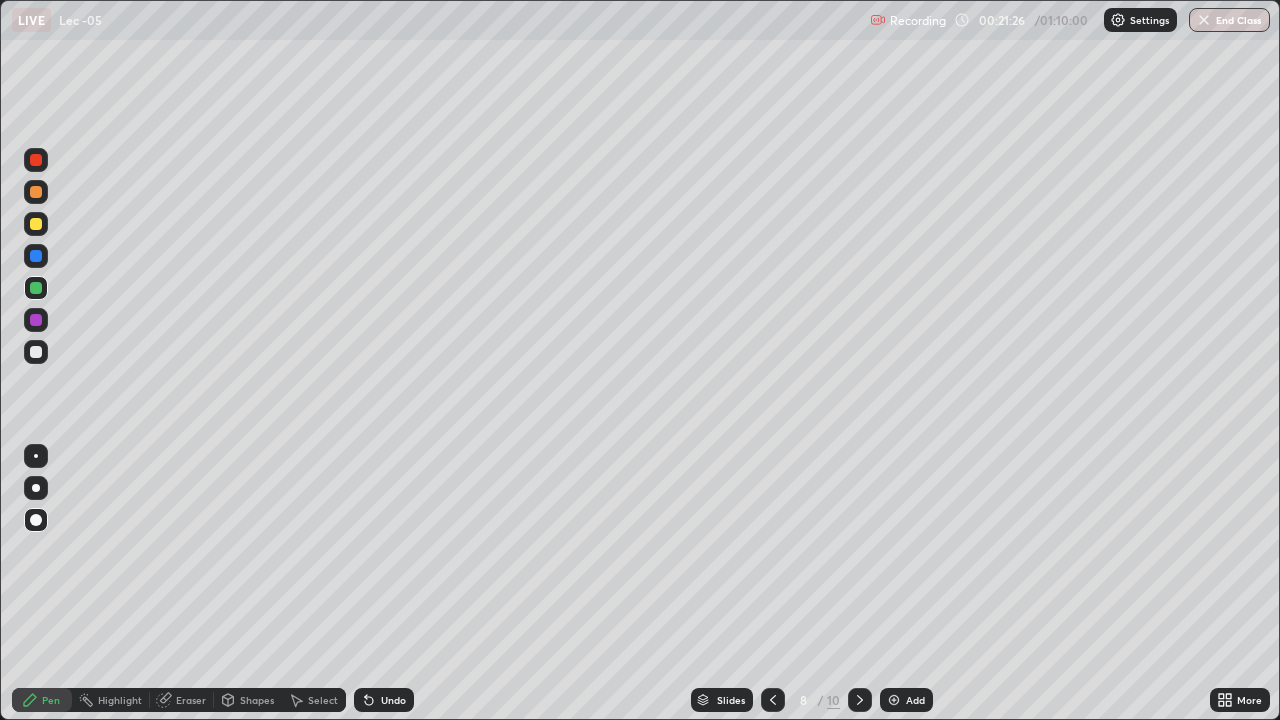 click on "Add" at bounding box center [915, 700] 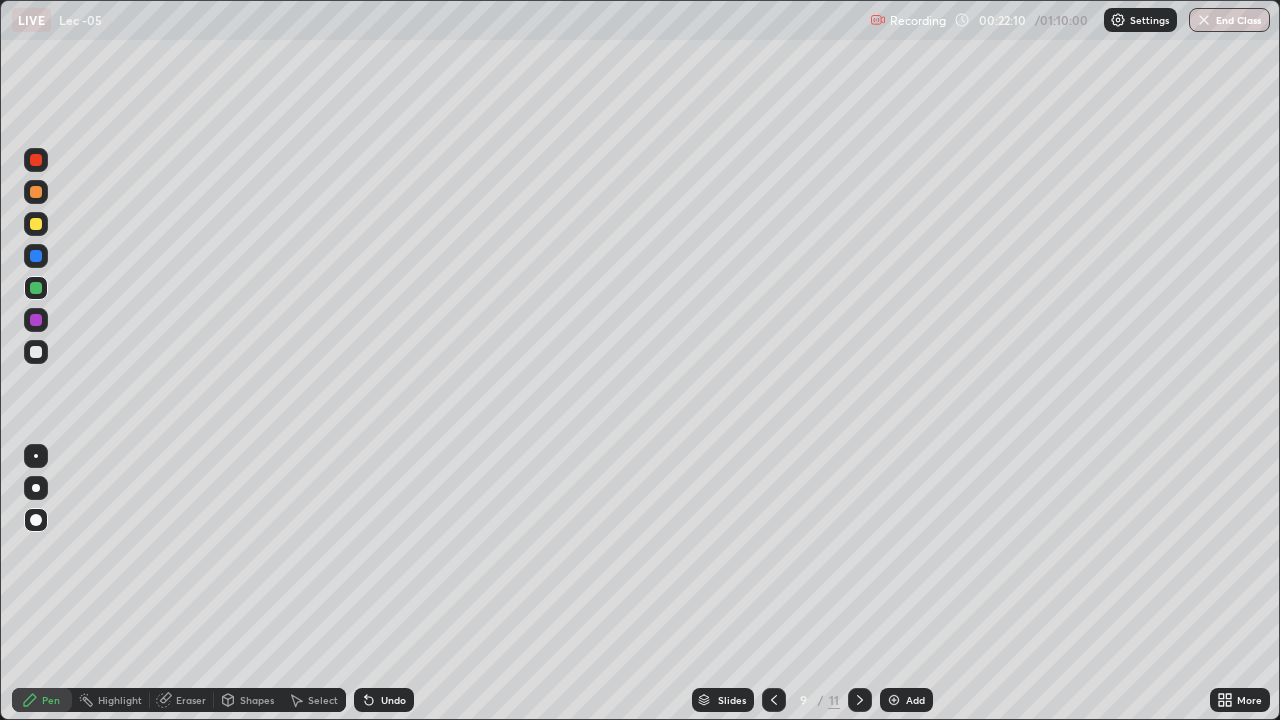 click at bounding box center [774, 700] 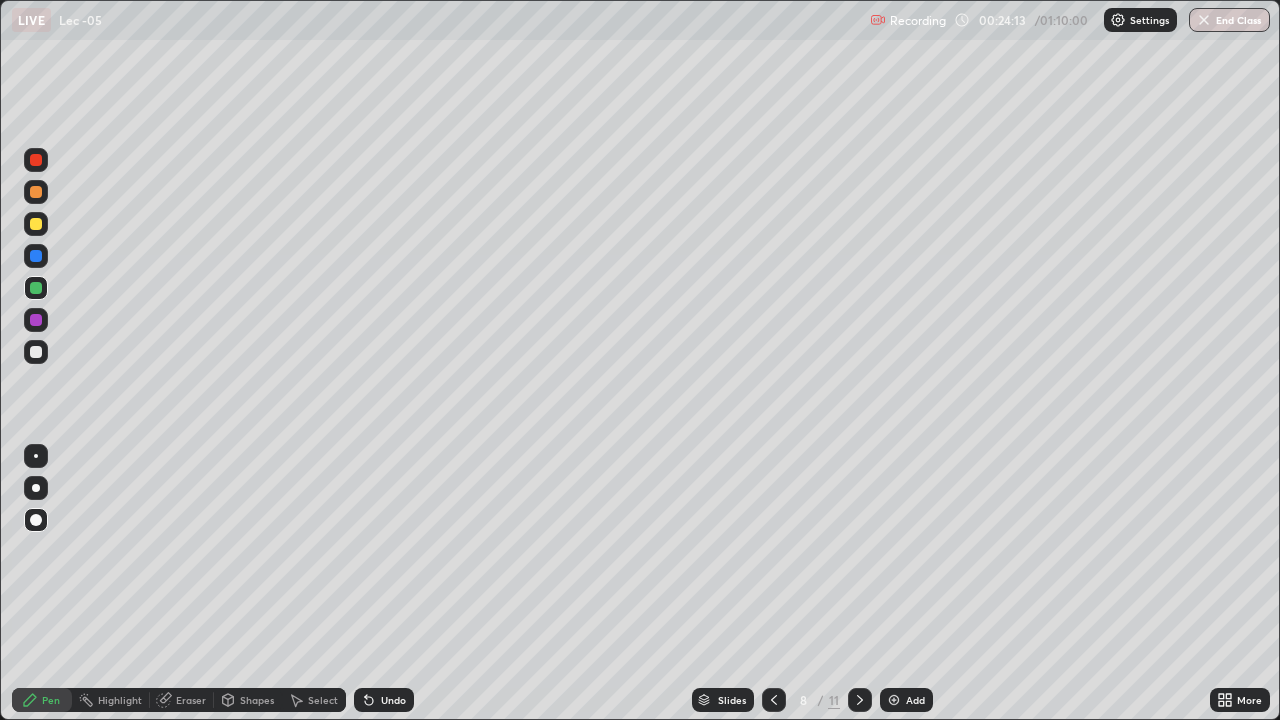 click 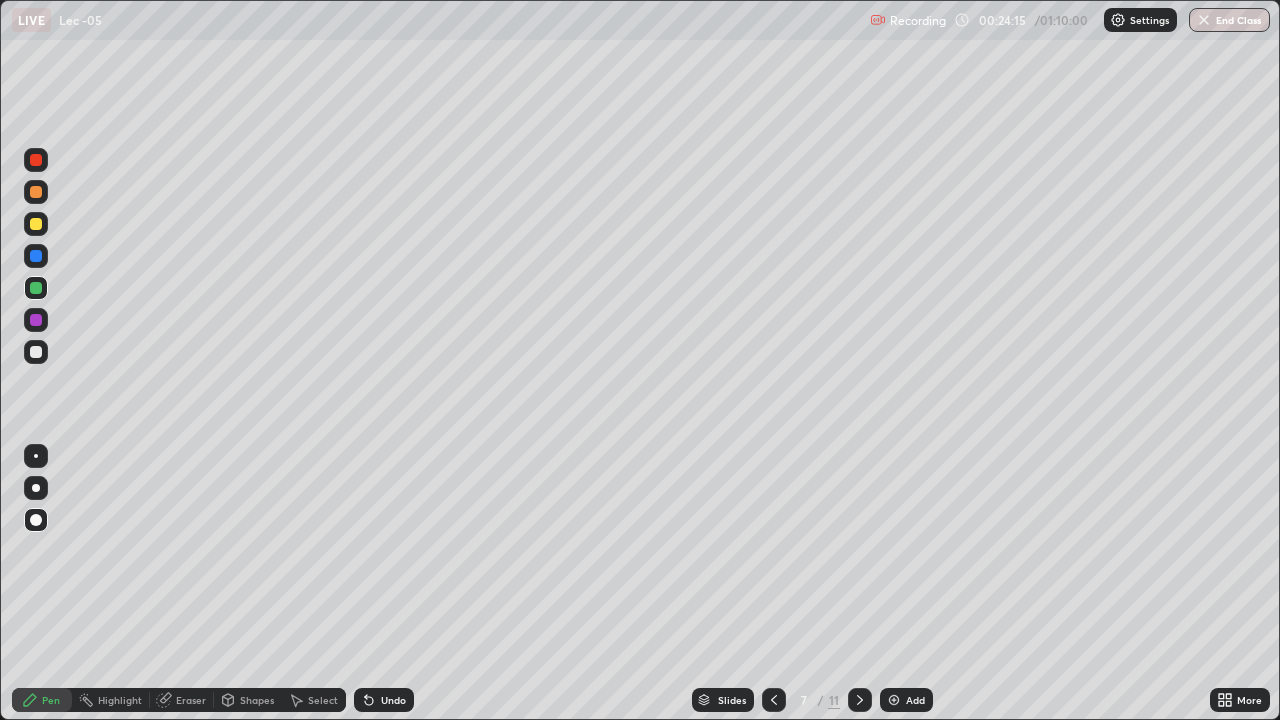 click at bounding box center (860, 700) 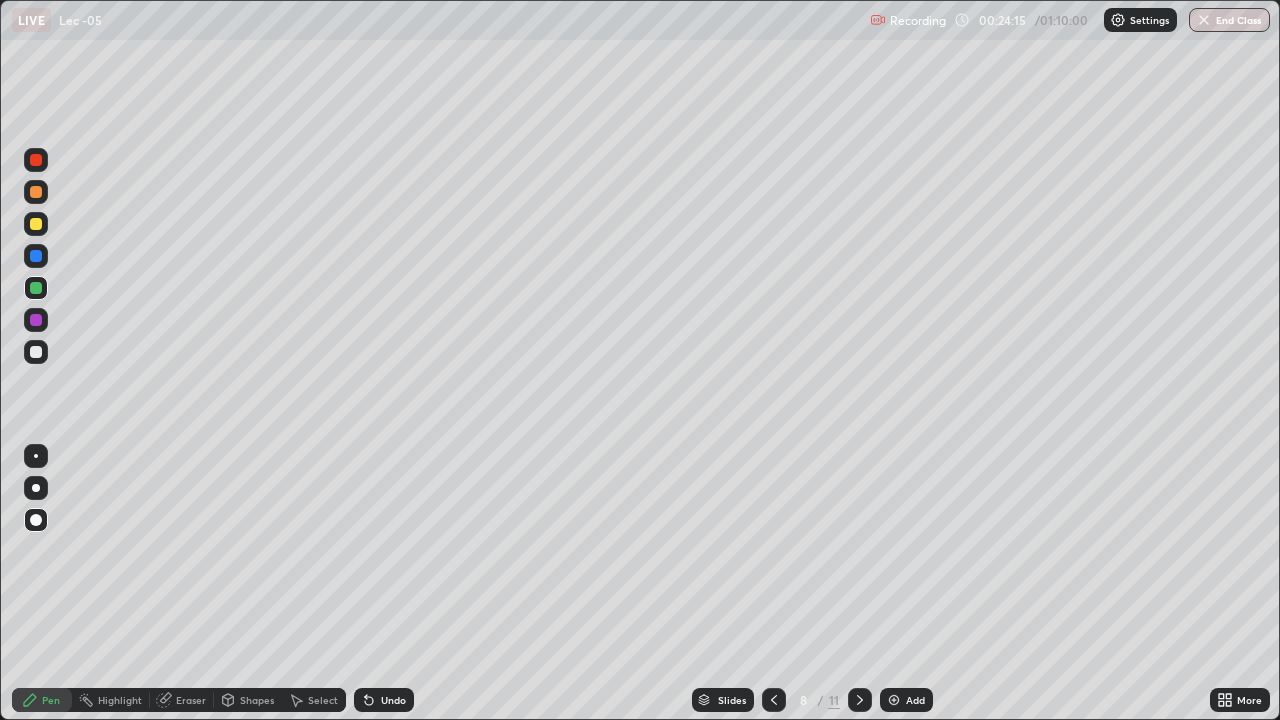 click 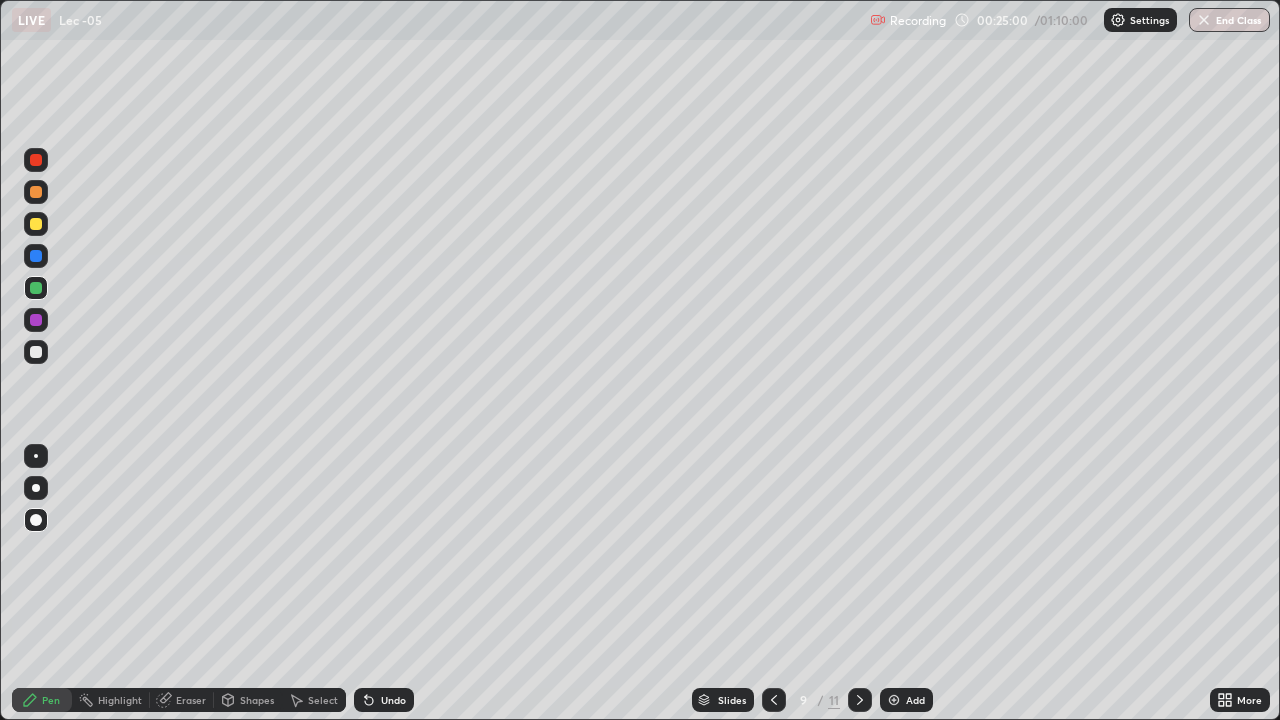 click 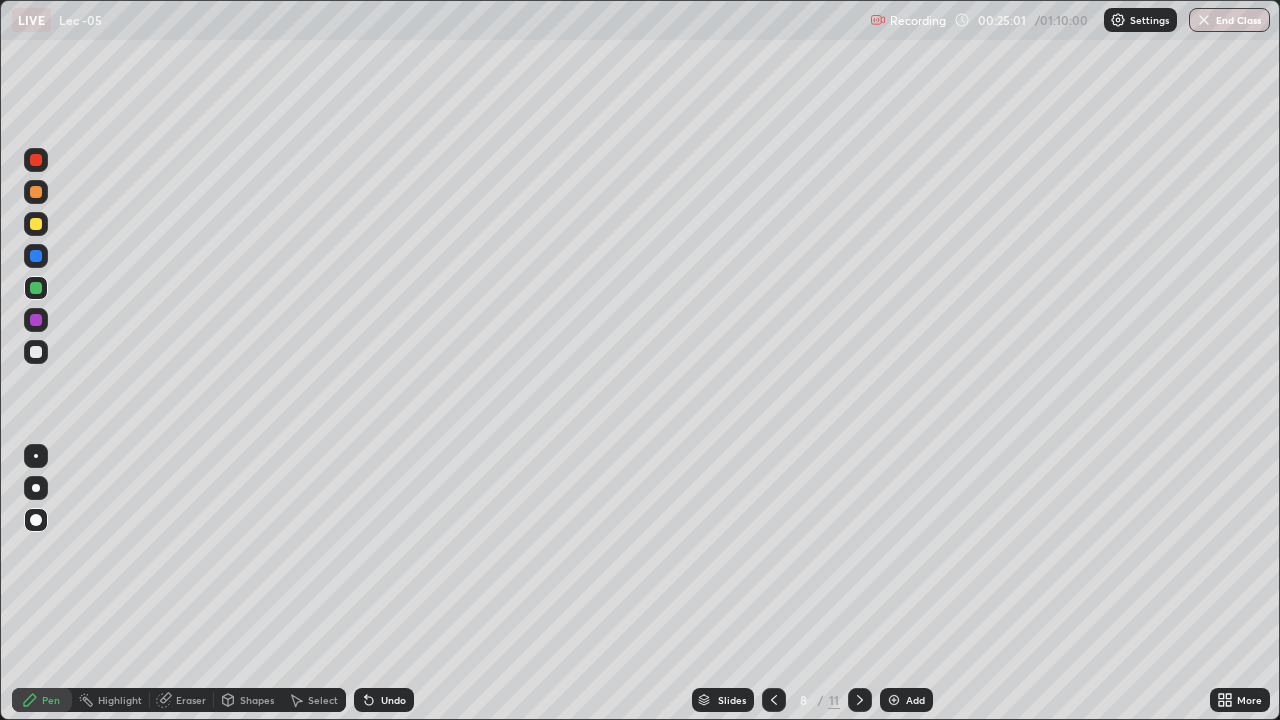 click 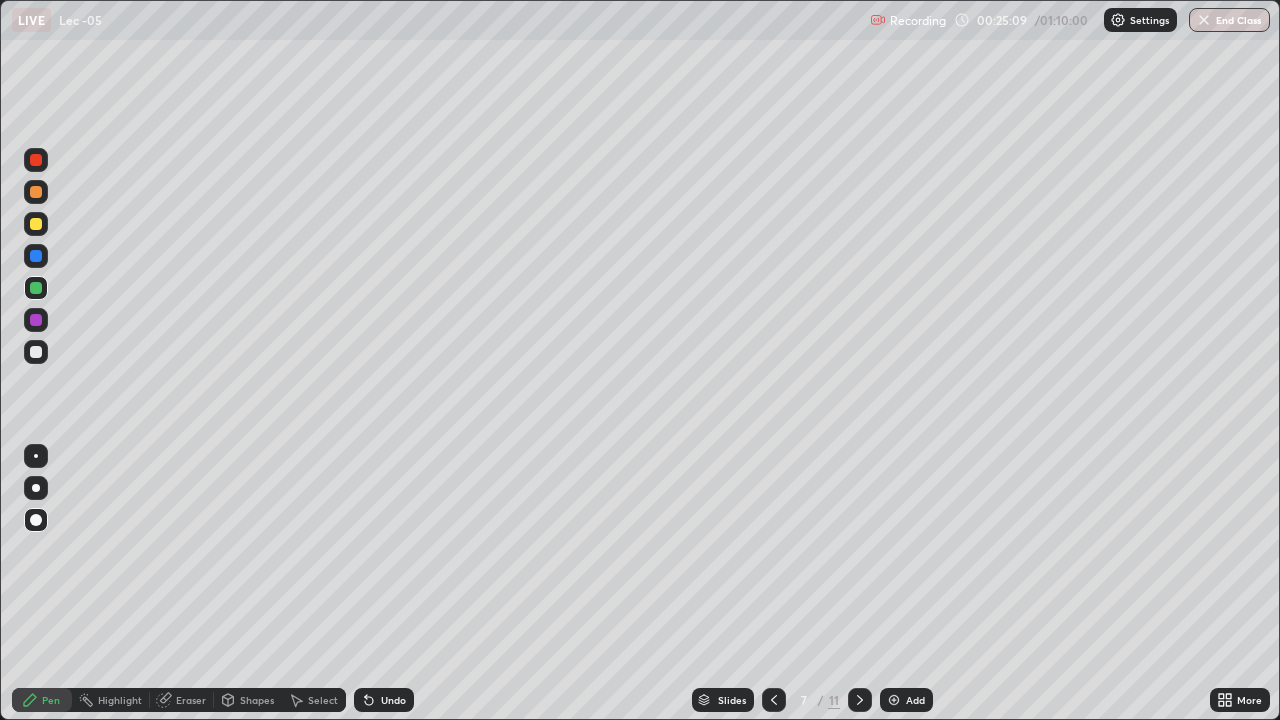 click 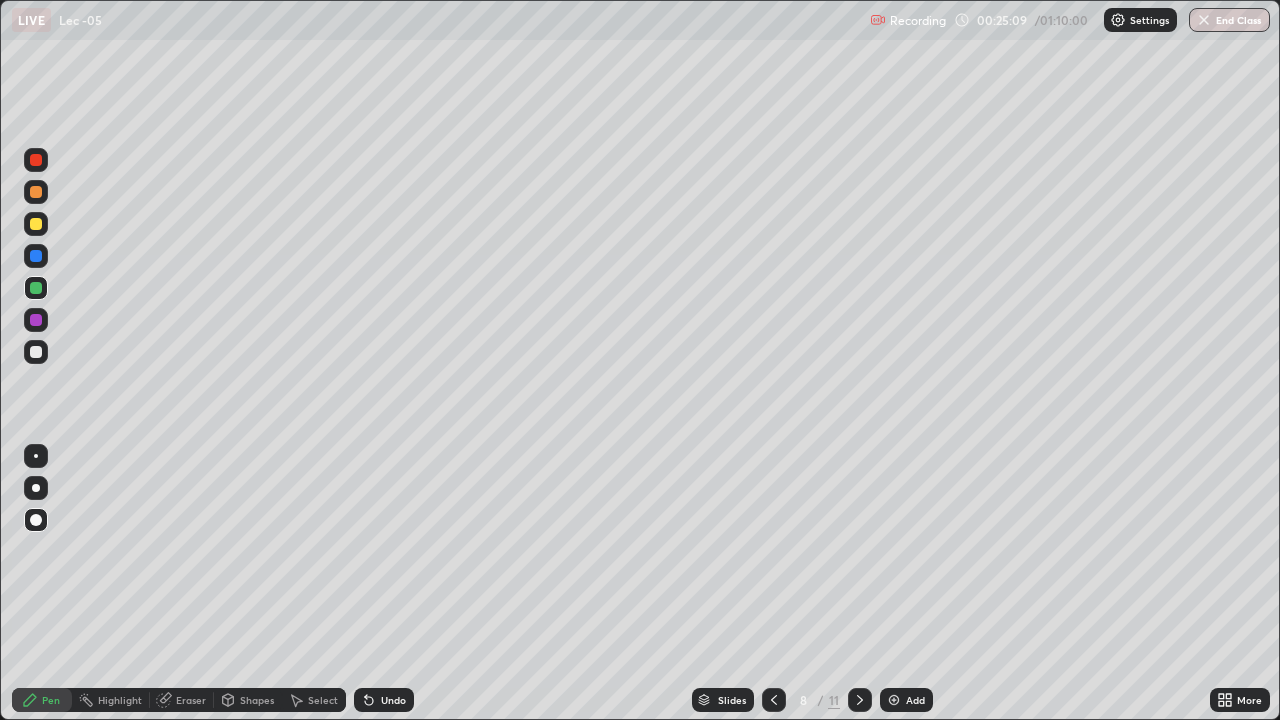 click 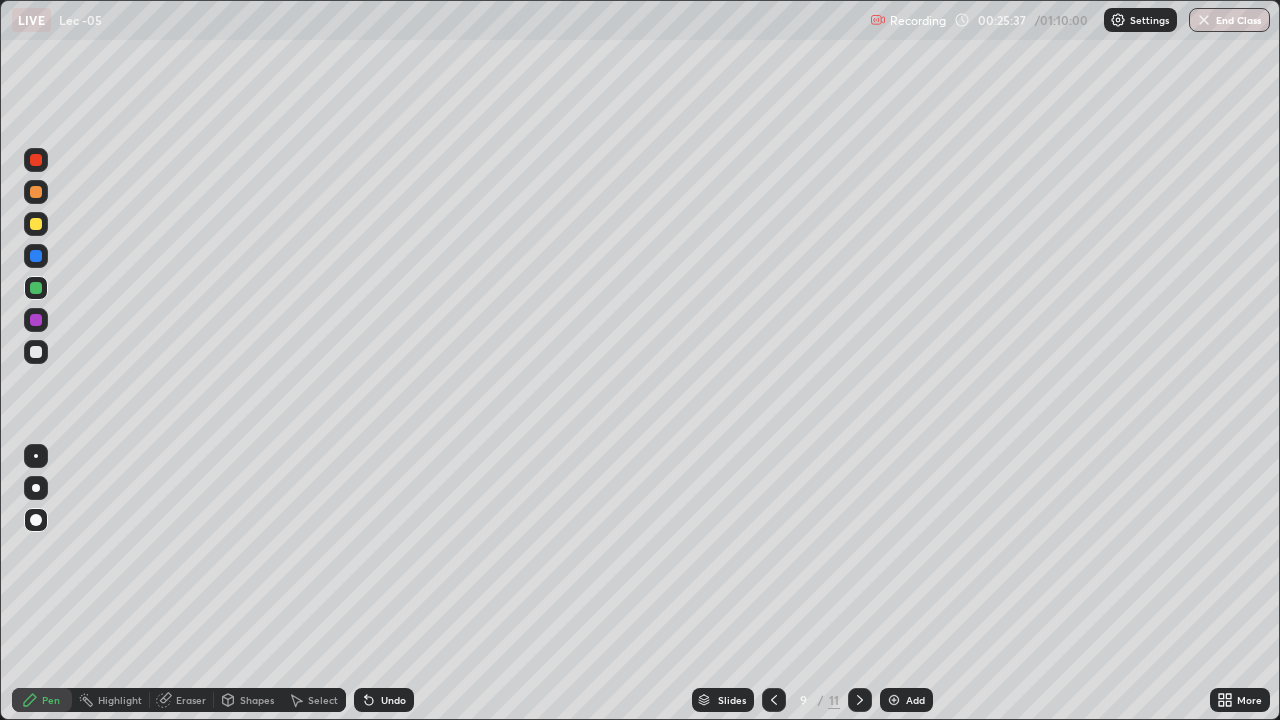 click on "Add" at bounding box center (915, 700) 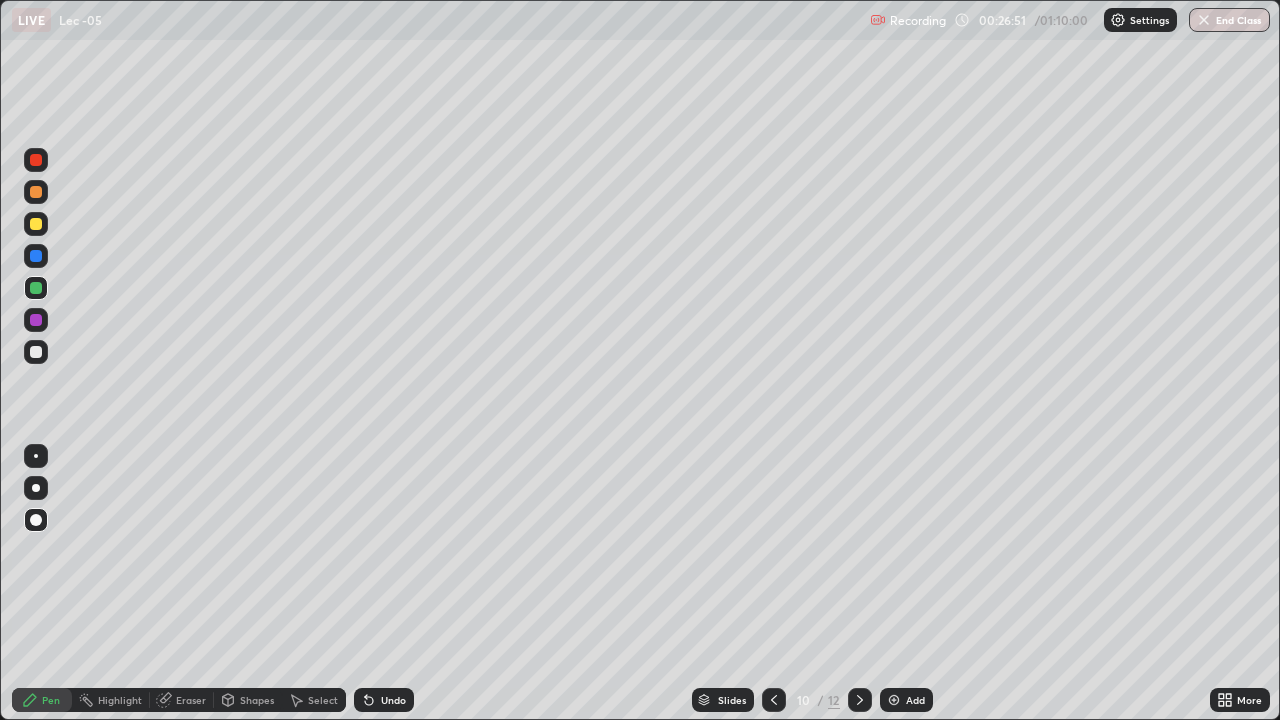 click 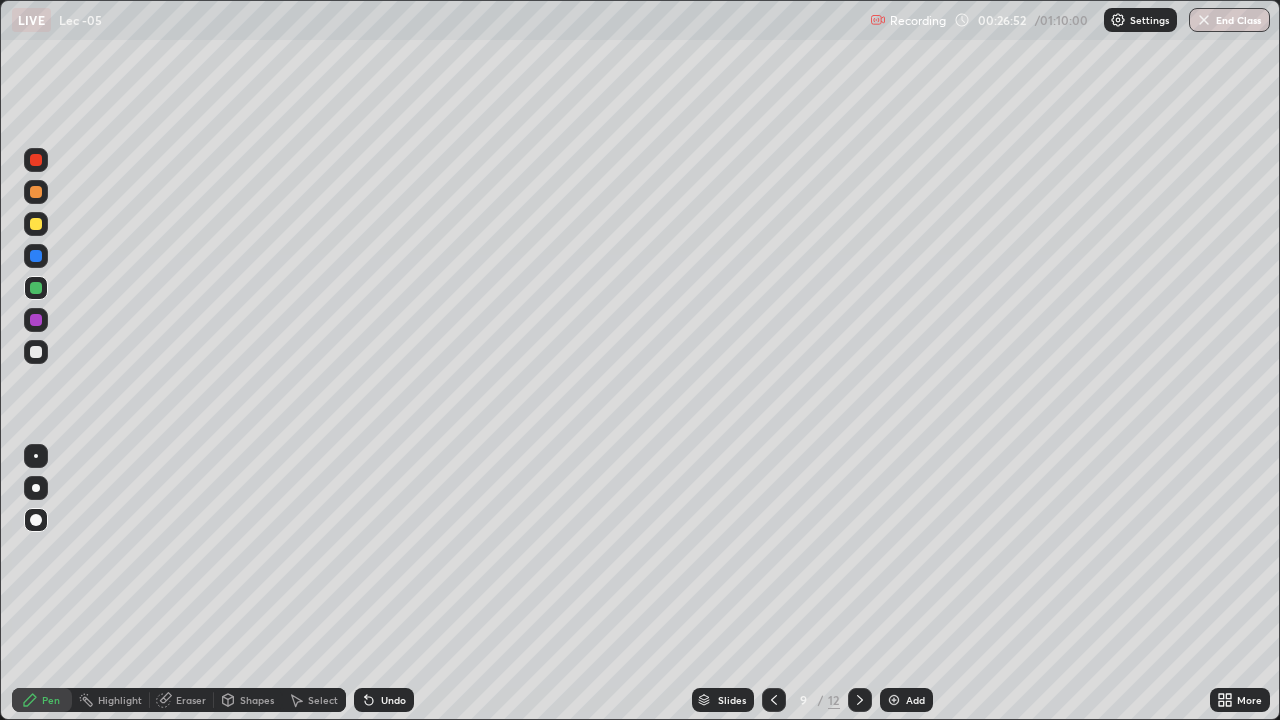 click 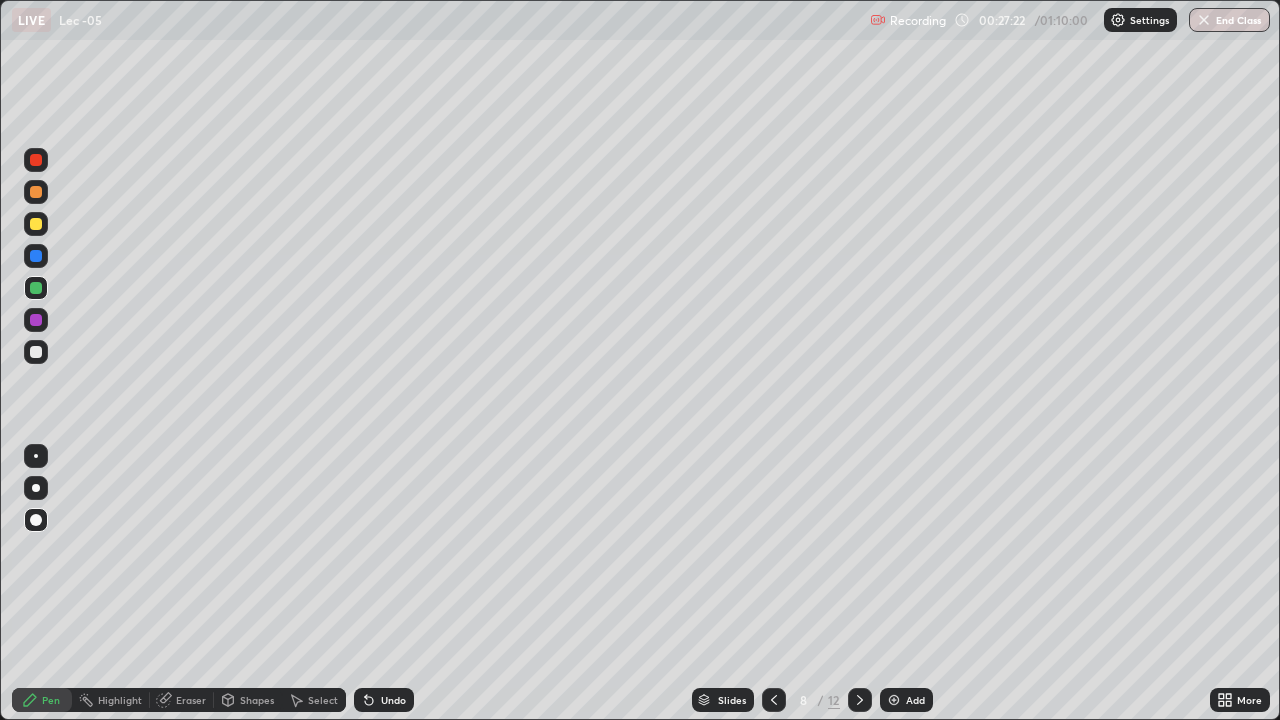 click 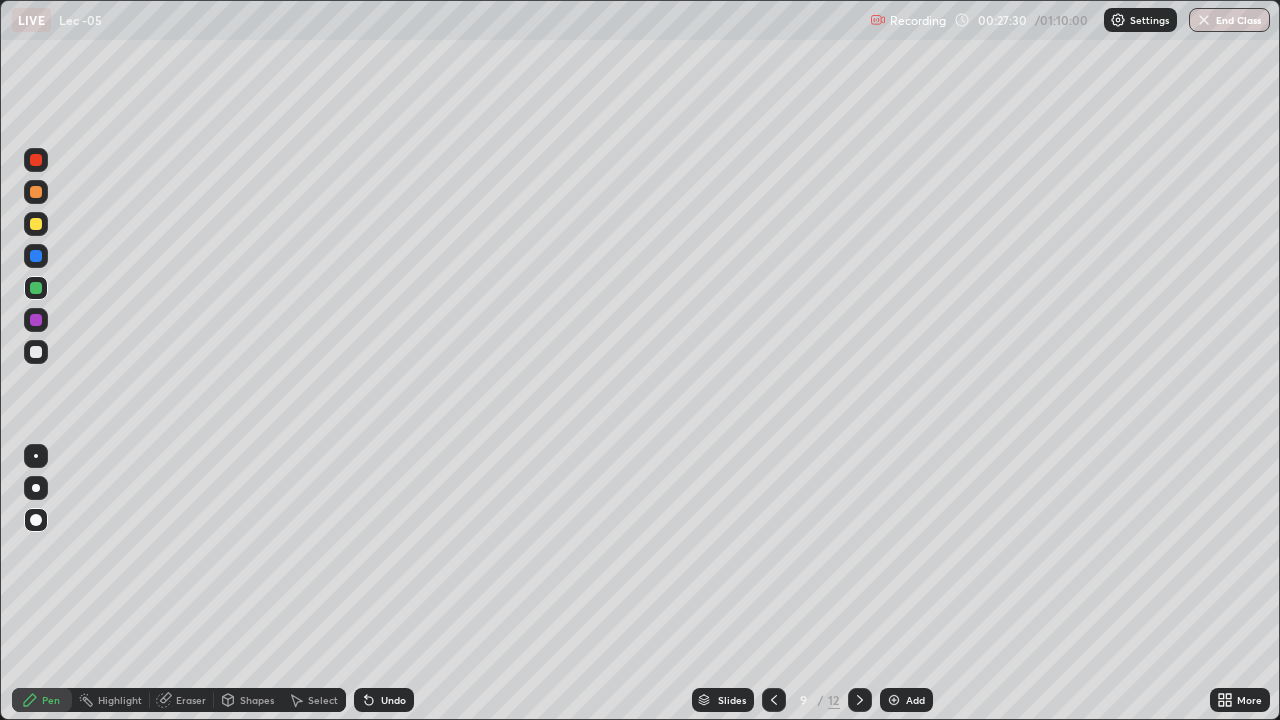 click at bounding box center [36, 352] 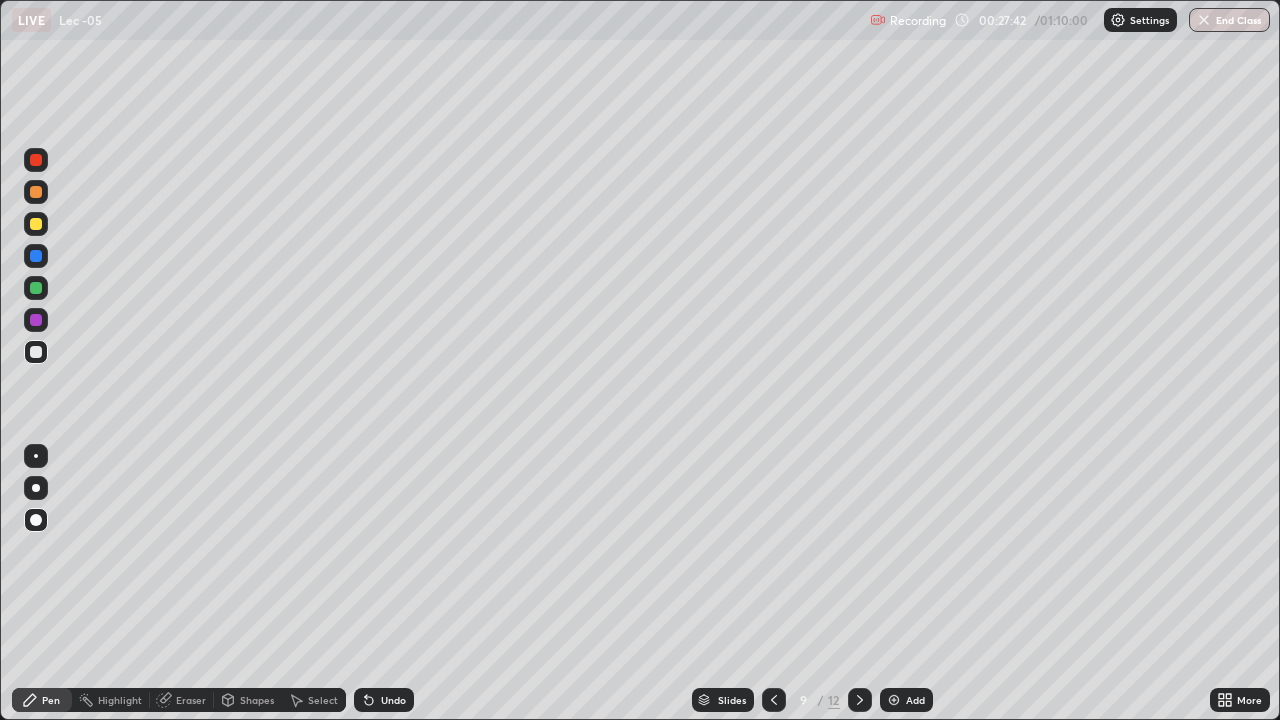 click on "Select" at bounding box center (323, 700) 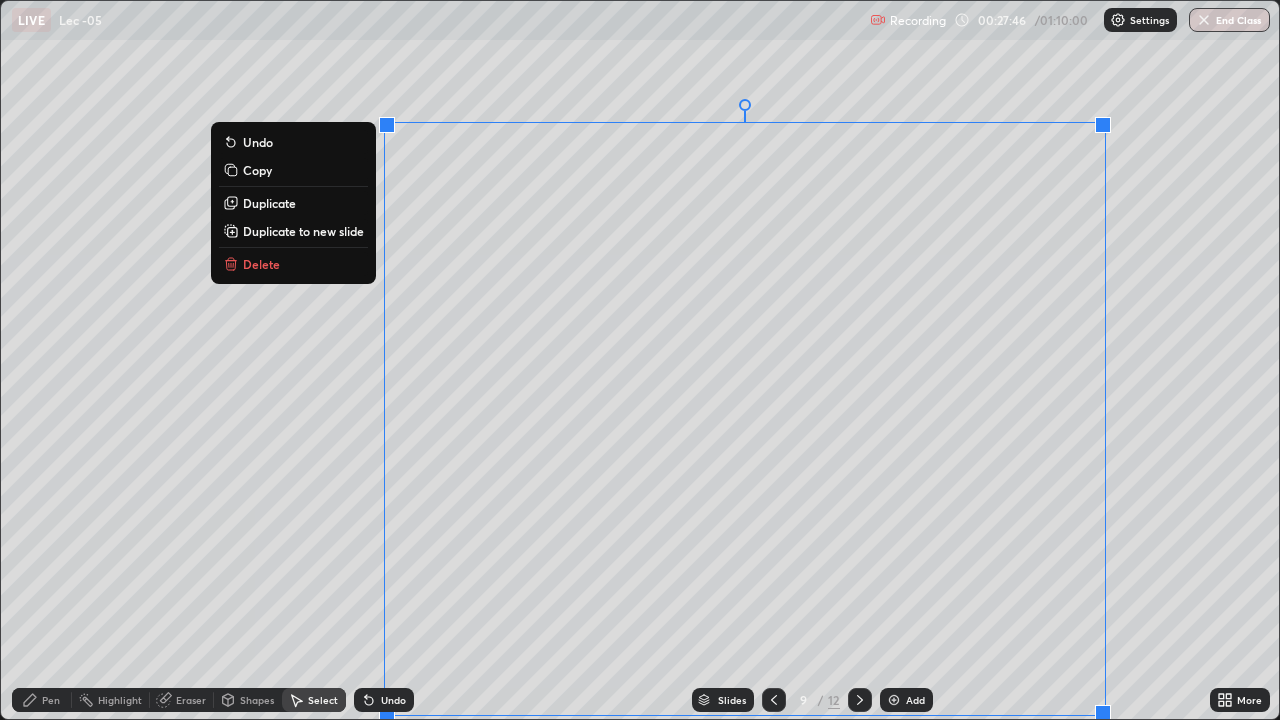 click on "Delete" at bounding box center (293, 264) 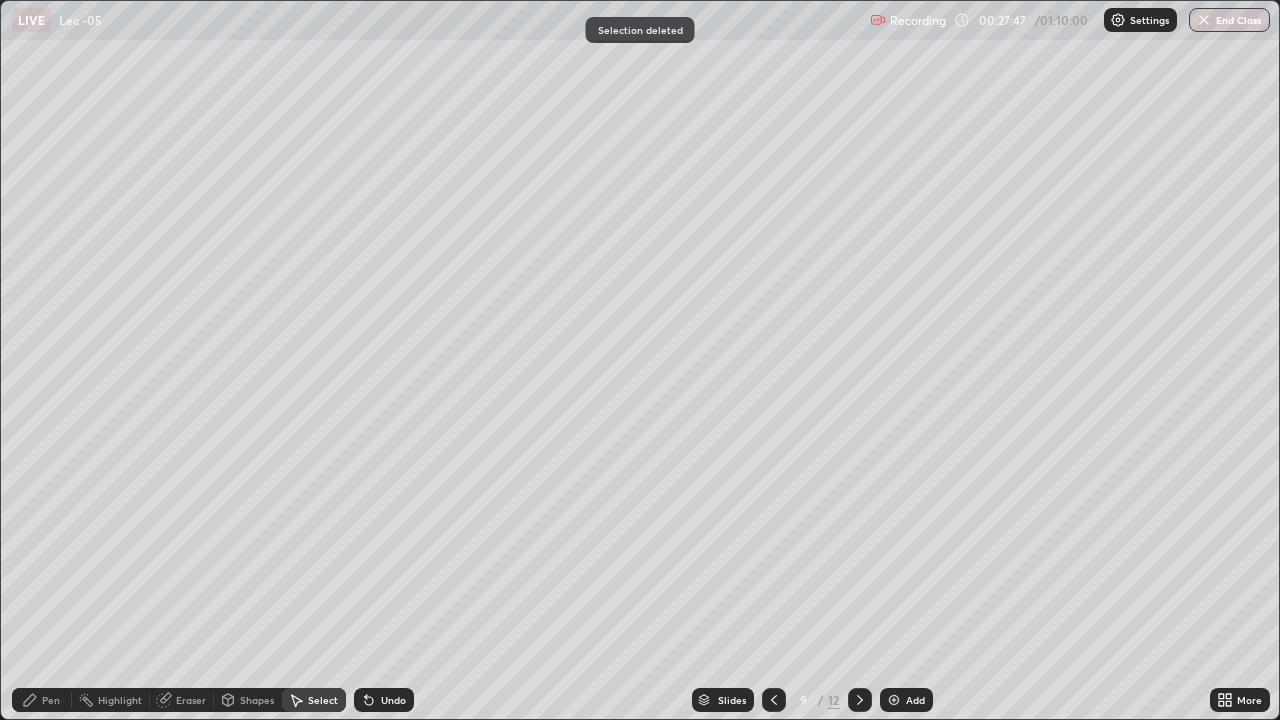 click on "Pen" at bounding box center (51, 700) 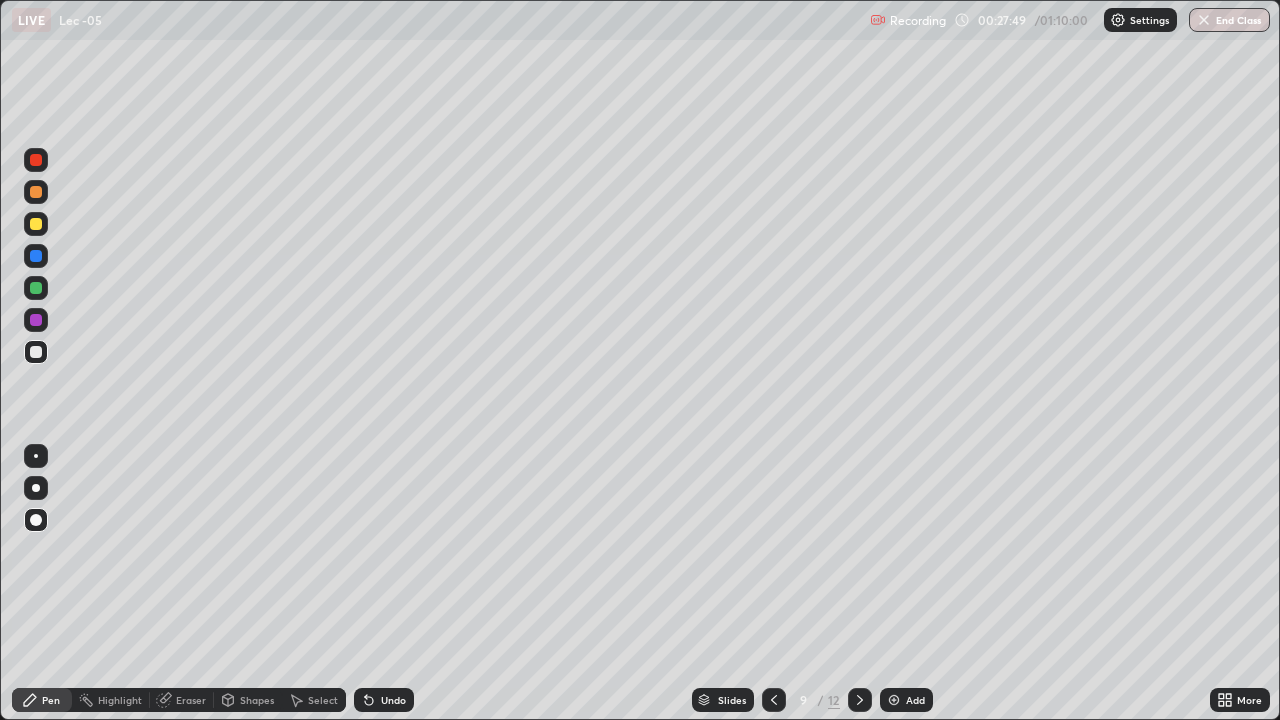 click on "Undo" at bounding box center [393, 700] 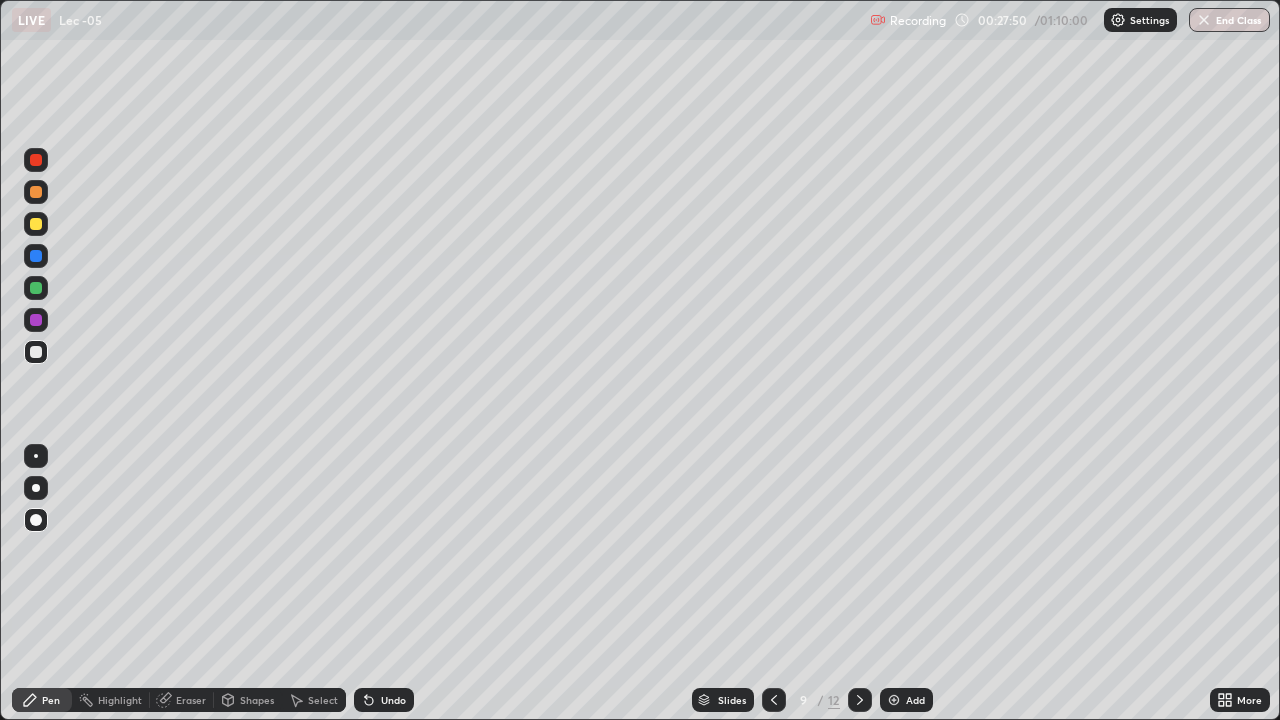 click at bounding box center [36, 352] 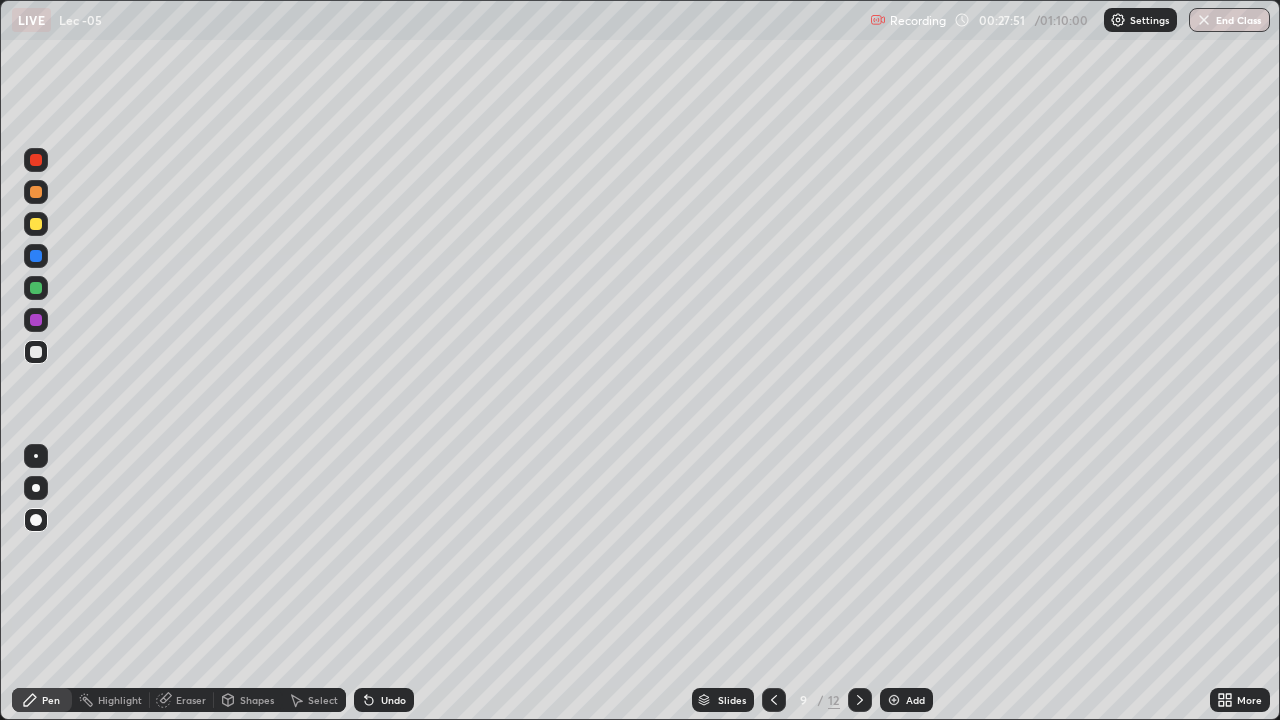 click at bounding box center [36, 456] 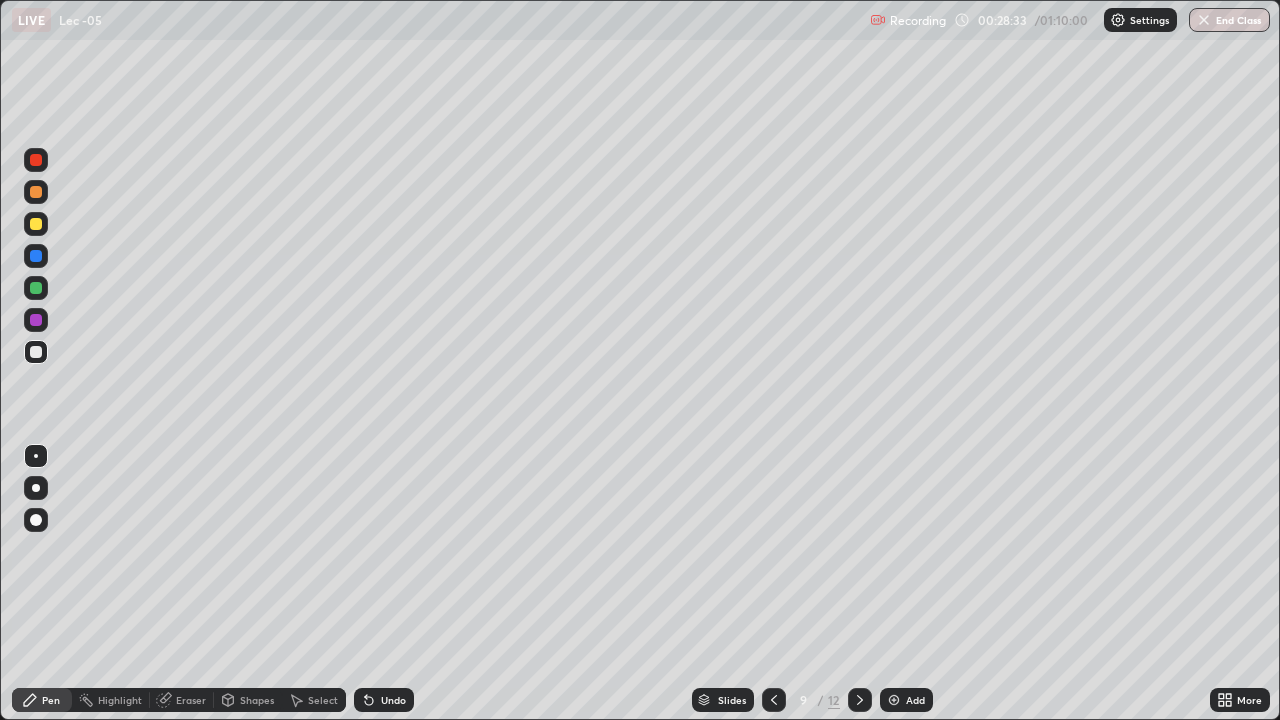click on "Undo" at bounding box center (393, 700) 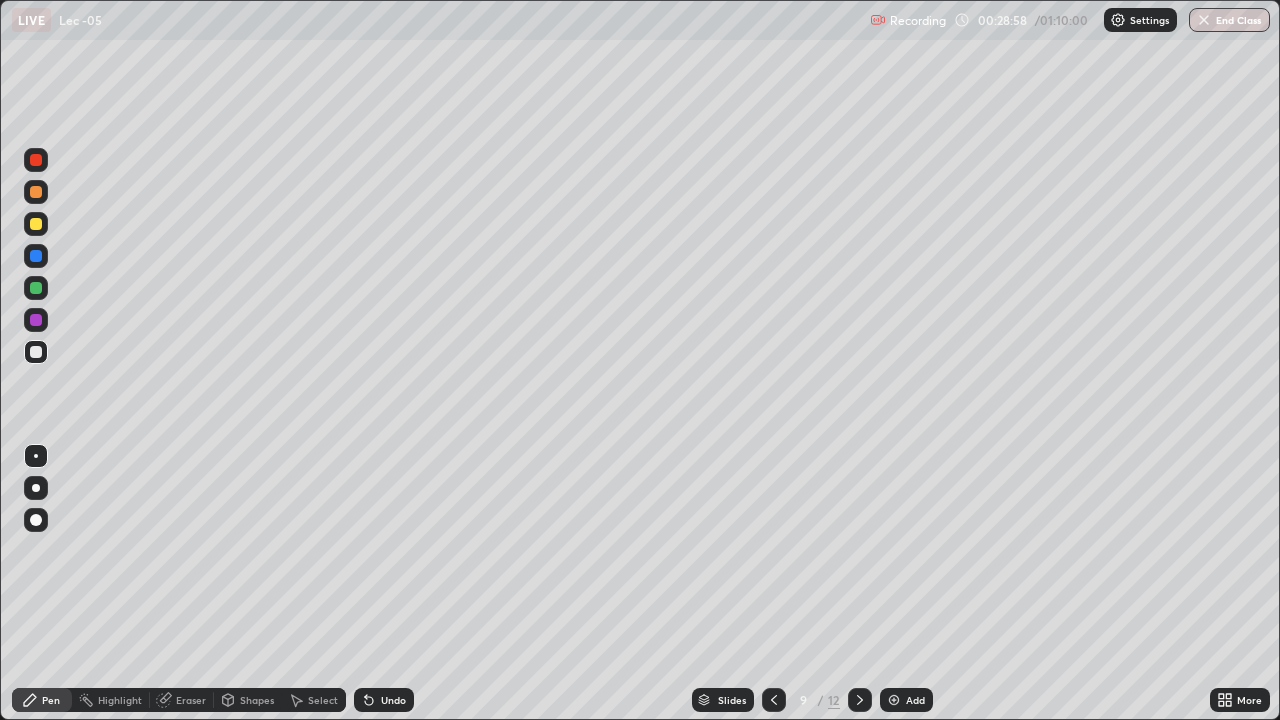 click on "Undo" at bounding box center (393, 700) 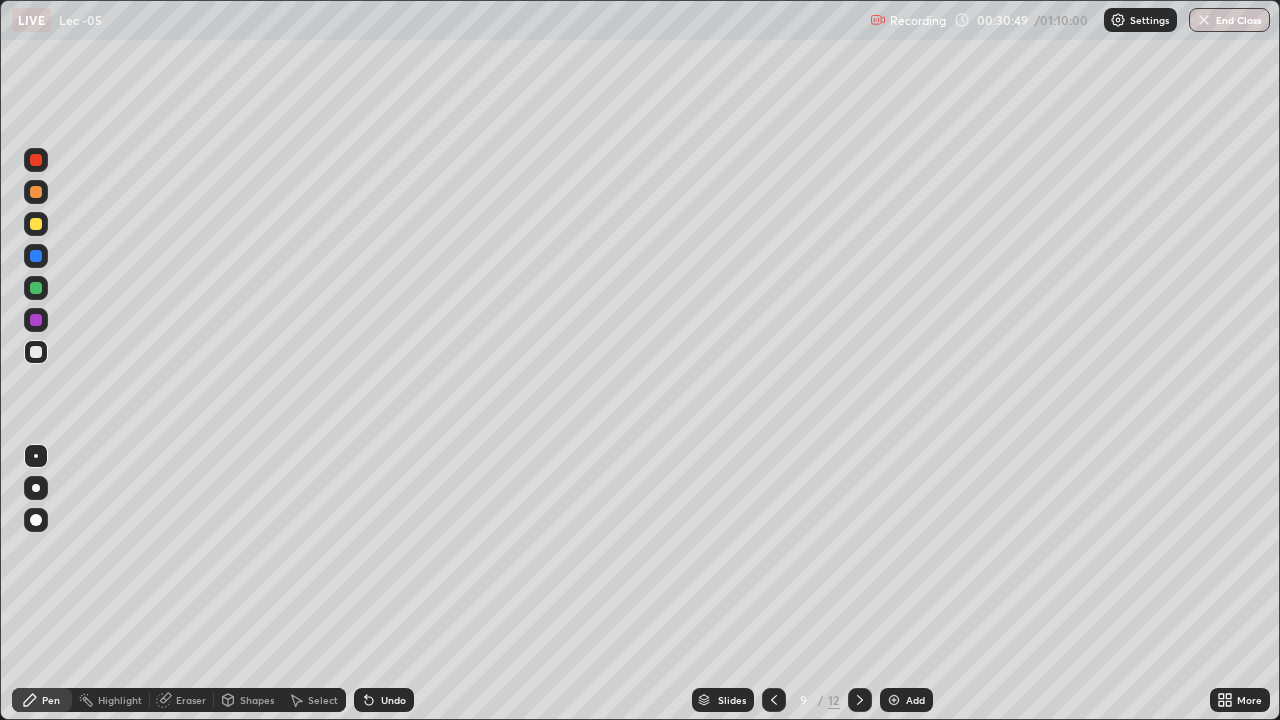 click 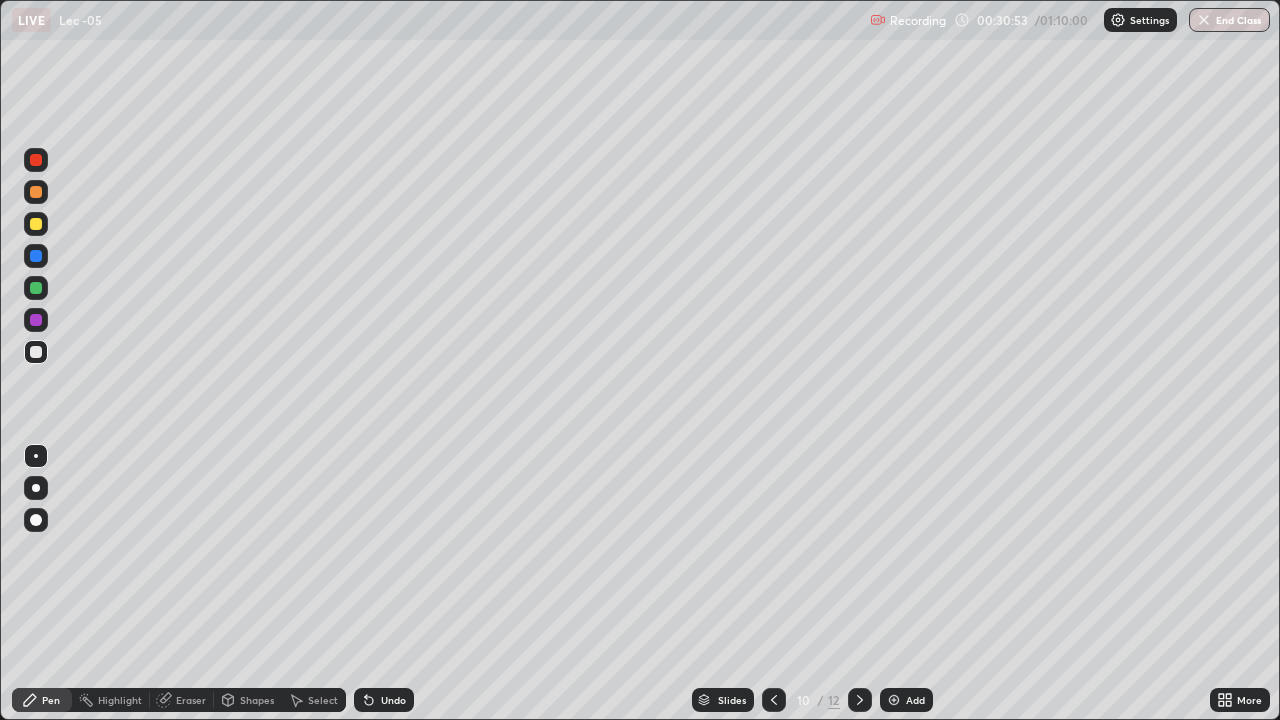 click 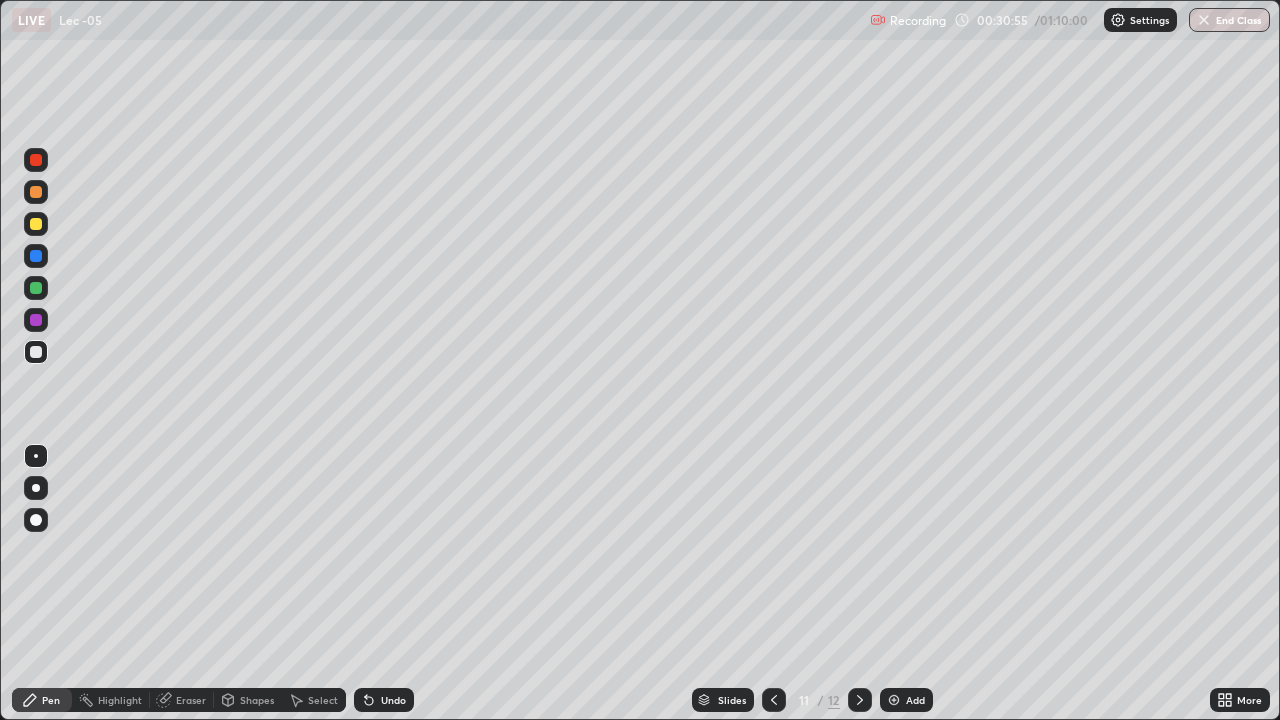 click at bounding box center [36, 352] 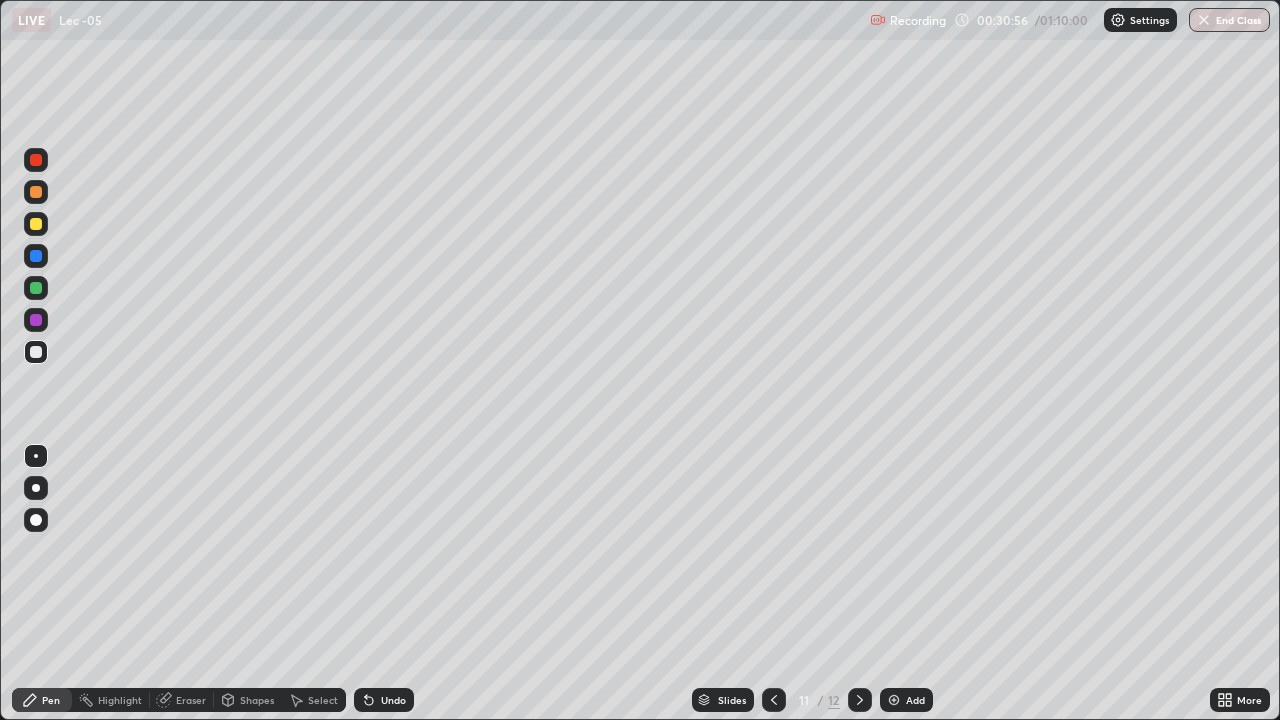 click at bounding box center (36, 352) 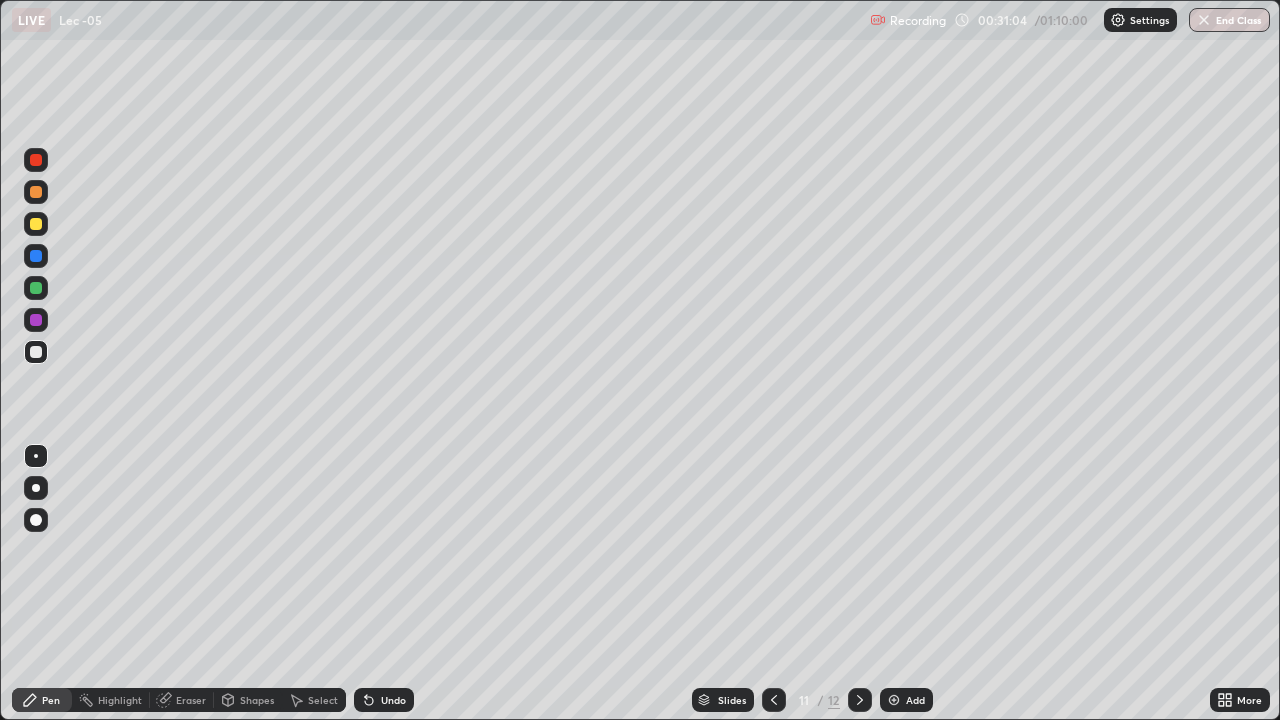 click 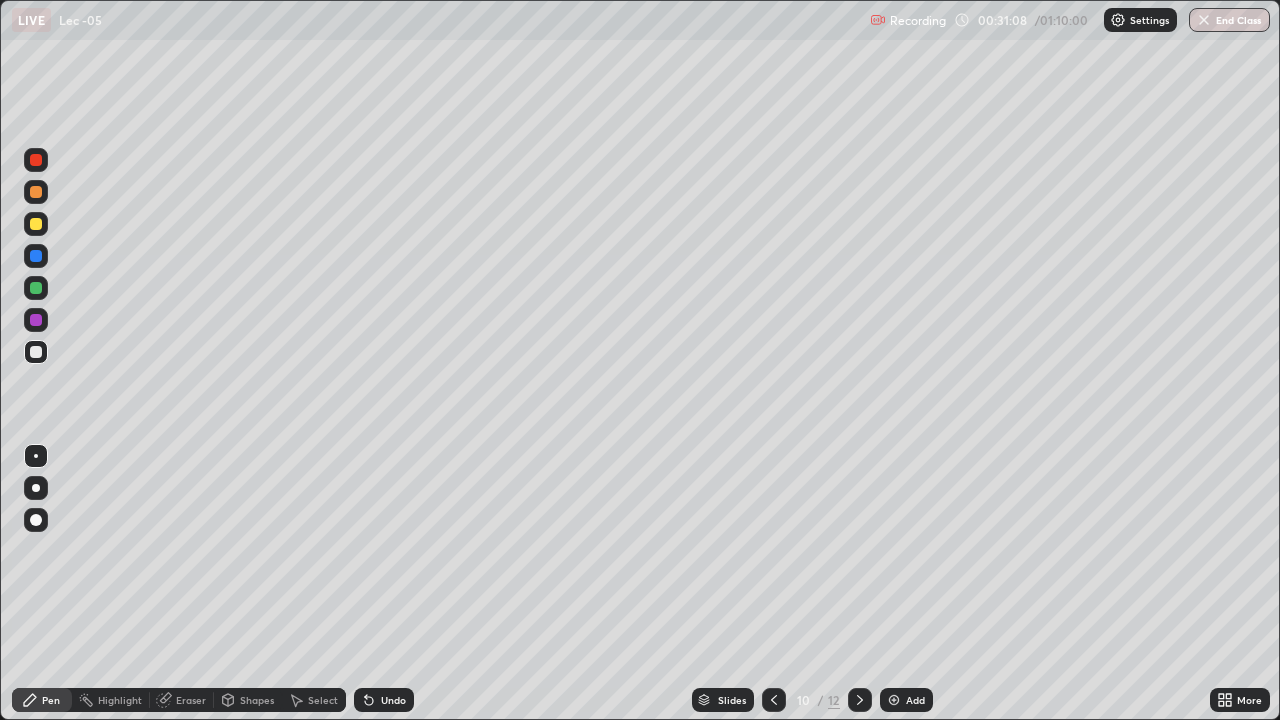 click 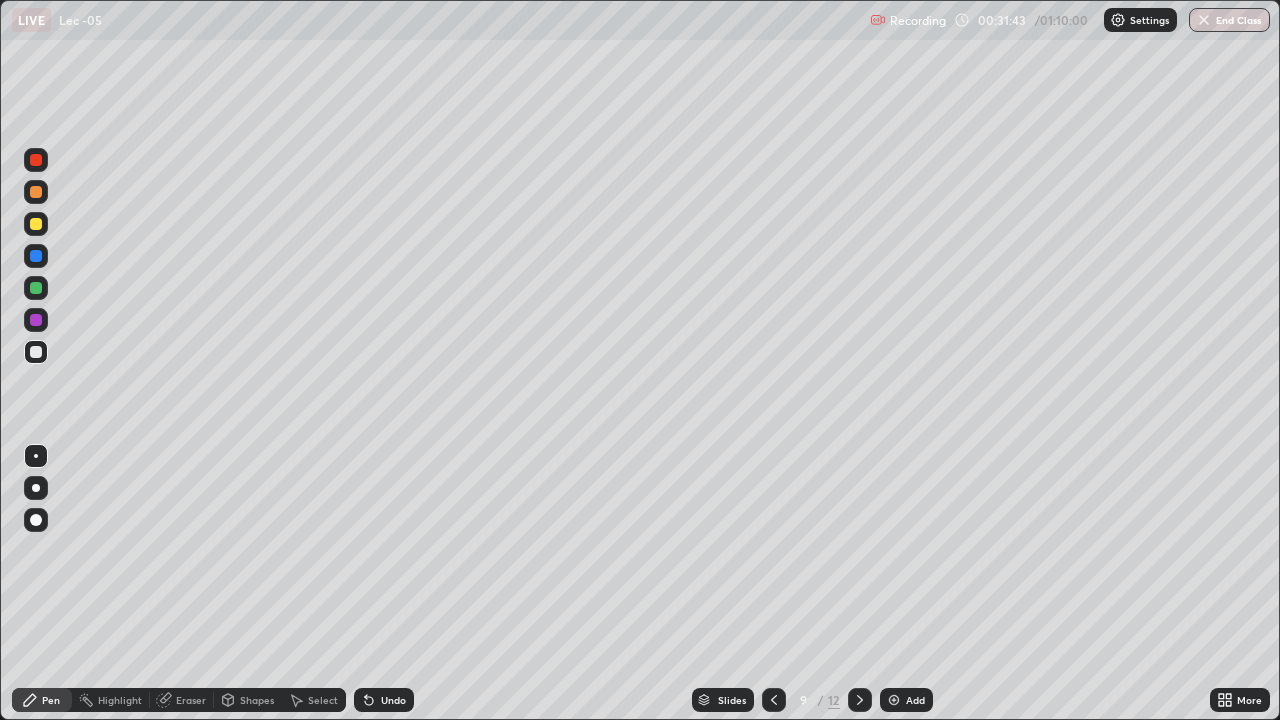 click 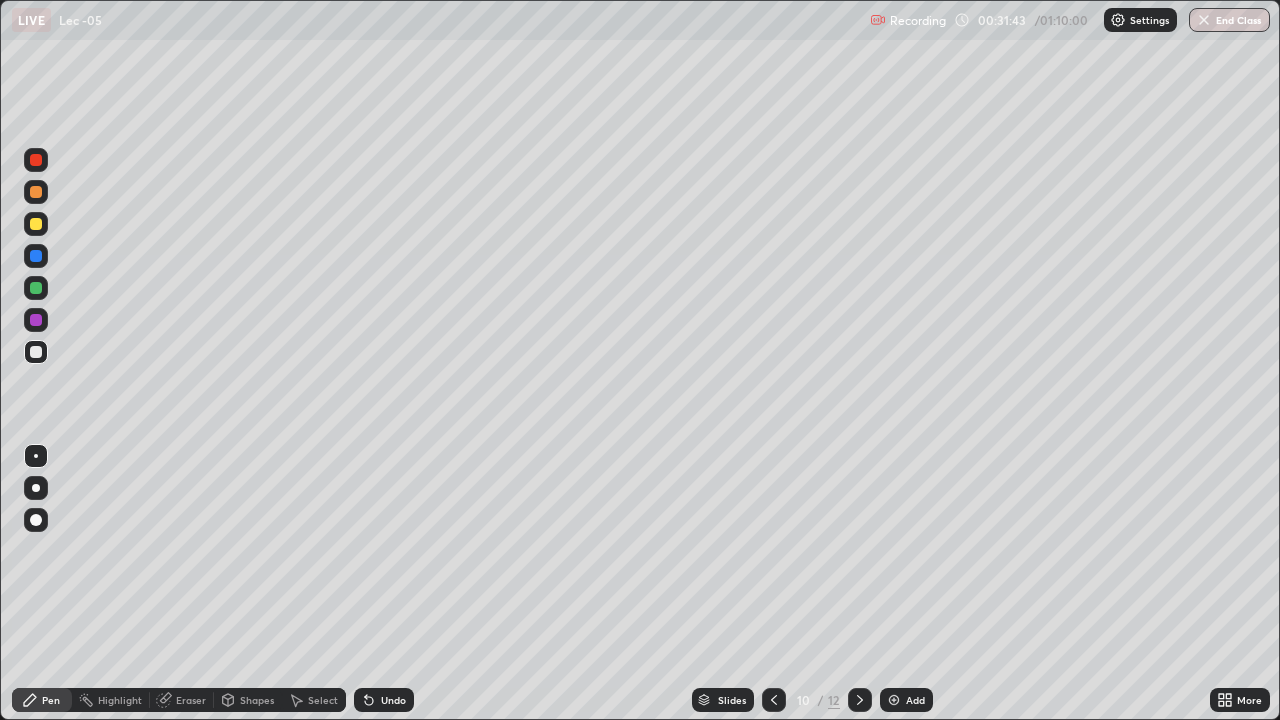 click 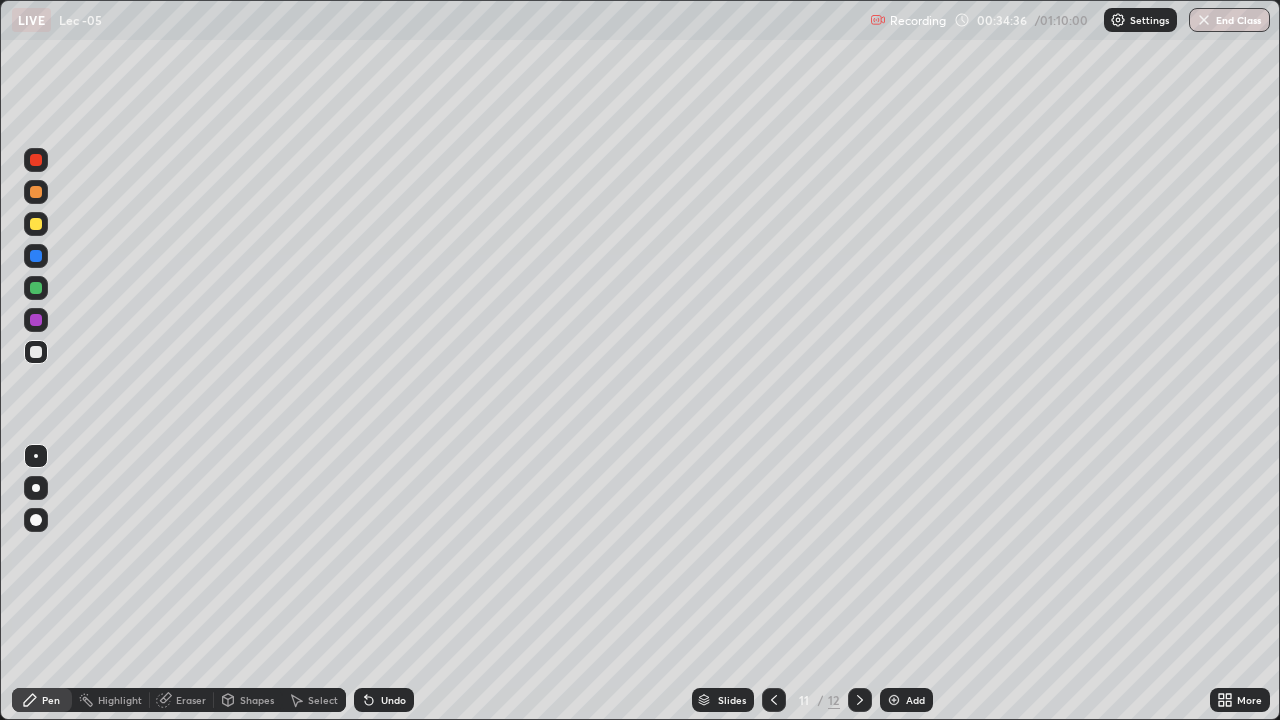 click on "Add" at bounding box center [915, 700] 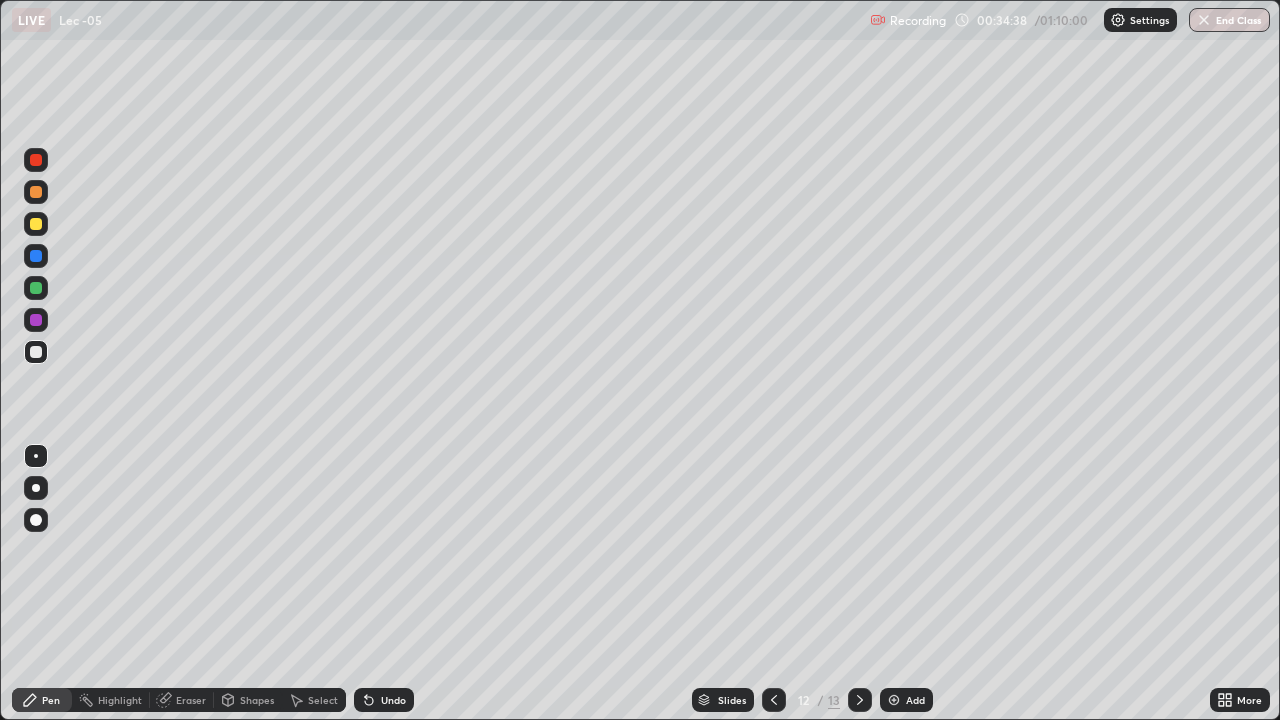 click at bounding box center [36, 352] 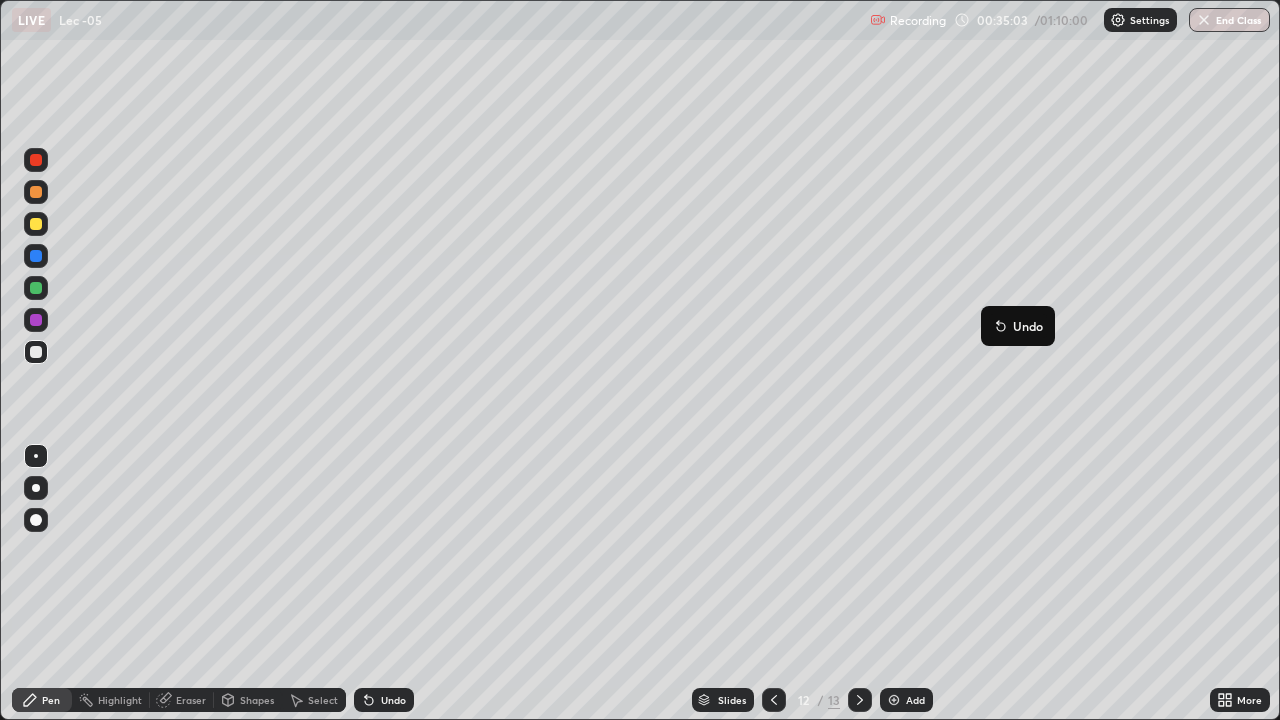 click on "Undo" at bounding box center [393, 700] 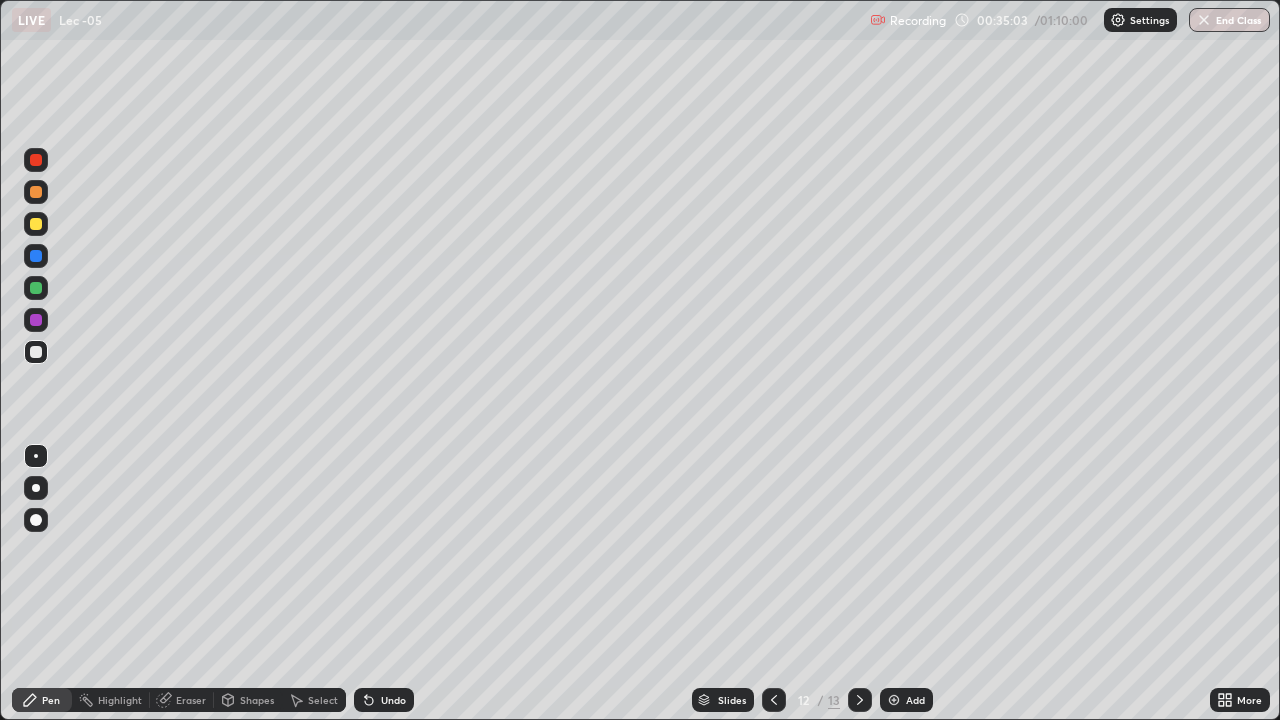 click on "Undo" at bounding box center (393, 700) 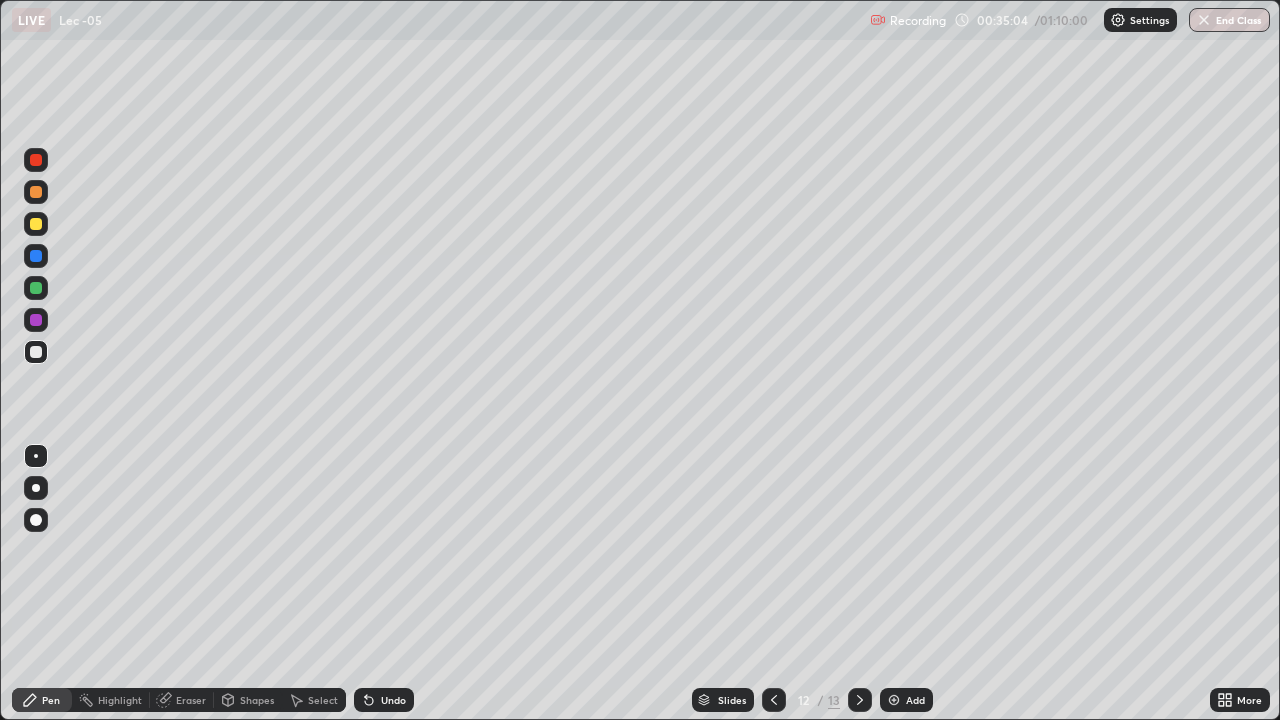 click on "Undo" at bounding box center (393, 700) 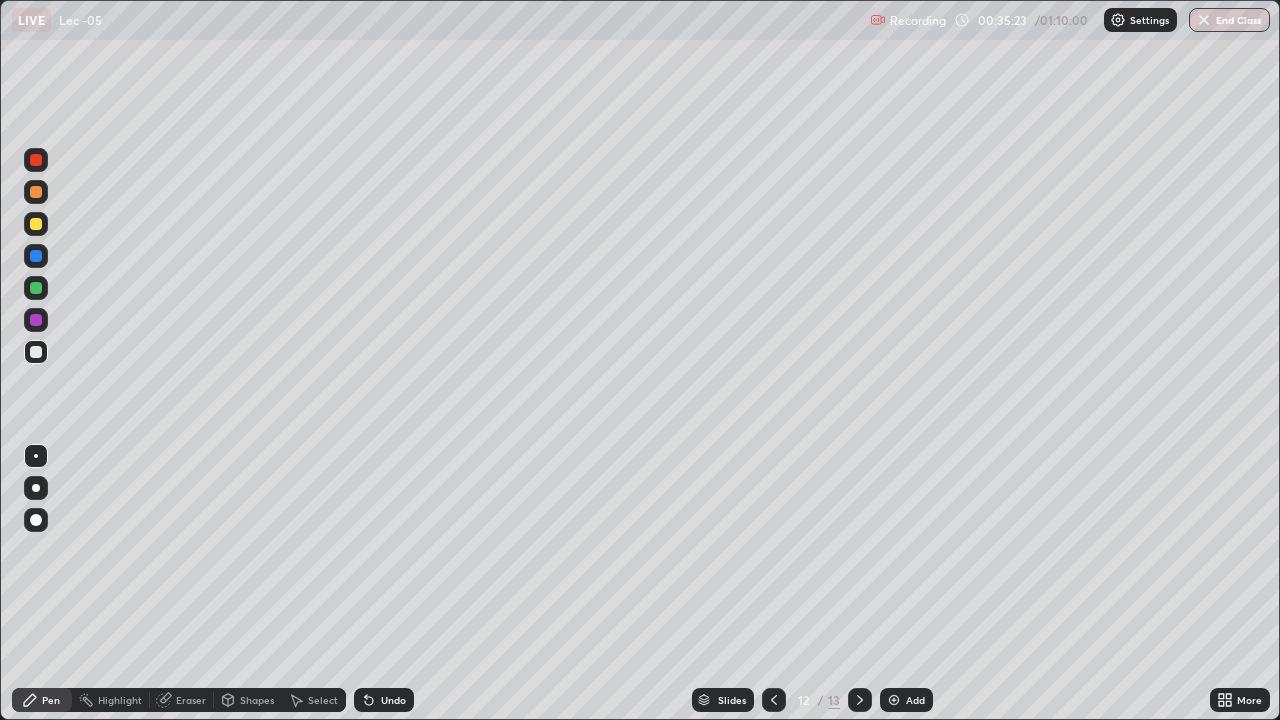 click on "Undo" at bounding box center [393, 700] 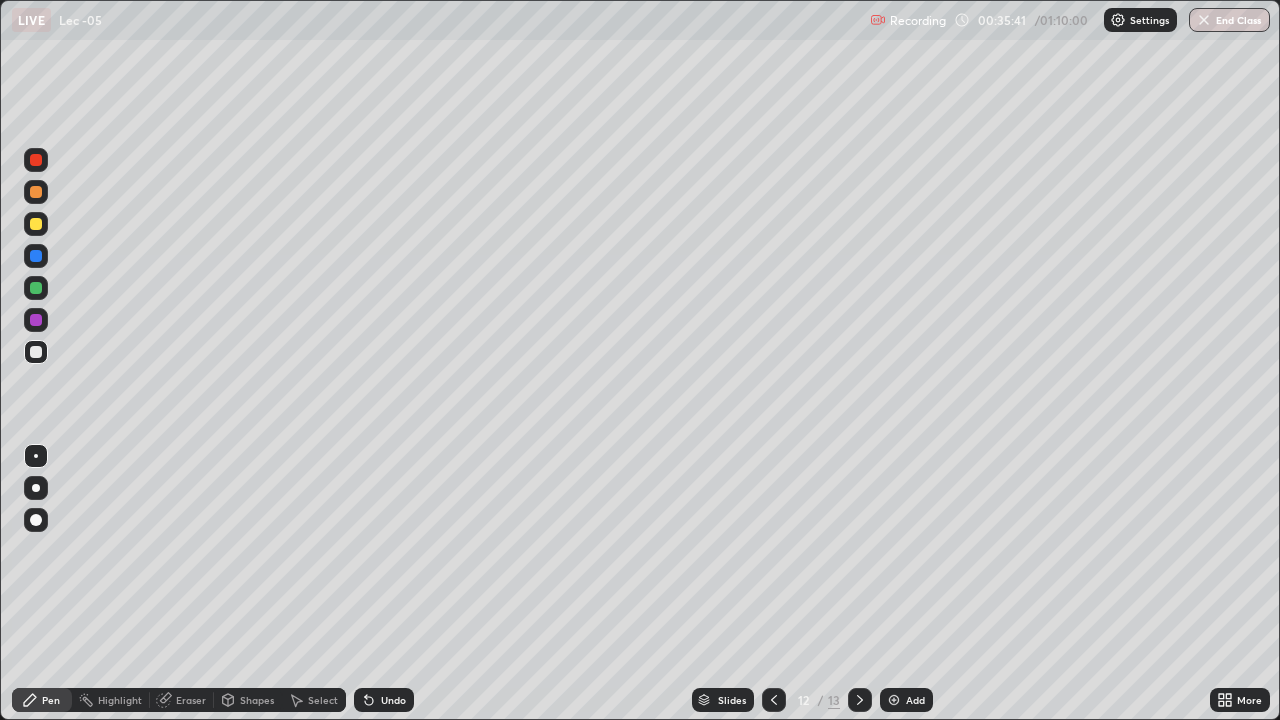 click on "Select" at bounding box center [323, 700] 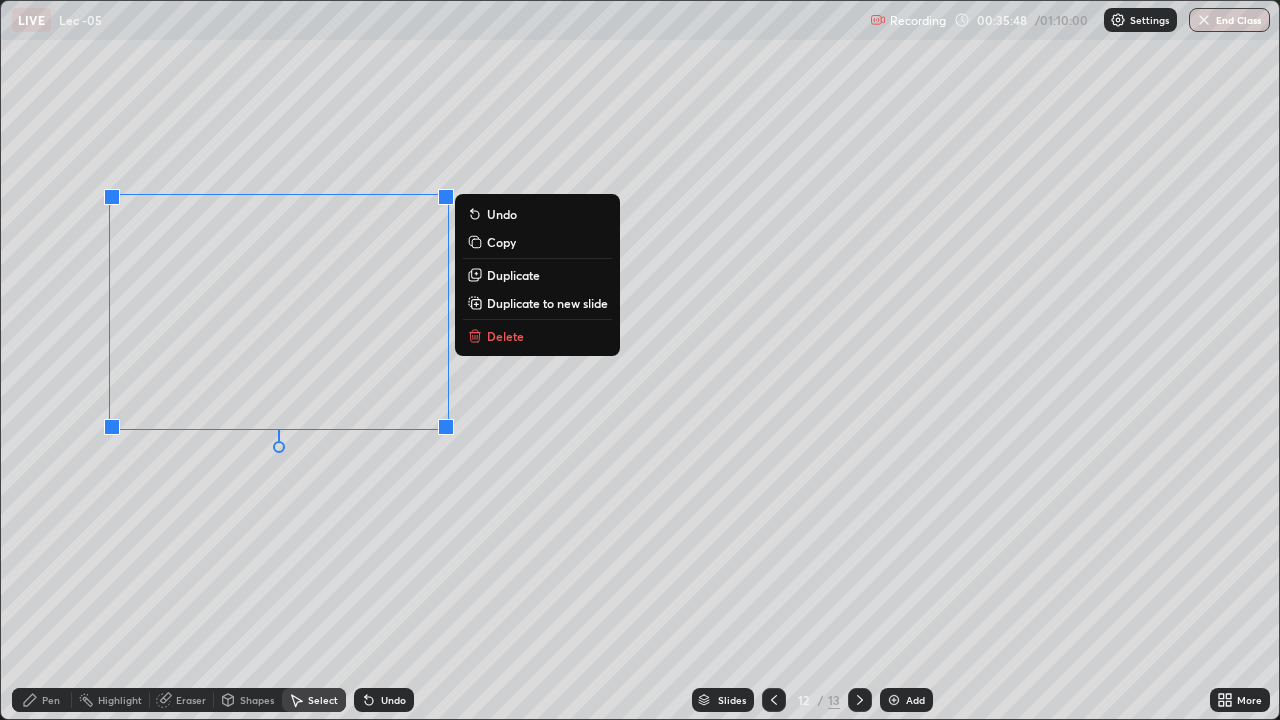 click on "Duplicate" at bounding box center (513, 275) 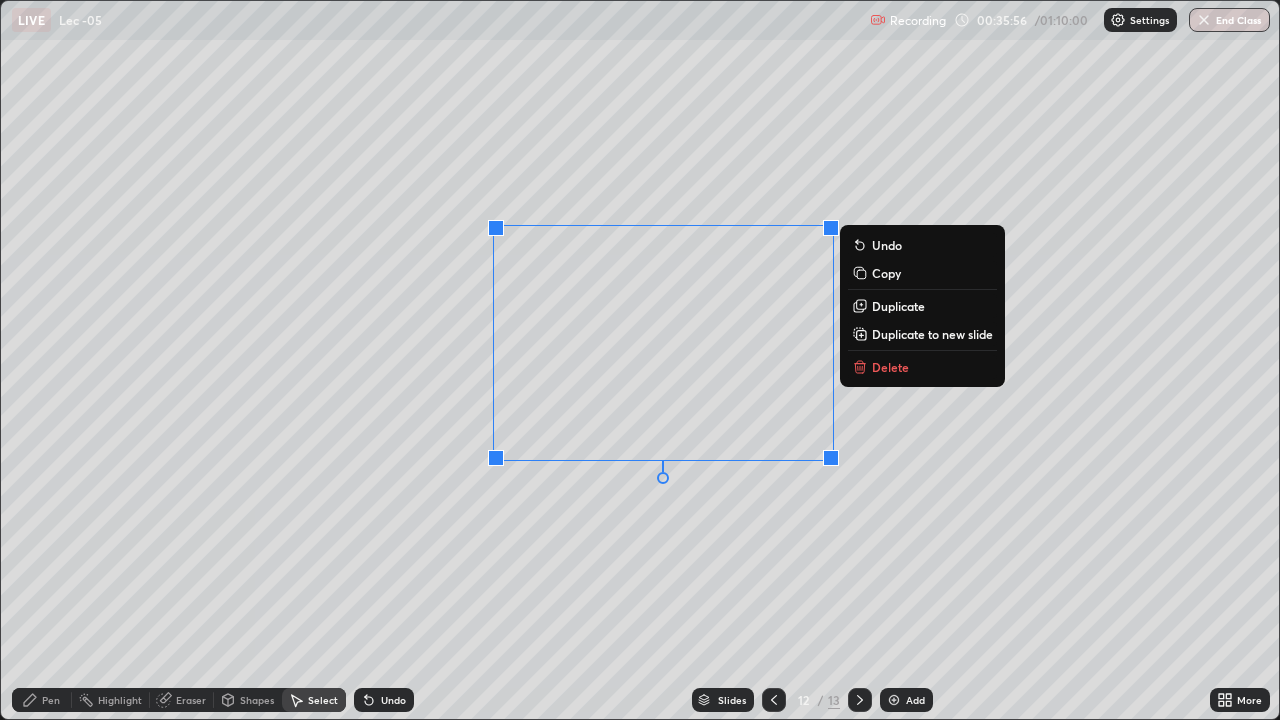 click on "Duplicate" at bounding box center (898, 306) 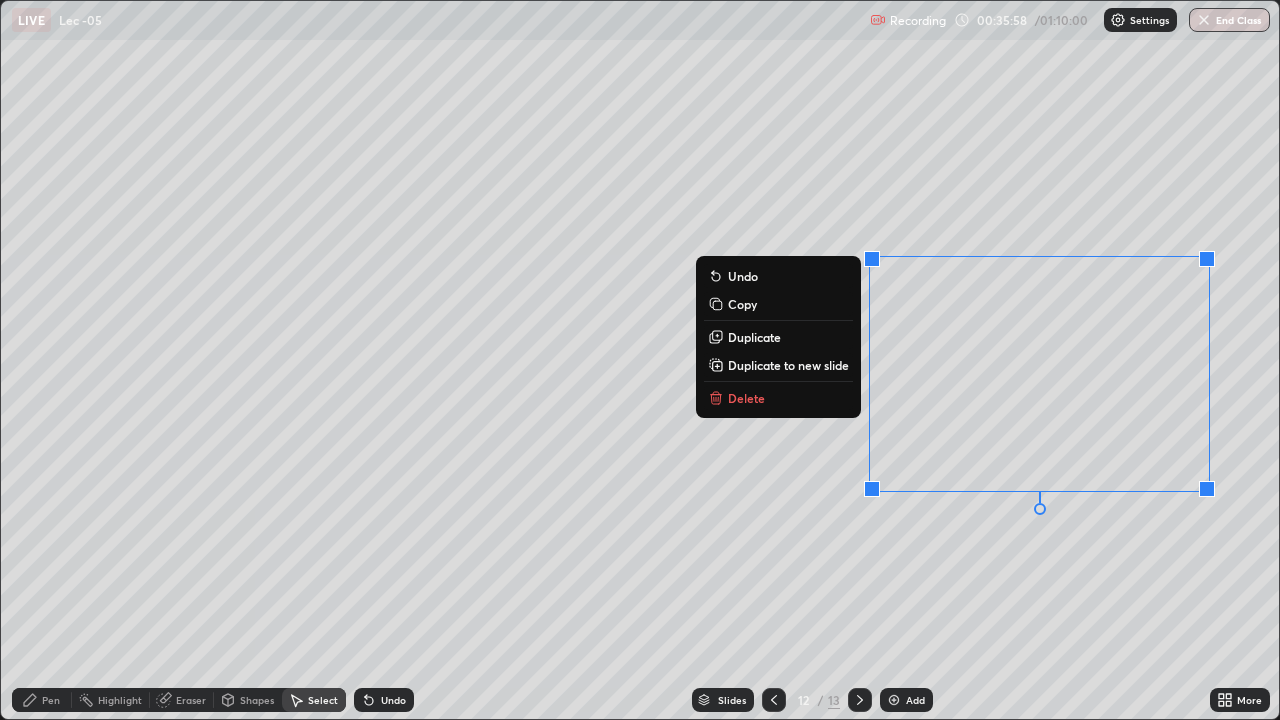 click on "0 ° Undo Copy Duplicate Duplicate to new slide Delete" at bounding box center (640, 360) 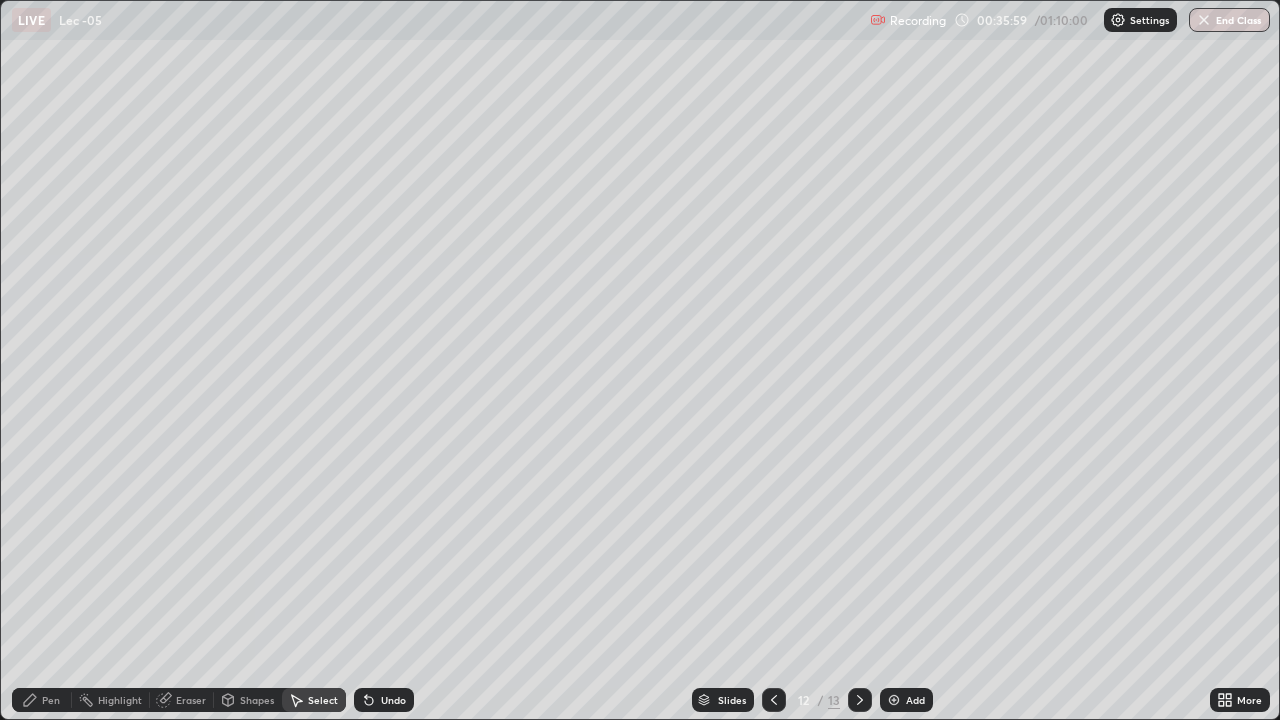 click on "Pen" at bounding box center [42, 700] 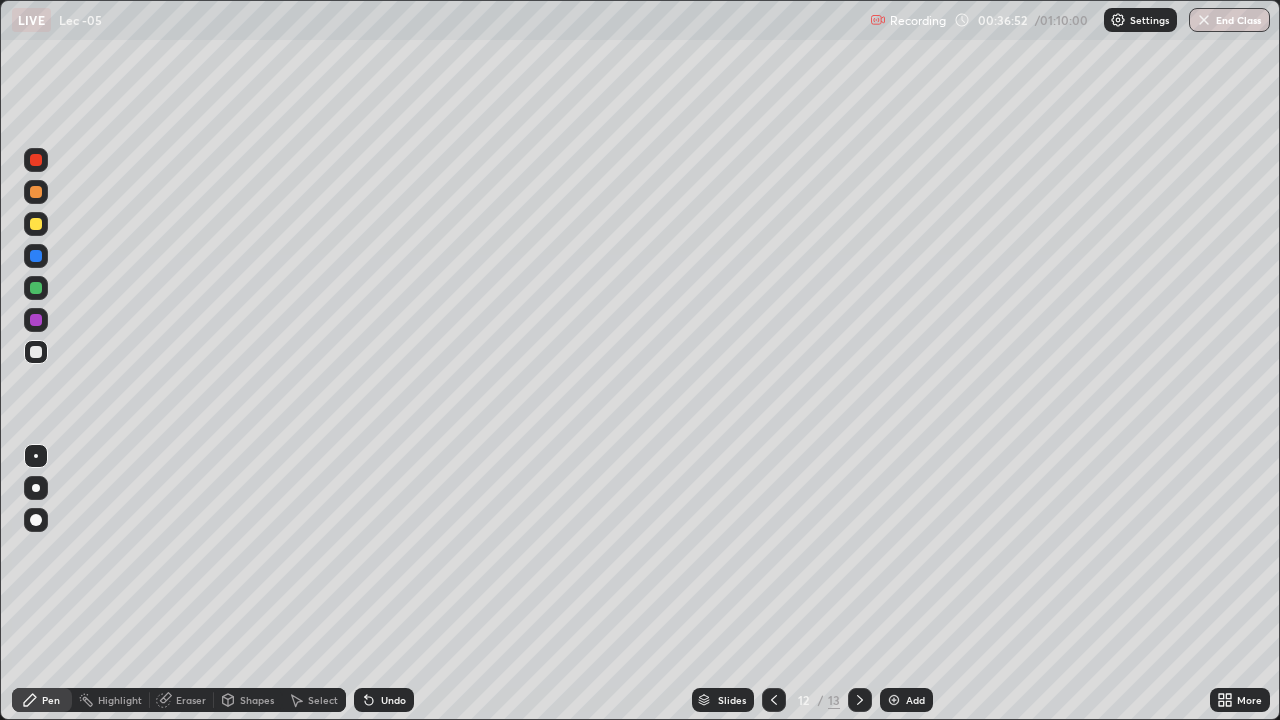 click on "Select" at bounding box center (323, 700) 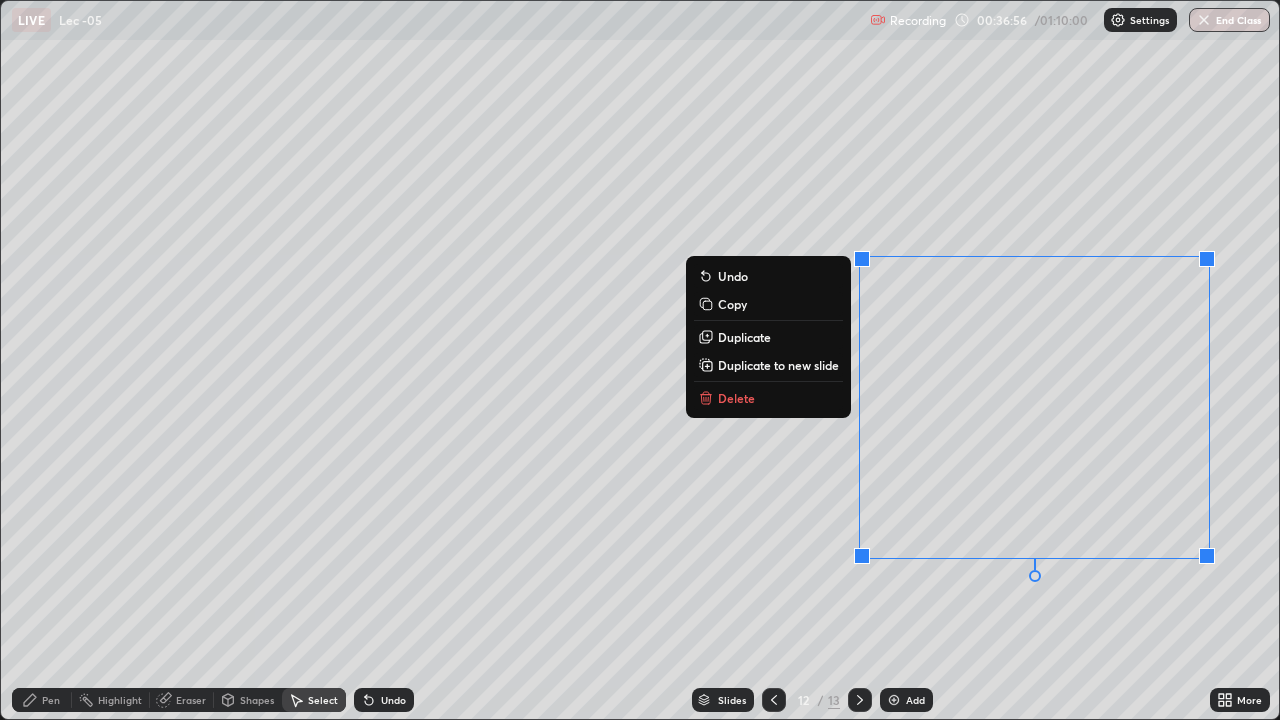 click on "Duplicate to new slide" at bounding box center [778, 365] 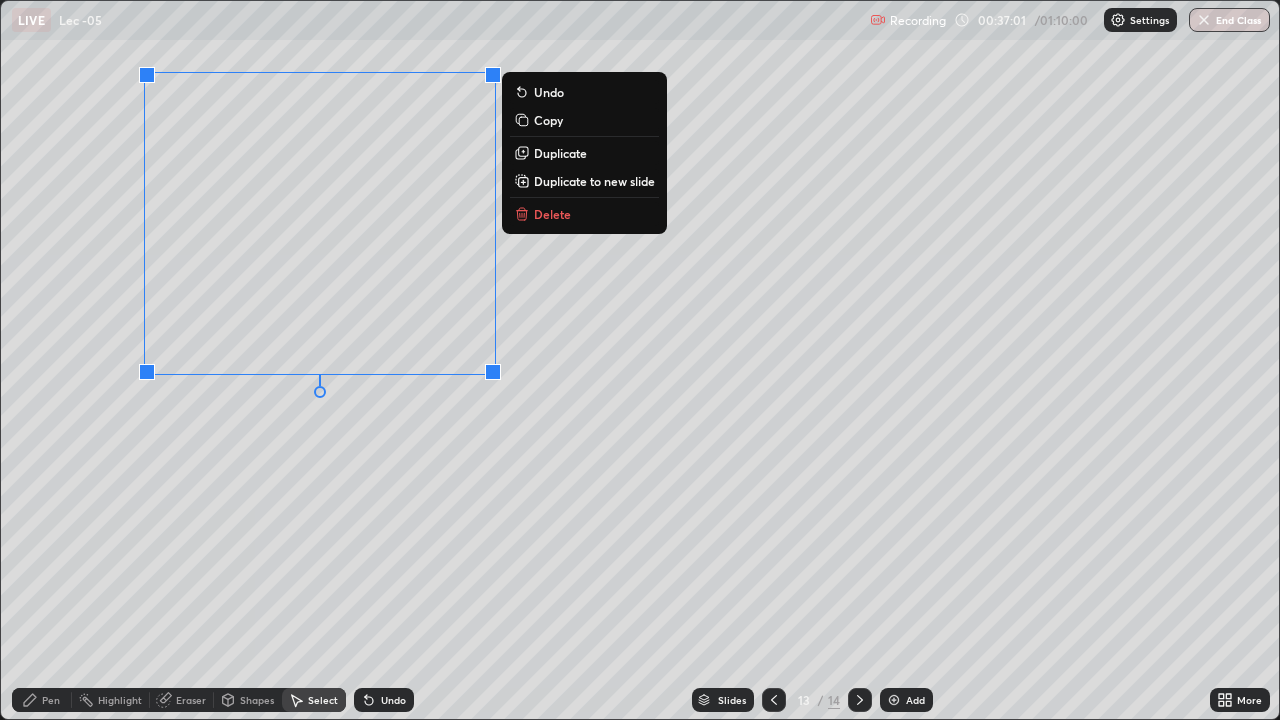 click on "0 ° Undo Copy Duplicate Duplicate to new slide Delete" at bounding box center [640, 360] 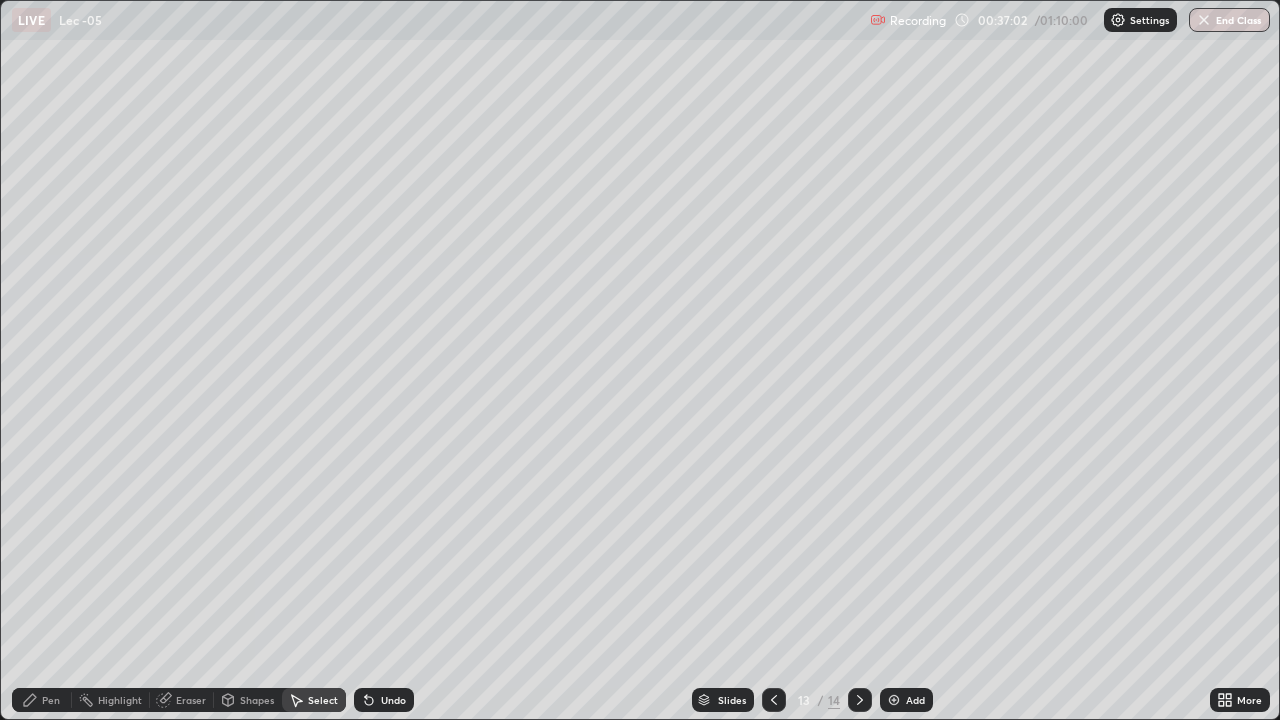 click on "Pen" at bounding box center [51, 700] 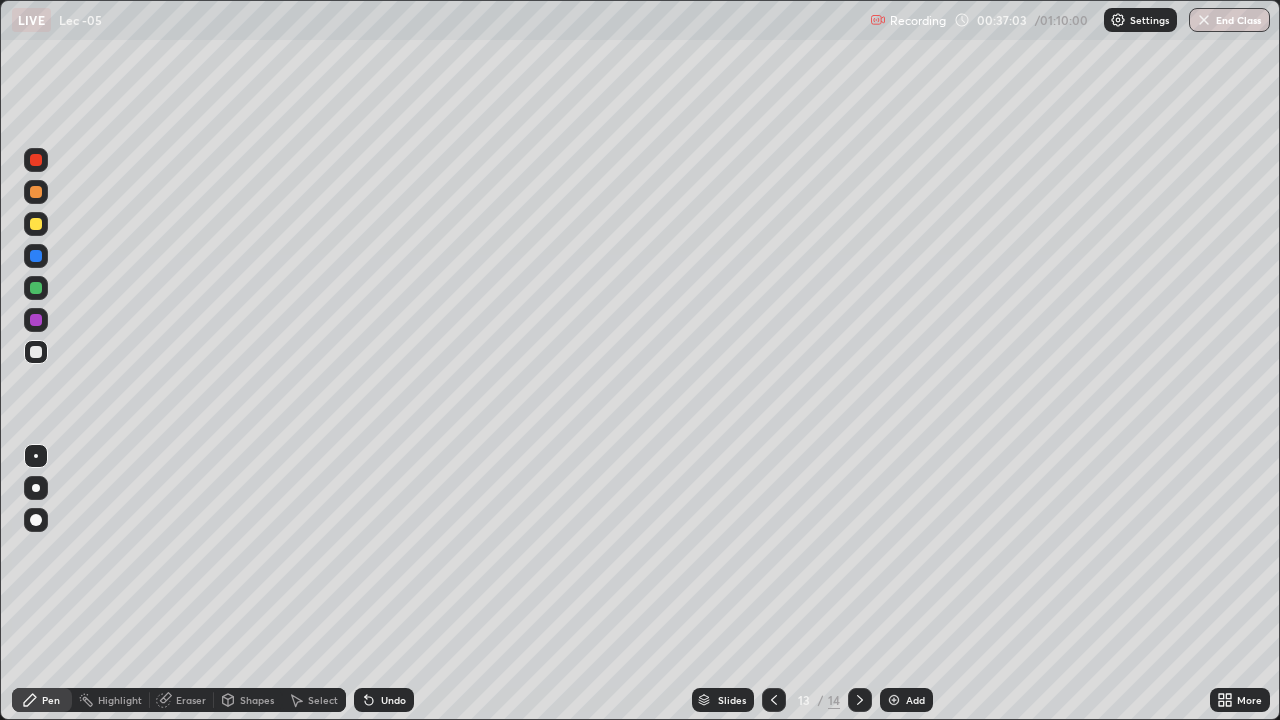 click at bounding box center [36, 288] 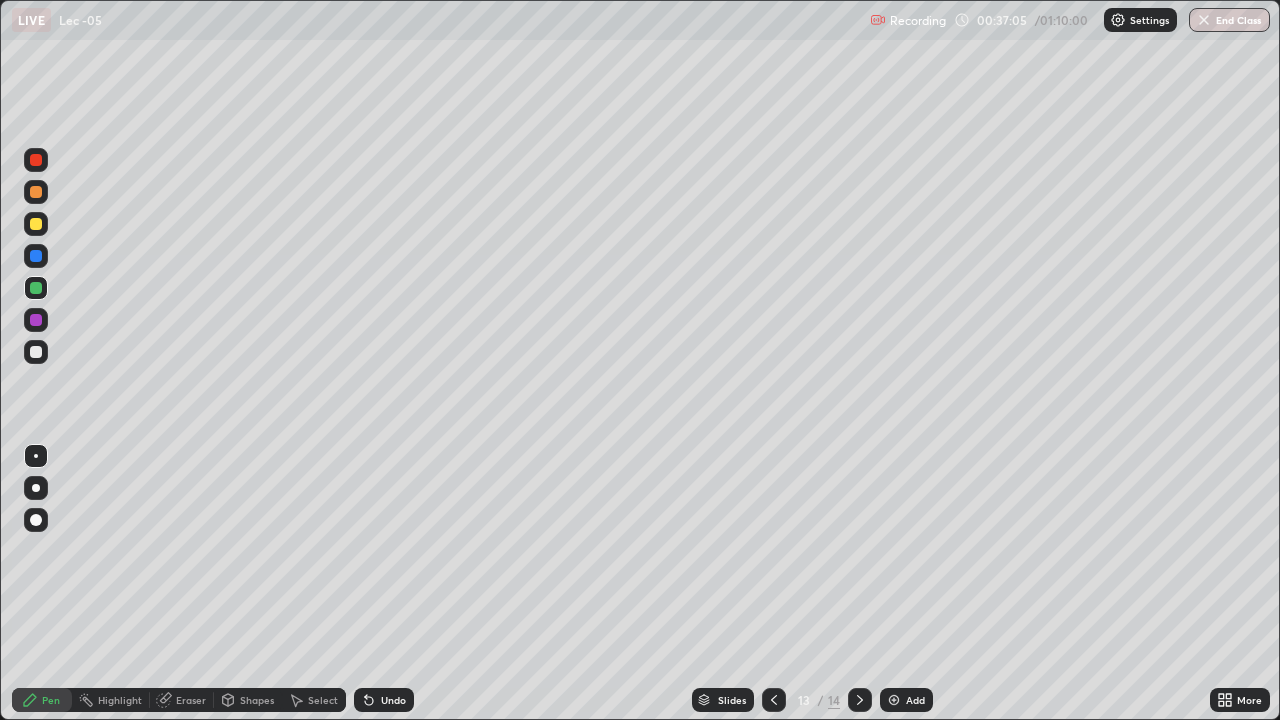 click on "More" at bounding box center [1249, 700] 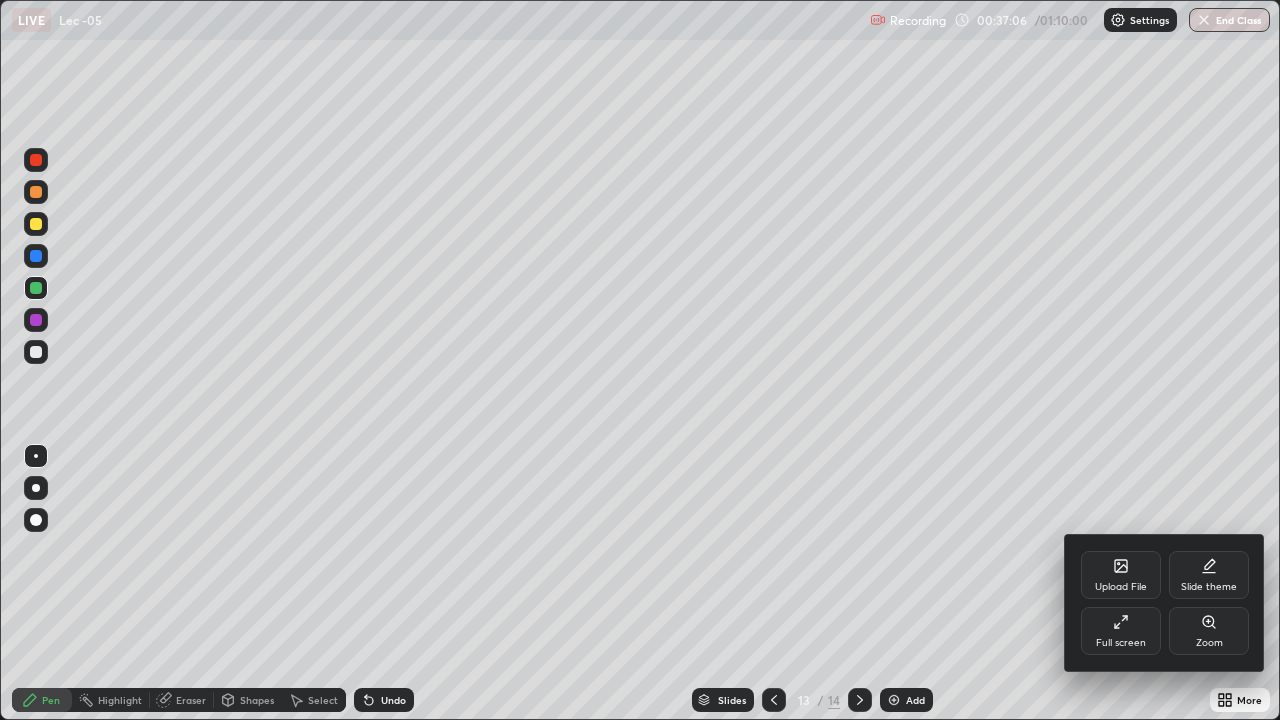 click 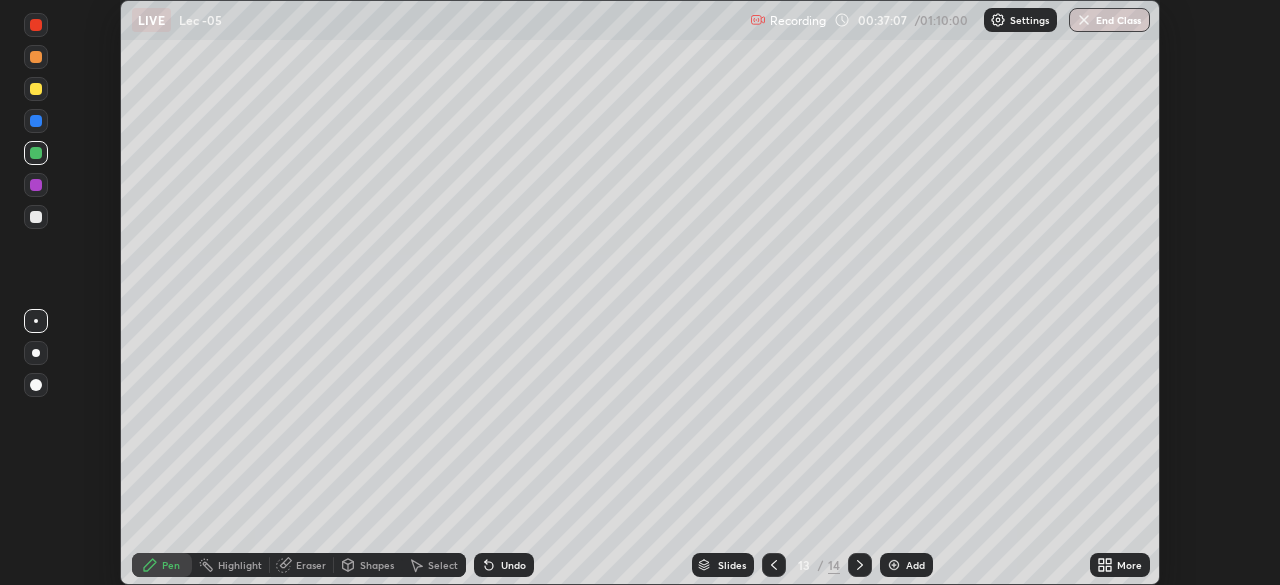 scroll, scrollTop: 585, scrollLeft: 1280, axis: both 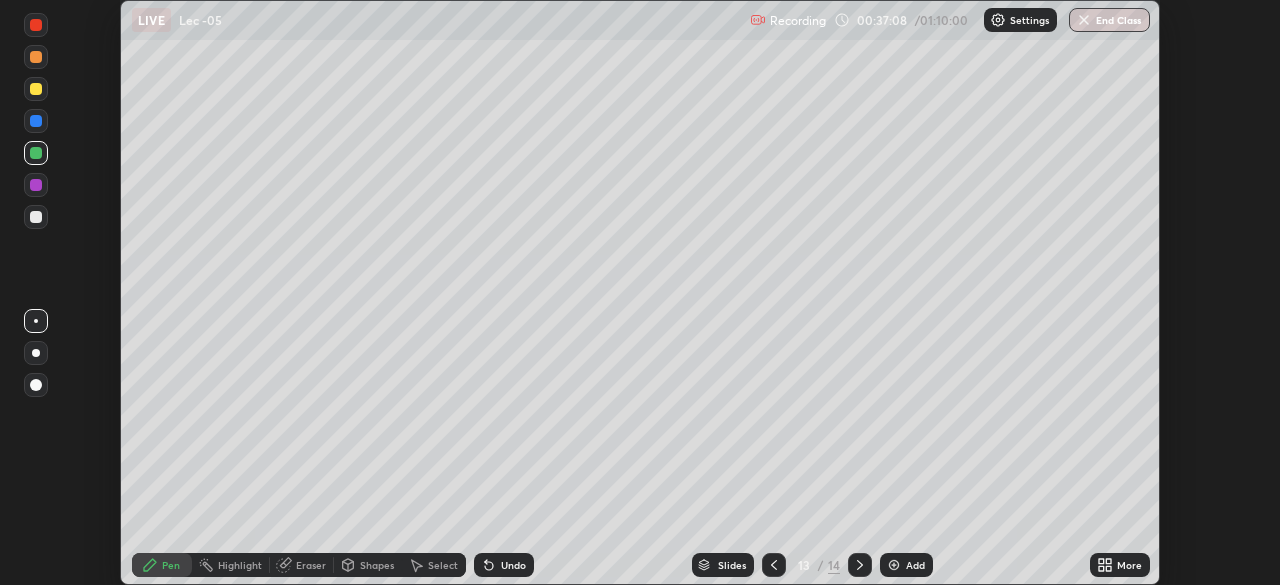 click on "More" at bounding box center [1129, 565] 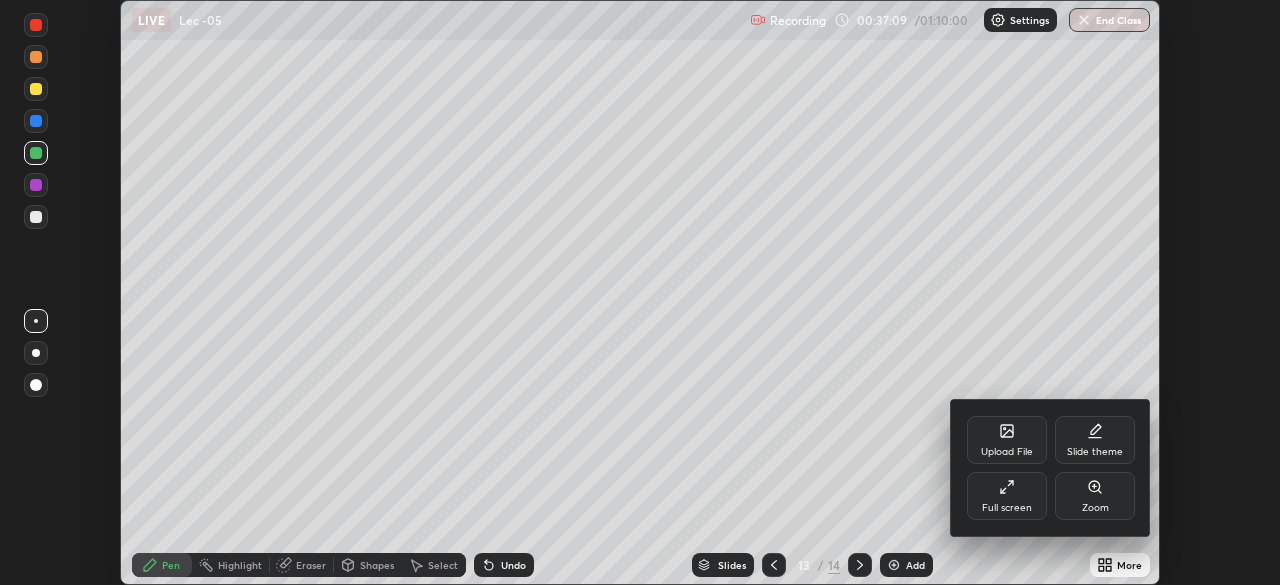 click on "Full screen" at bounding box center [1007, 508] 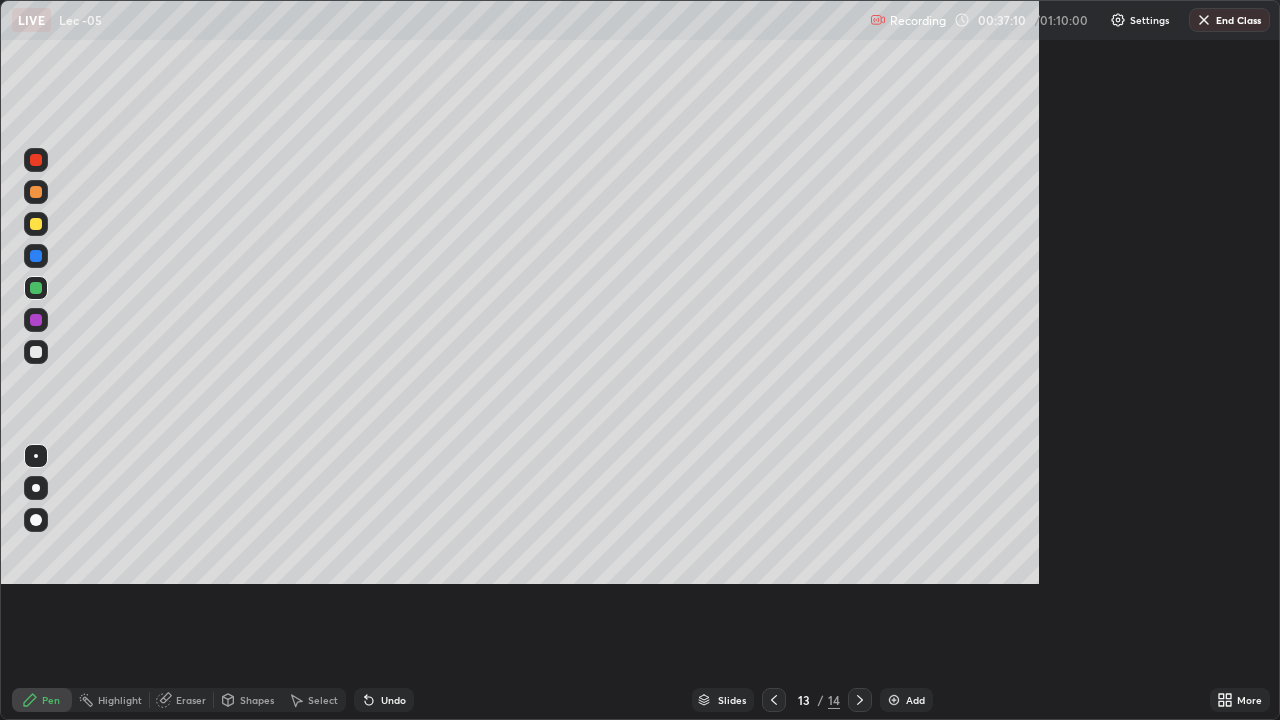 scroll, scrollTop: 99280, scrollLeft: 98720, axis: both 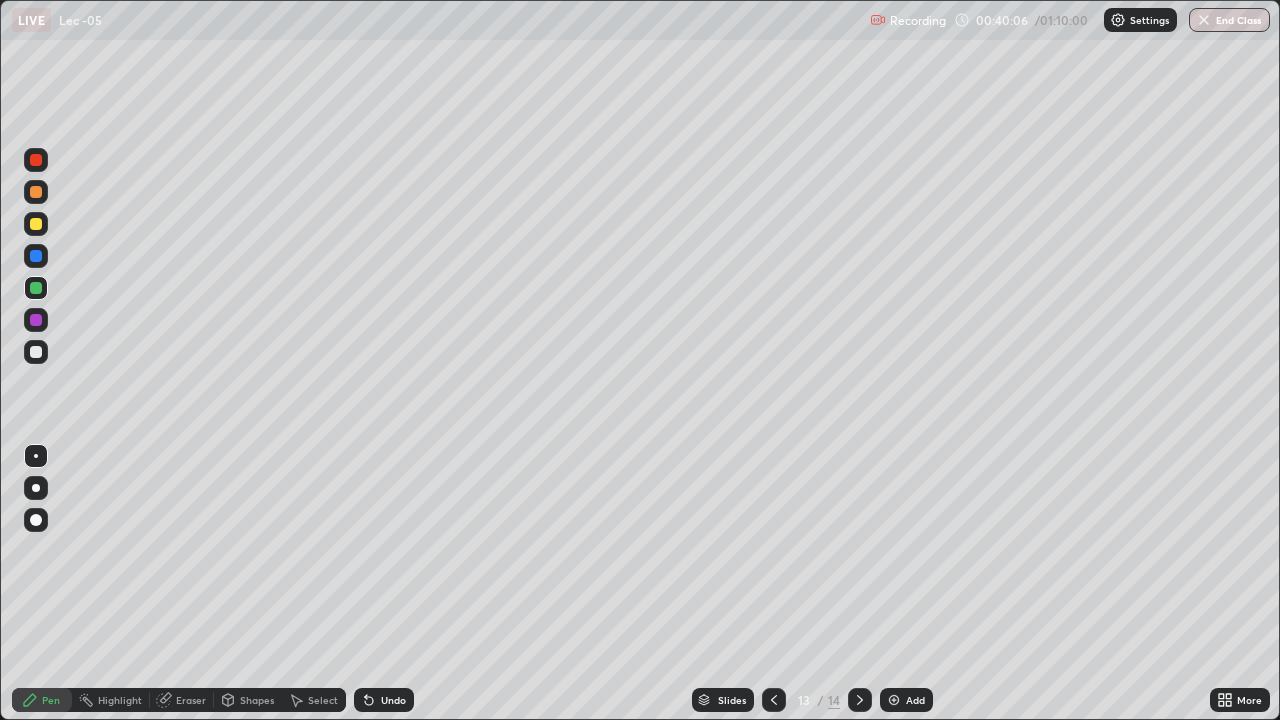 click on "Select" at bounding box center (323, 700) 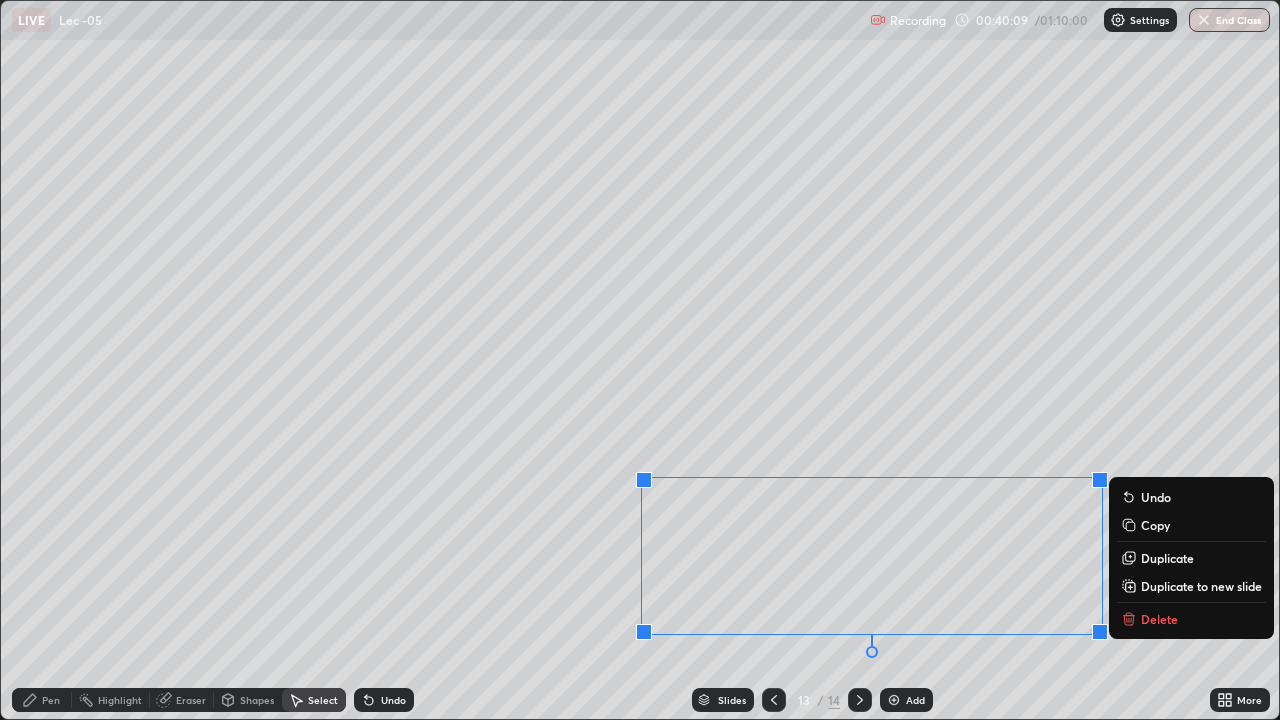 click on "Duplicate to new slide" at bounding box center (1201, 586) 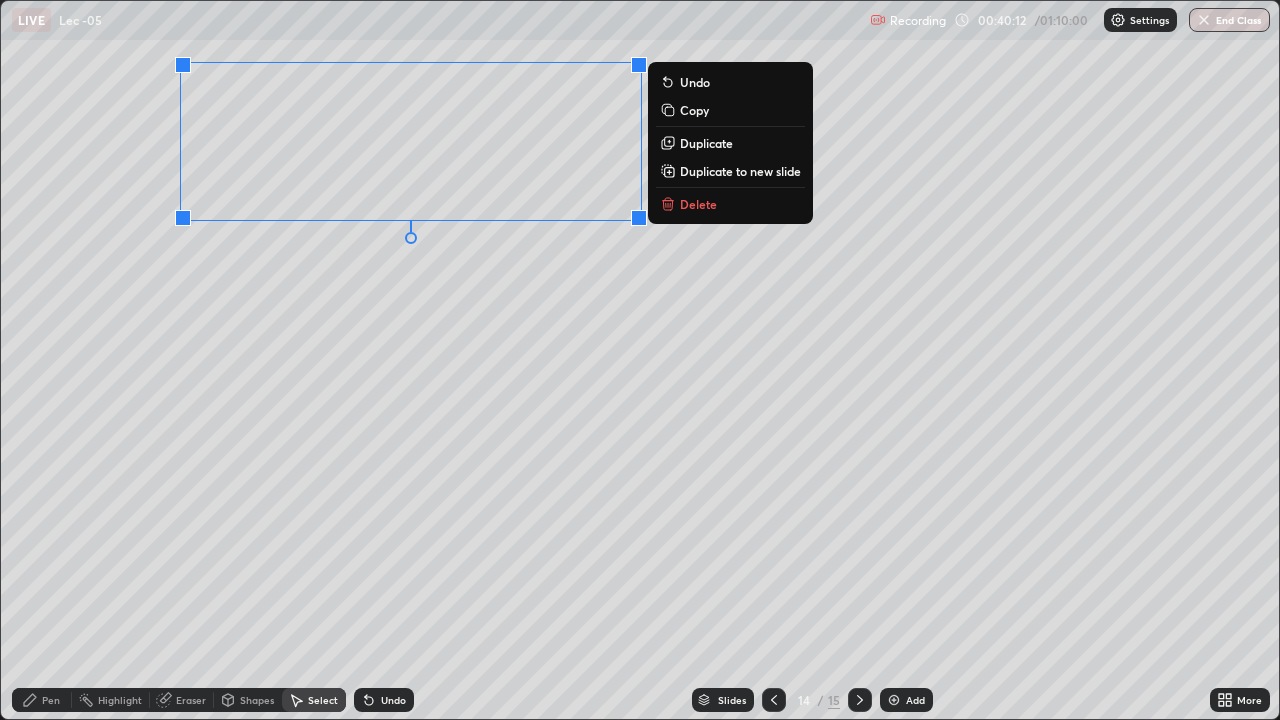 click on "0 ° Undo Copy Duplicate Duplicate to new slide Delete" at bounding box center [640, 360] 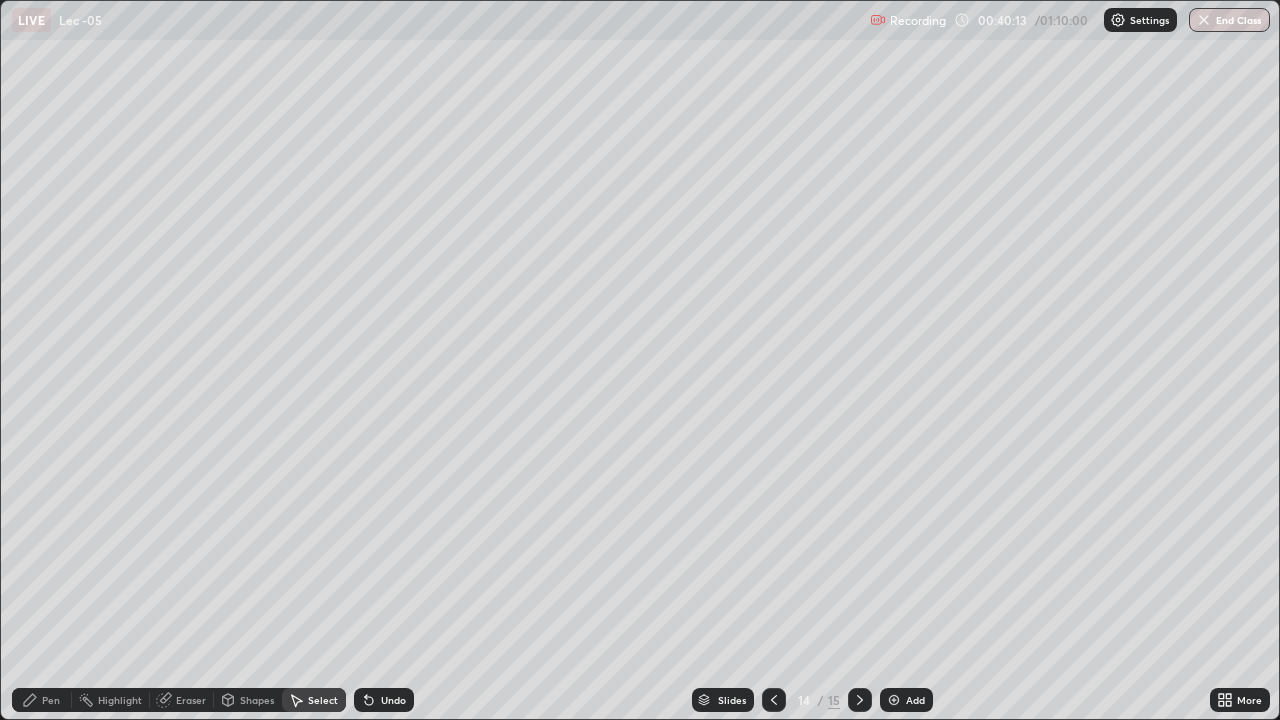 click on "Pen" at bounding box center (51, 700) 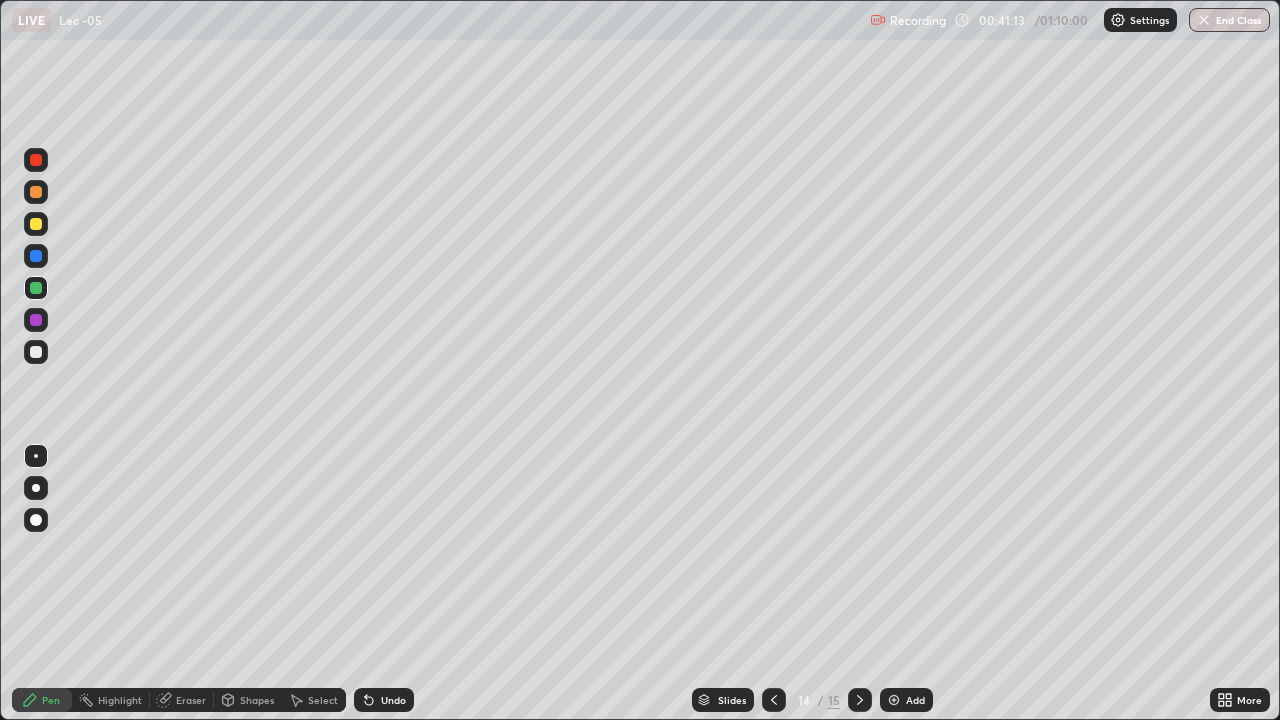 click at bounding box center [36, 352] 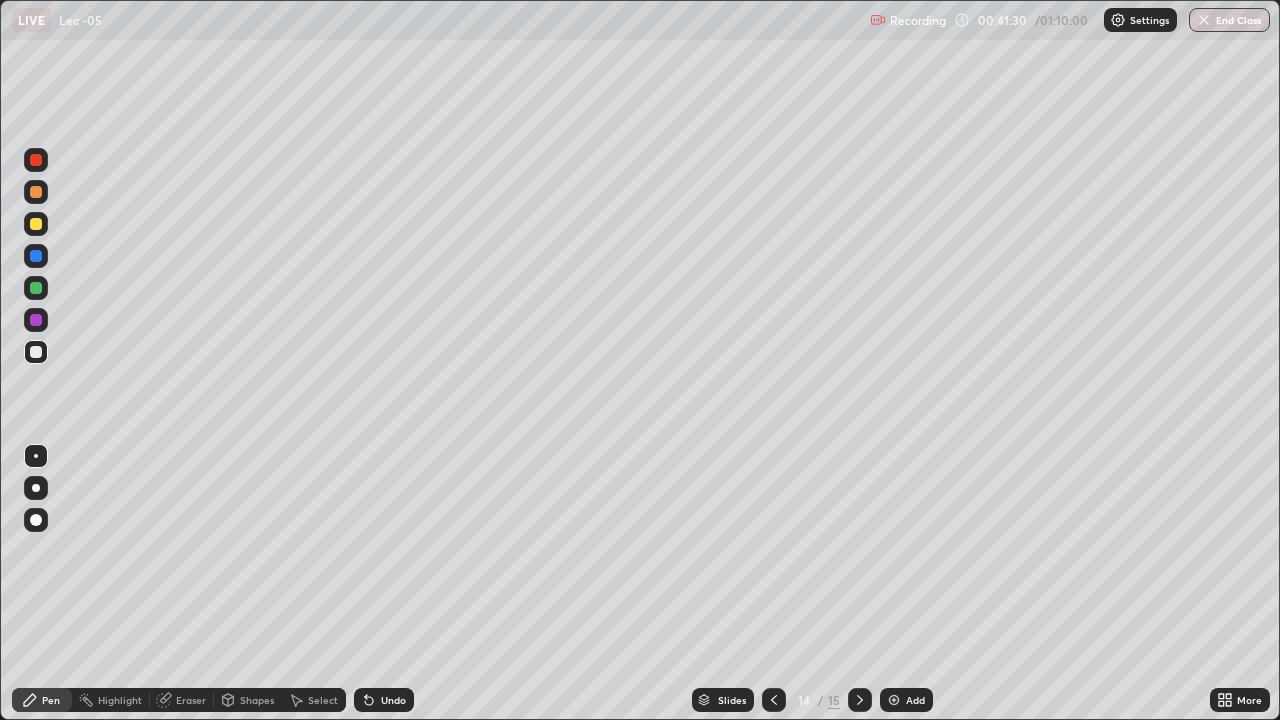 click on "Undo" at bounding box center [393, 700] 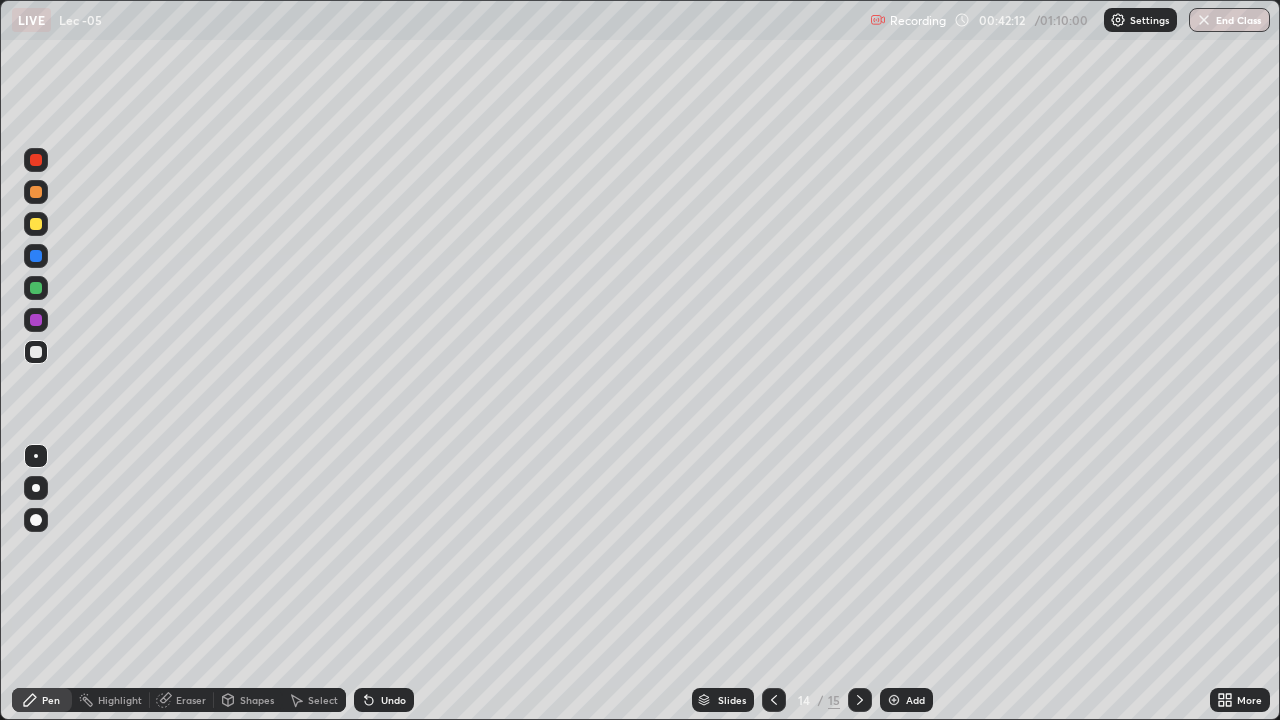 click on "More" at bounding box center (1240, 700) 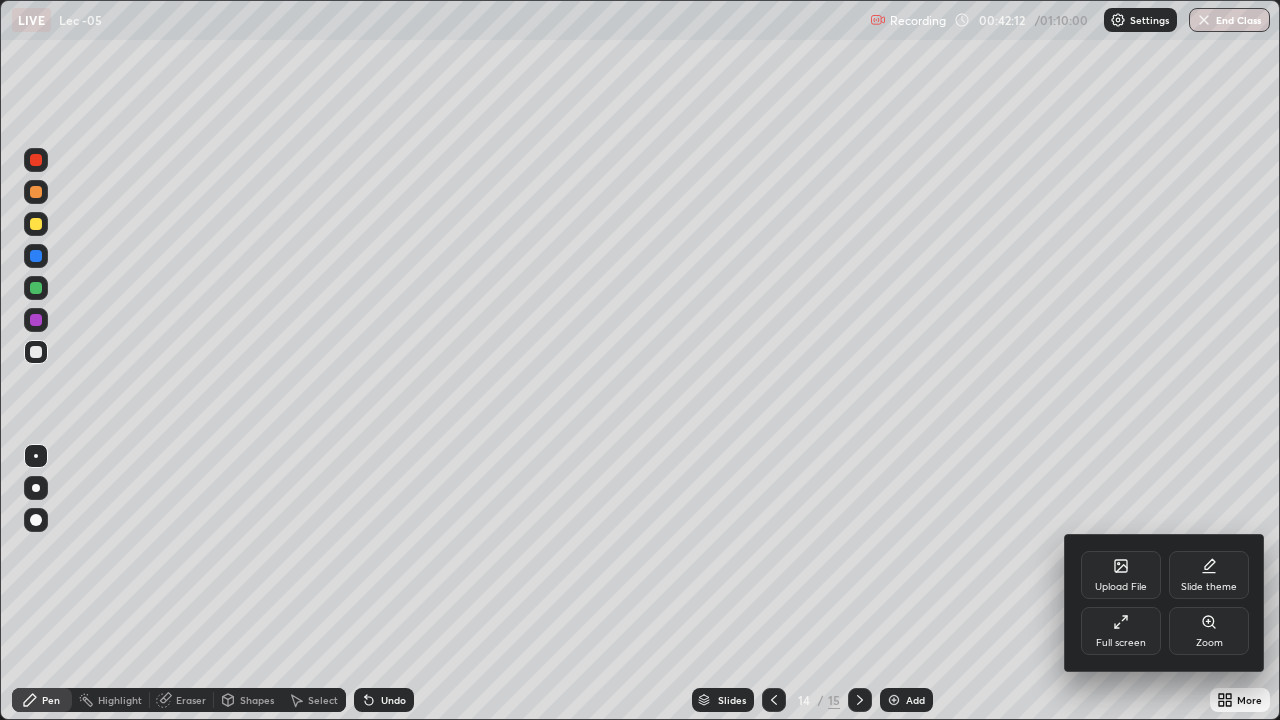 click on "Full screen" at bounding box center (1121, 643) 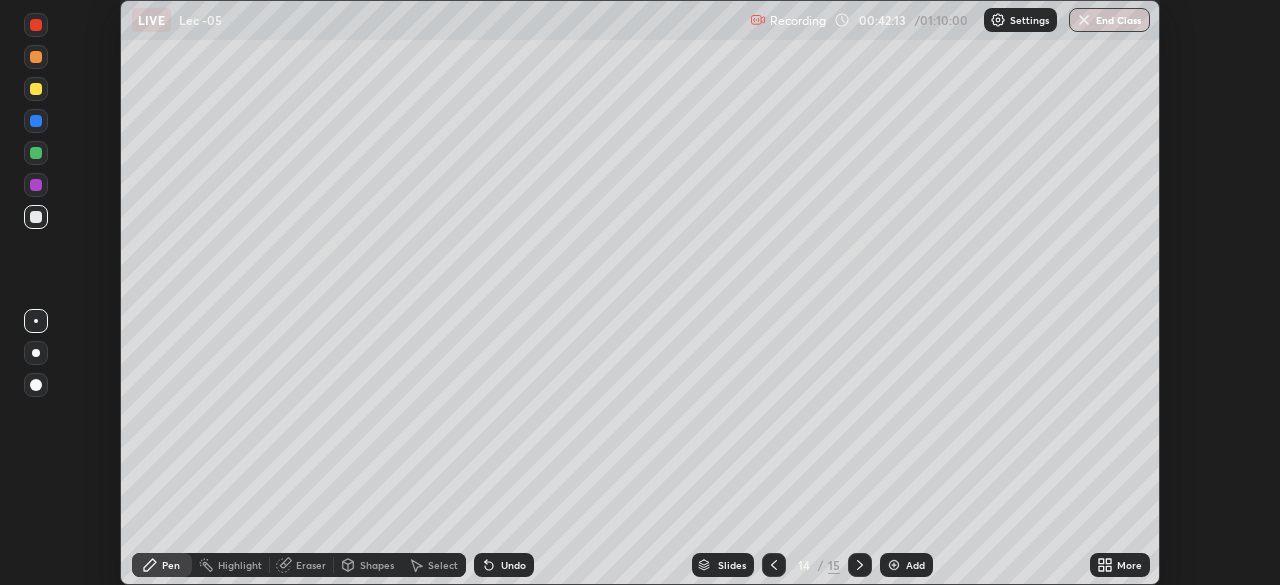 scroll, scrollTop: 585, scrollLeft: 1280, axis: both 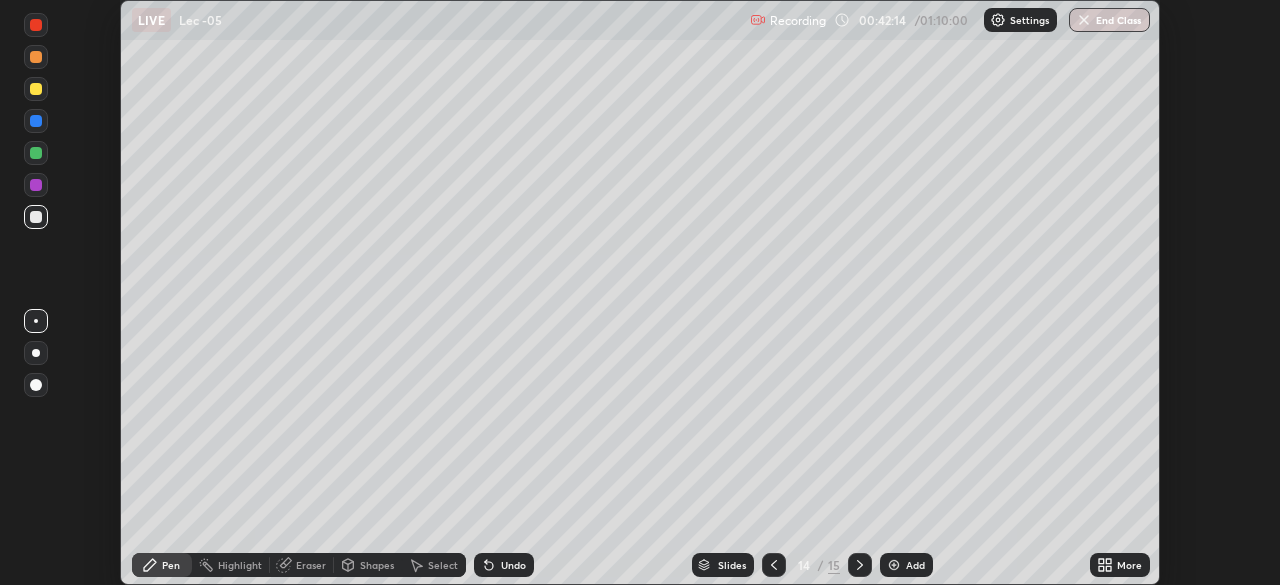 click on "Add" at bounding box center (906, 565) 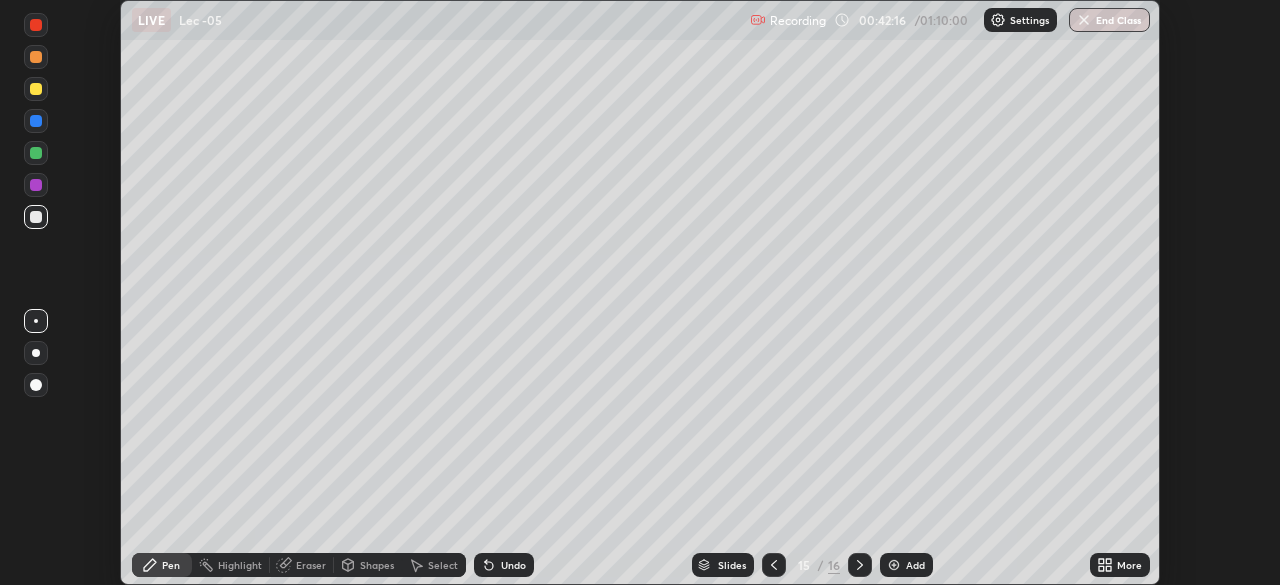 click 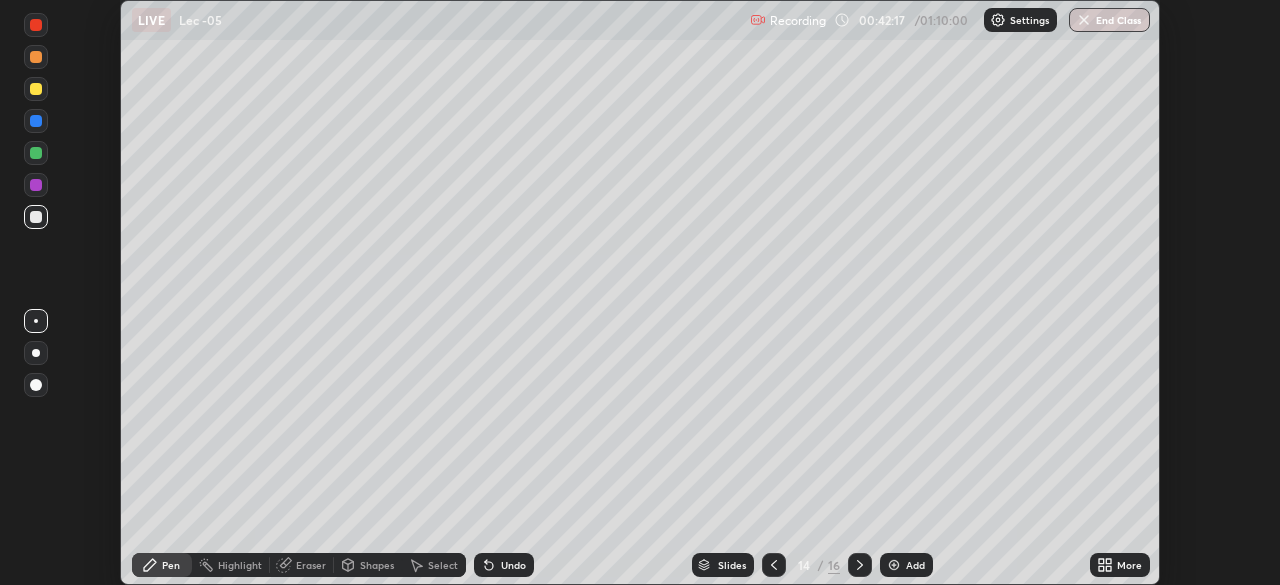 click 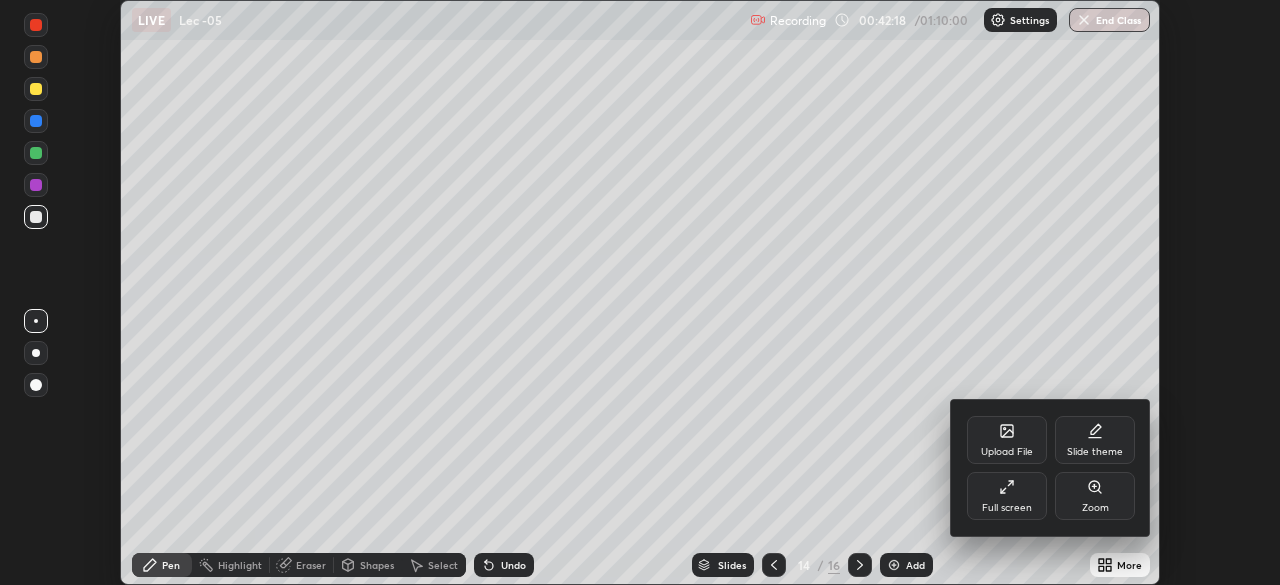 click on "Full screen" at bounding box center [1007, 496] 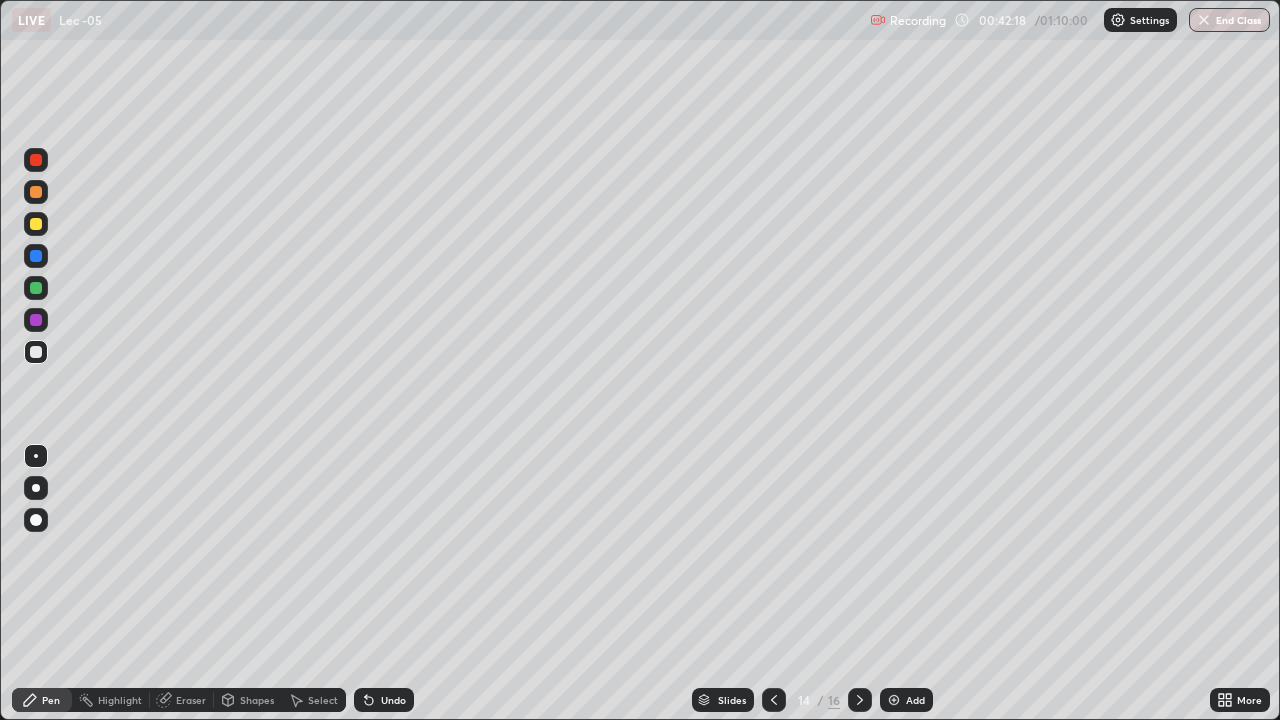scroll, scrollTop: 99280, scrollLeft: 98720, axis: both 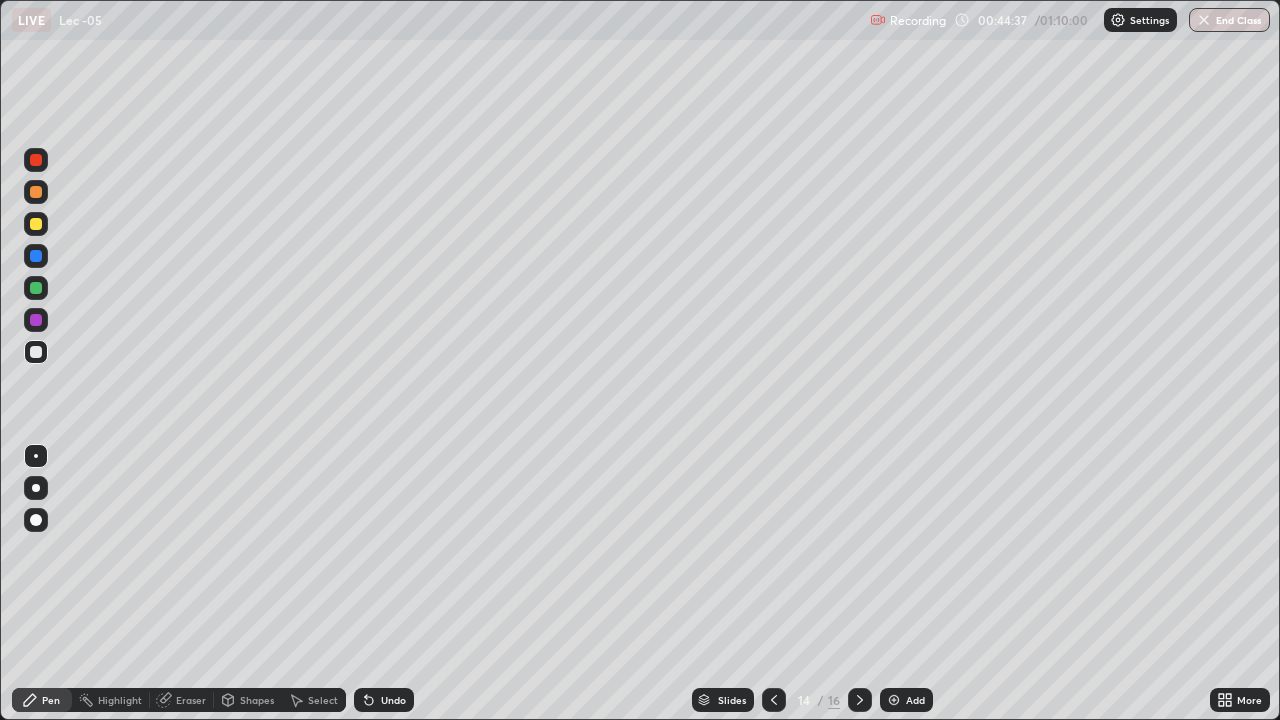 click on "Add" at bounding box center (906, 700) 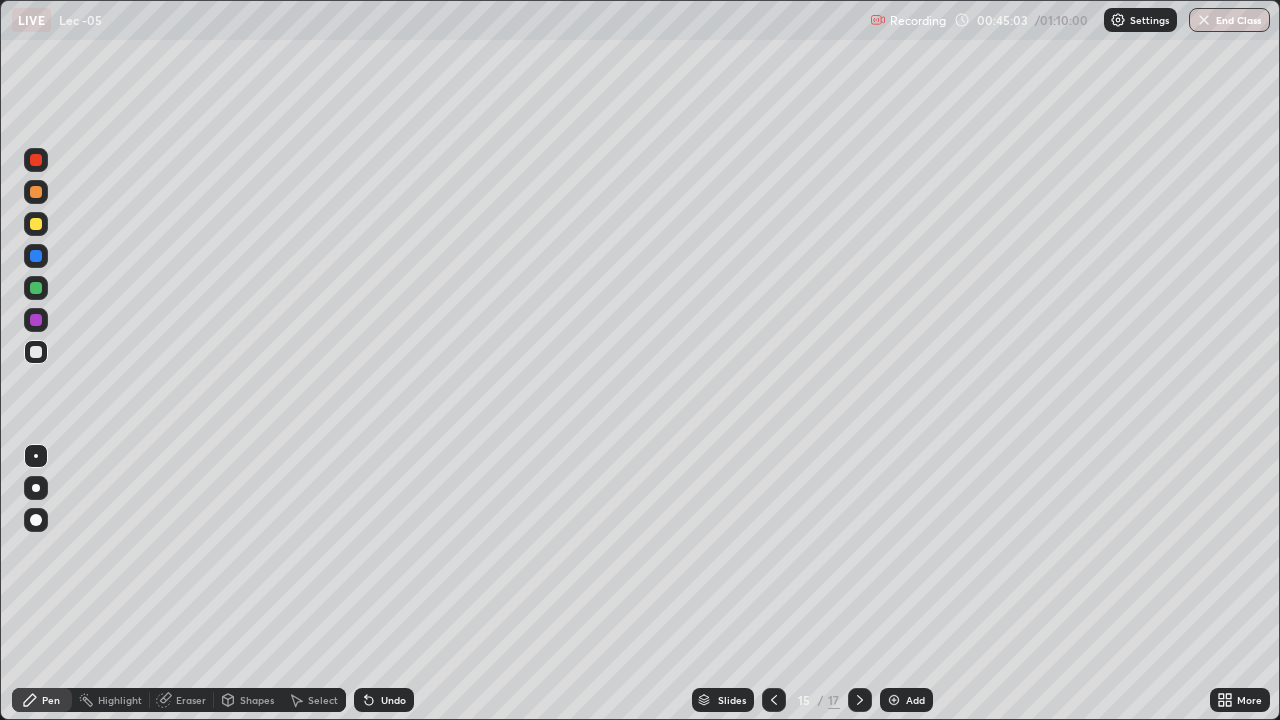 click 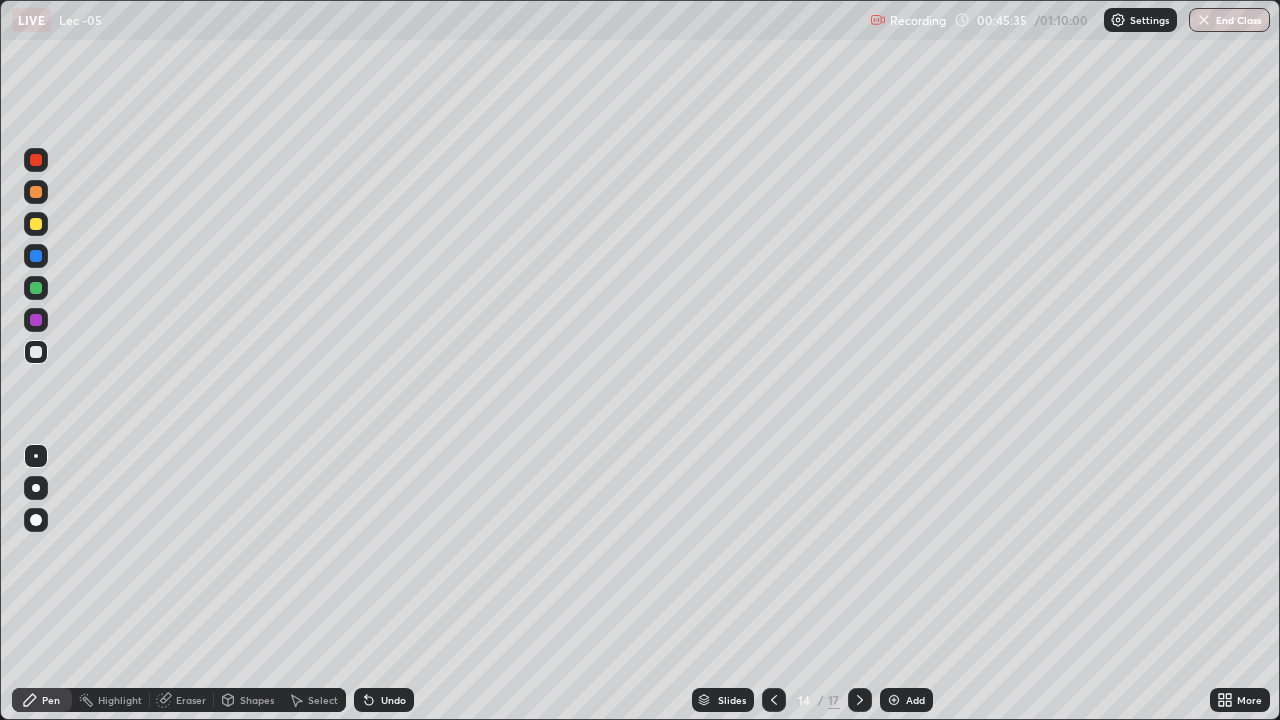 click 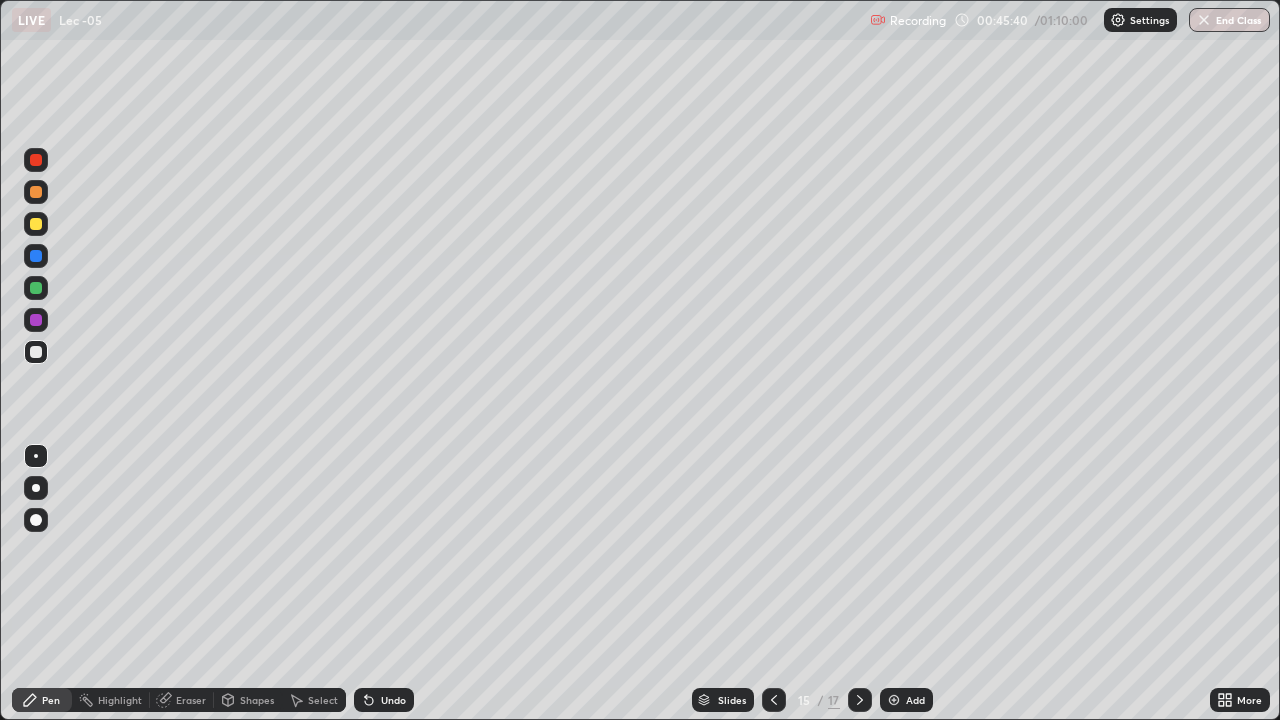 click on "Select" at bounding box center [323, 700] 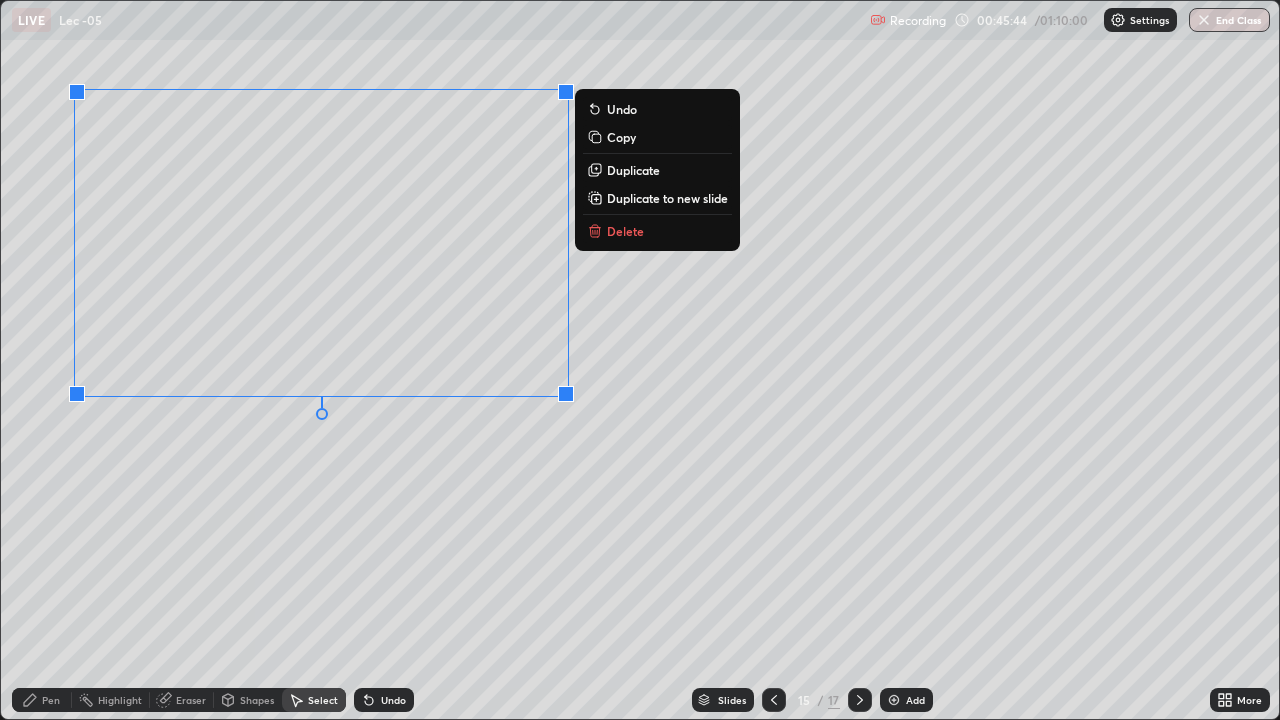 click on "0 ° Undo Copy Duplicate Duplicate to new slide Delete" at bounding box center [640, 360] 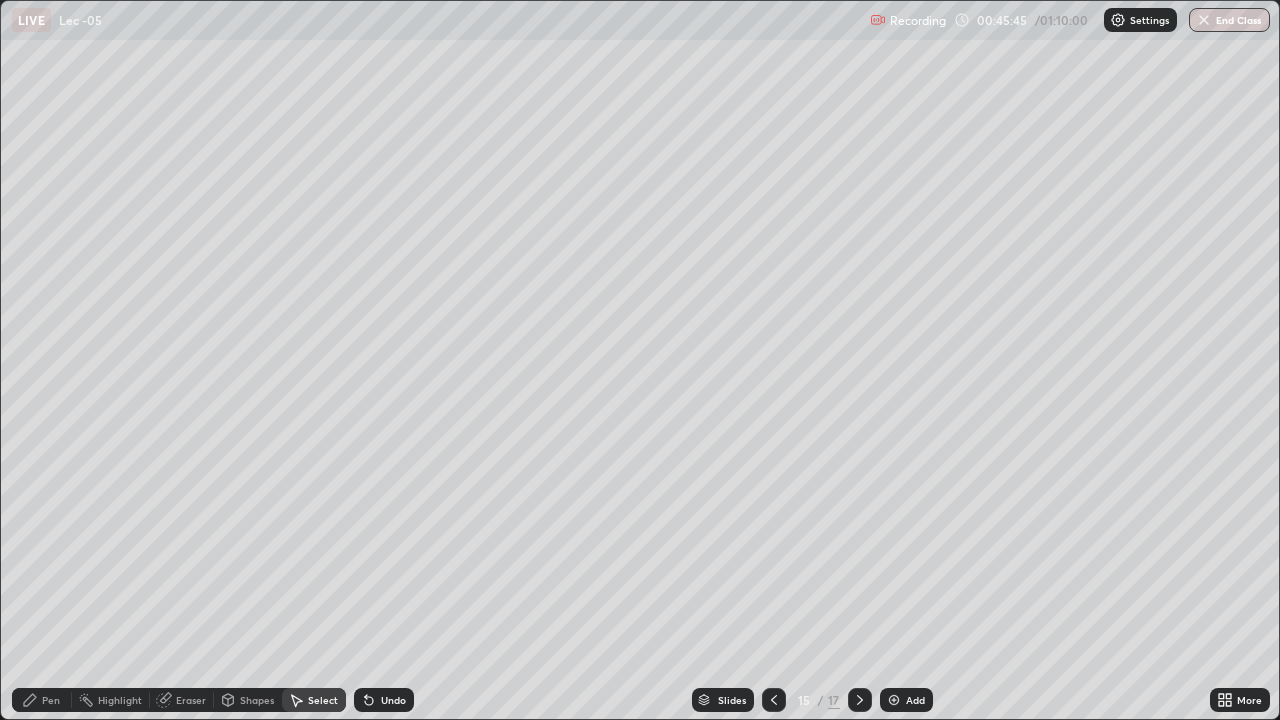 click on "Pen" at bounding box center [42, 700] 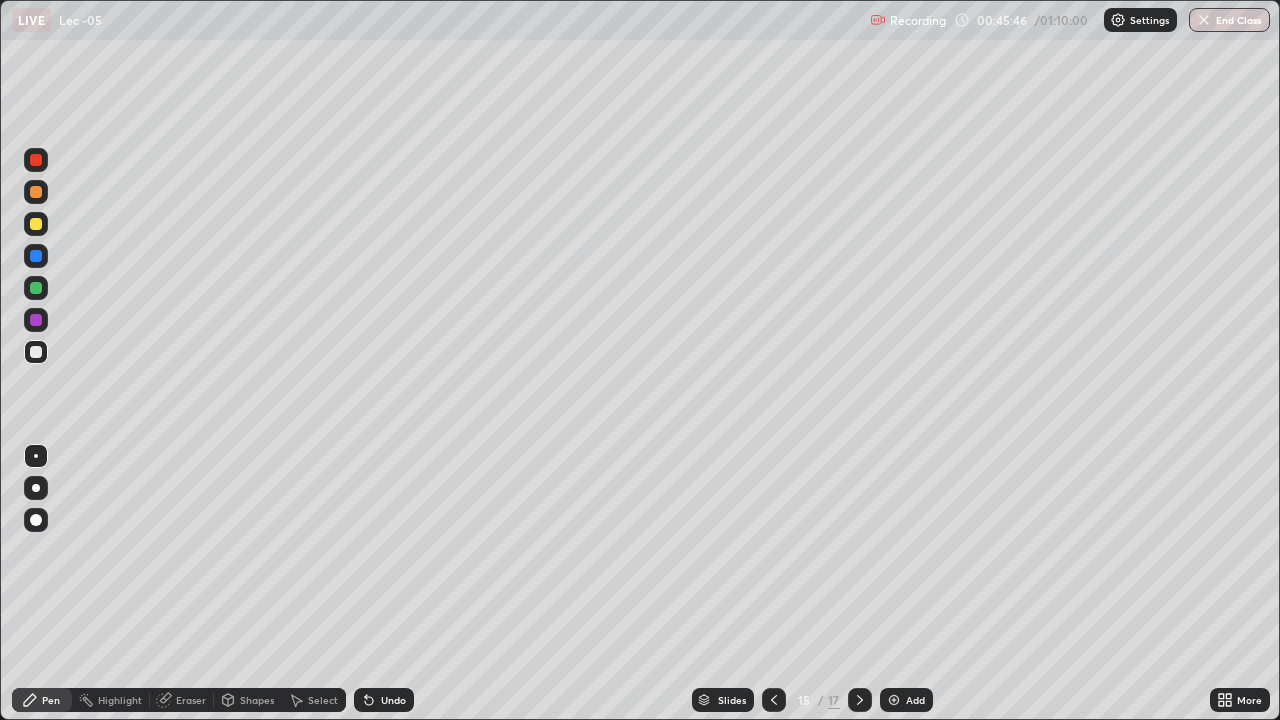 click at bounding box center (36, 352) 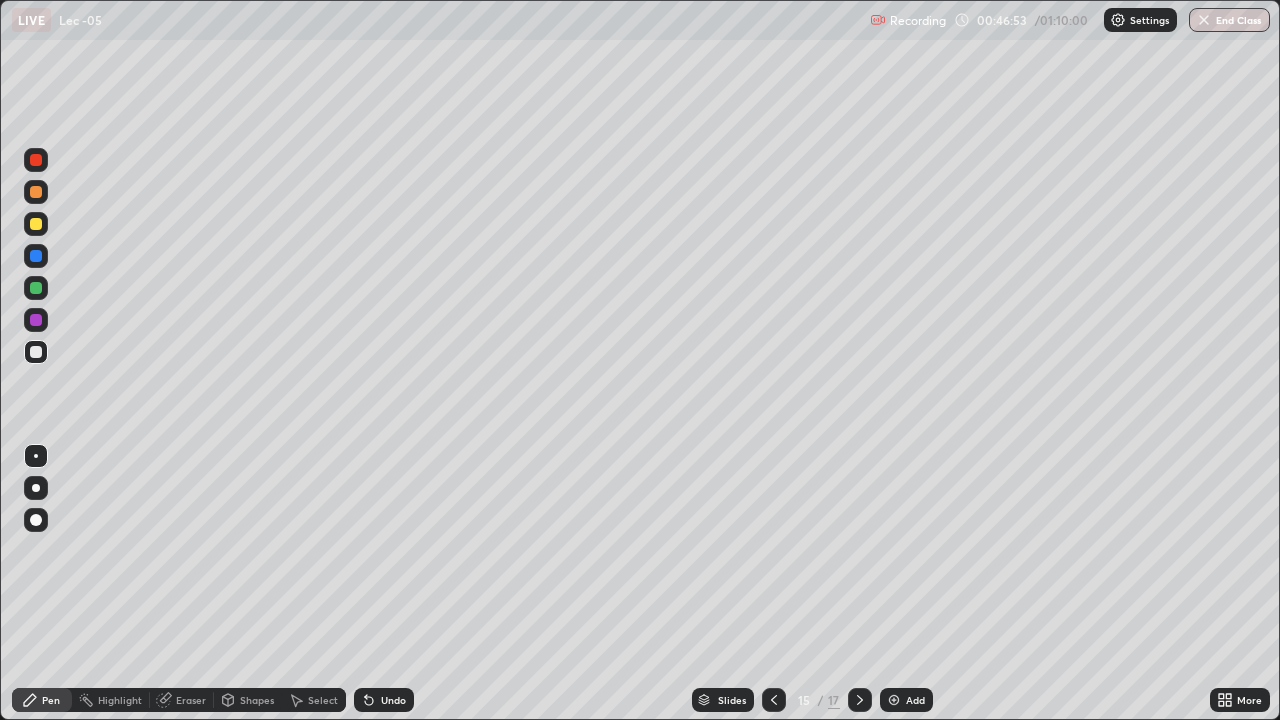 click 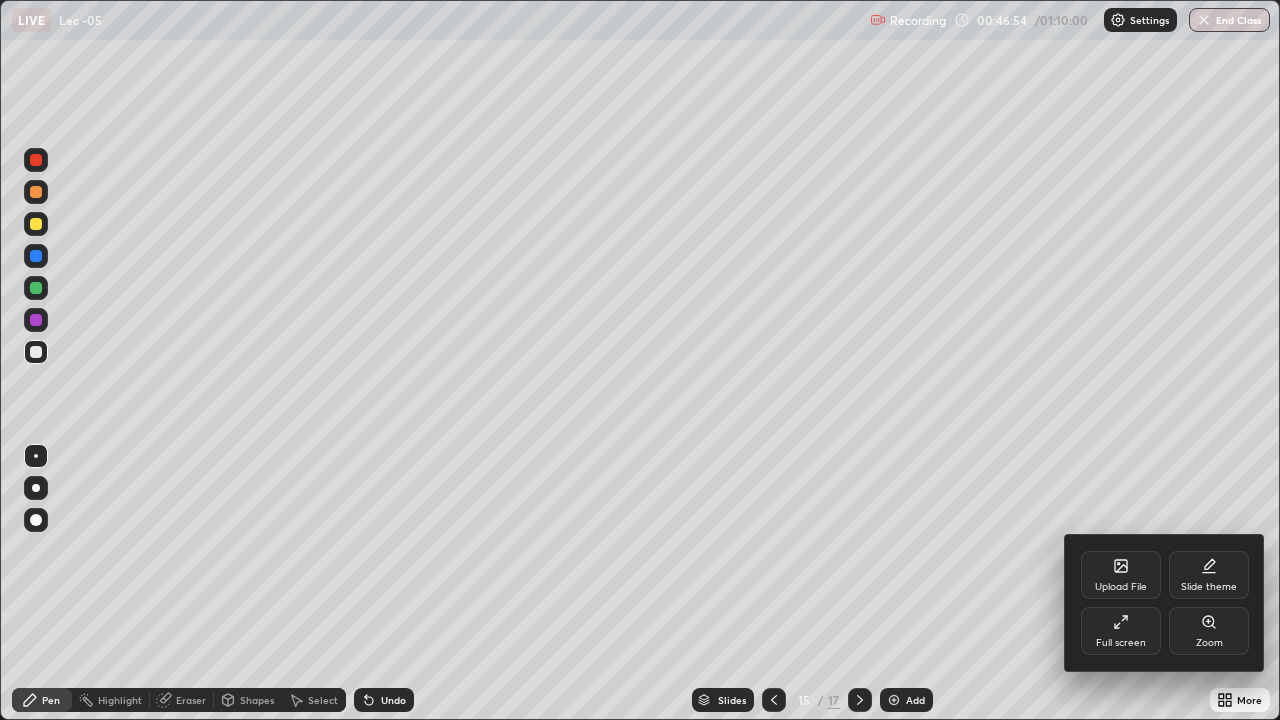 click on "Full screen" at bounding box center [1121, 631] 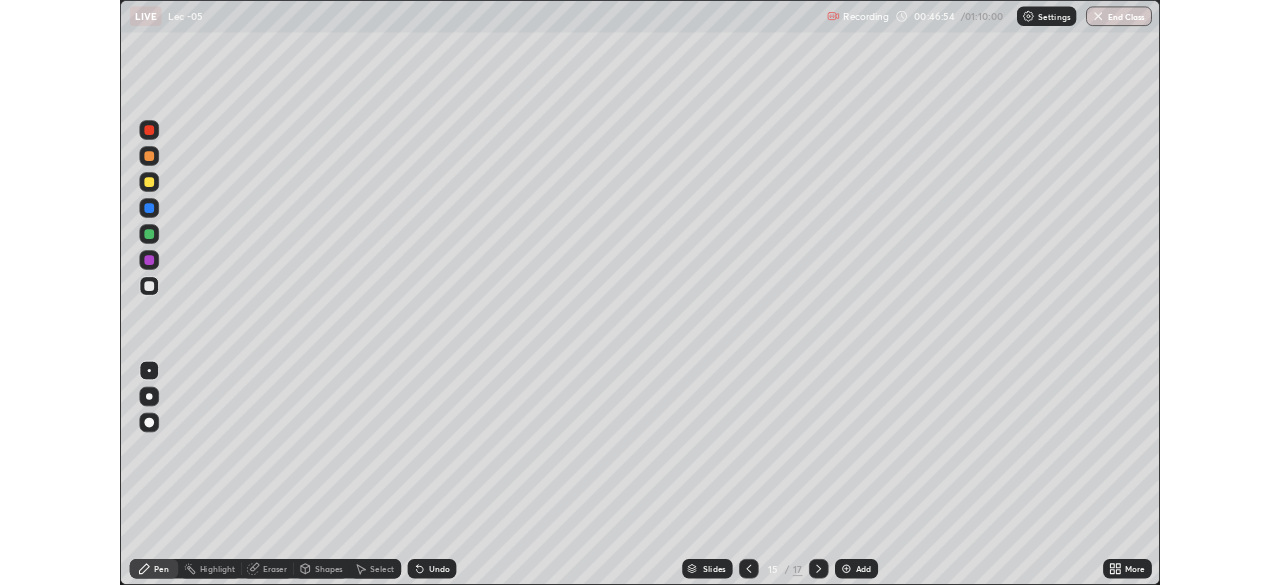 scroll, scrollTop: 585, scrollLeft: 1280, axis: both 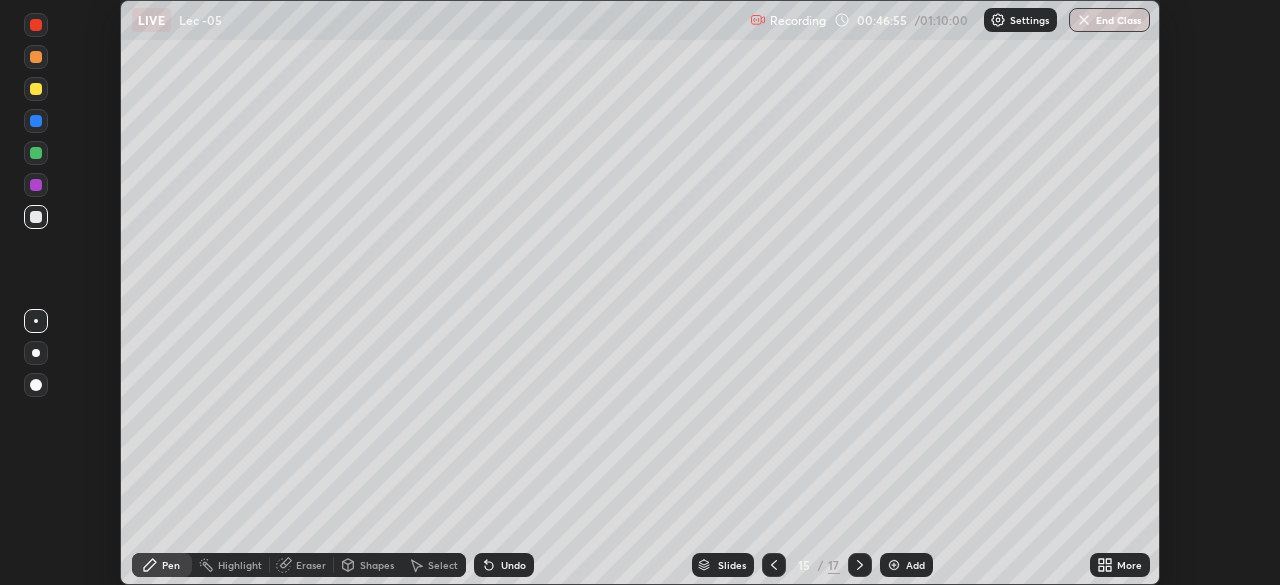 click on "More" at bounding box center [1129, 565] 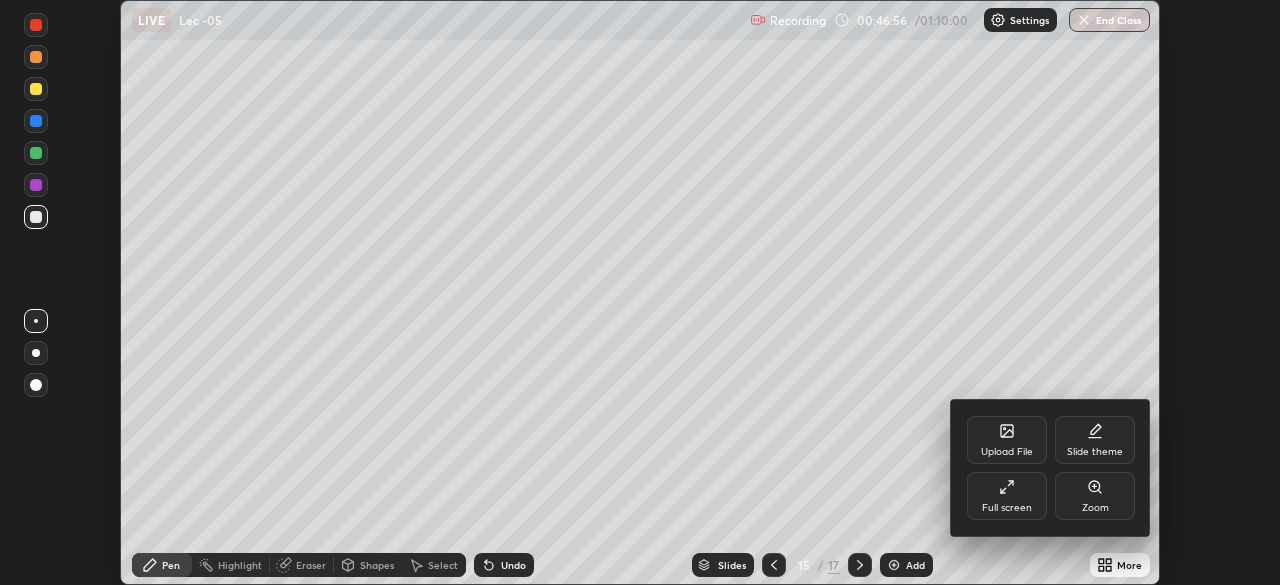 click on "Full screen" at bounding box center (1007, 496) 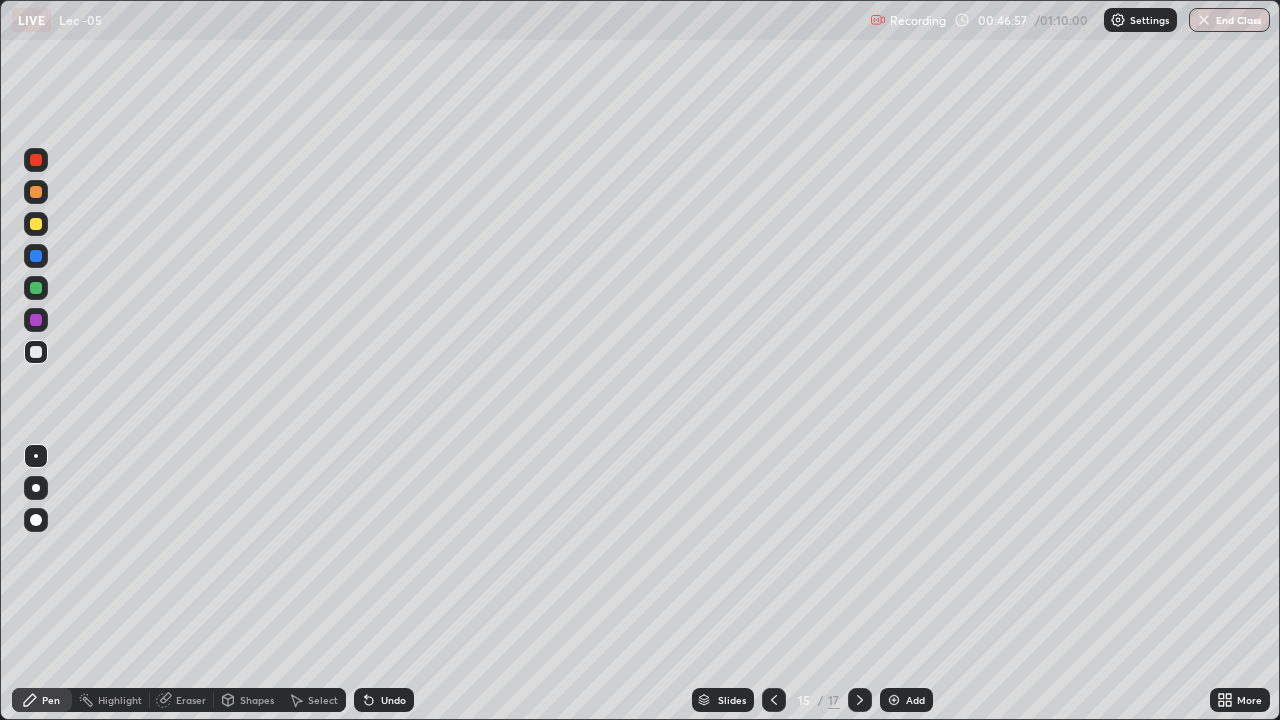 scroll, scrollTop: 99280, scrollLeft: 98720, axis: both 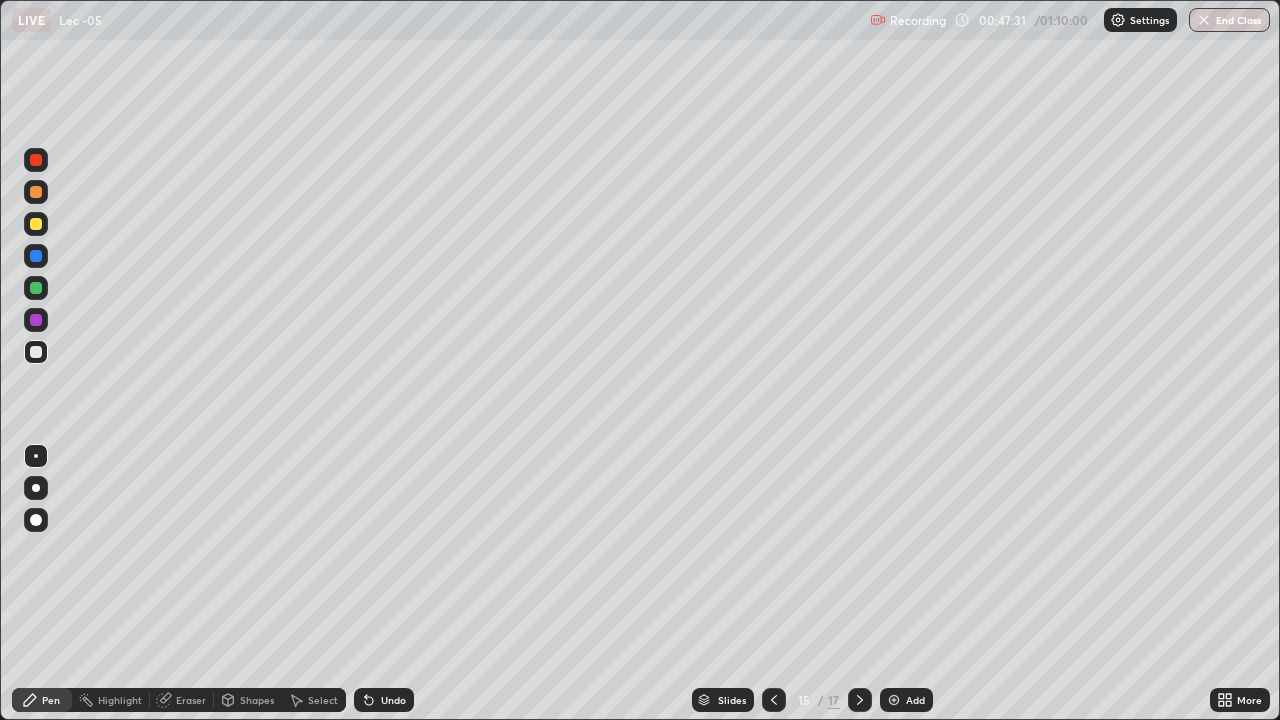 click on "Undo" at bounding box center (393, 700) 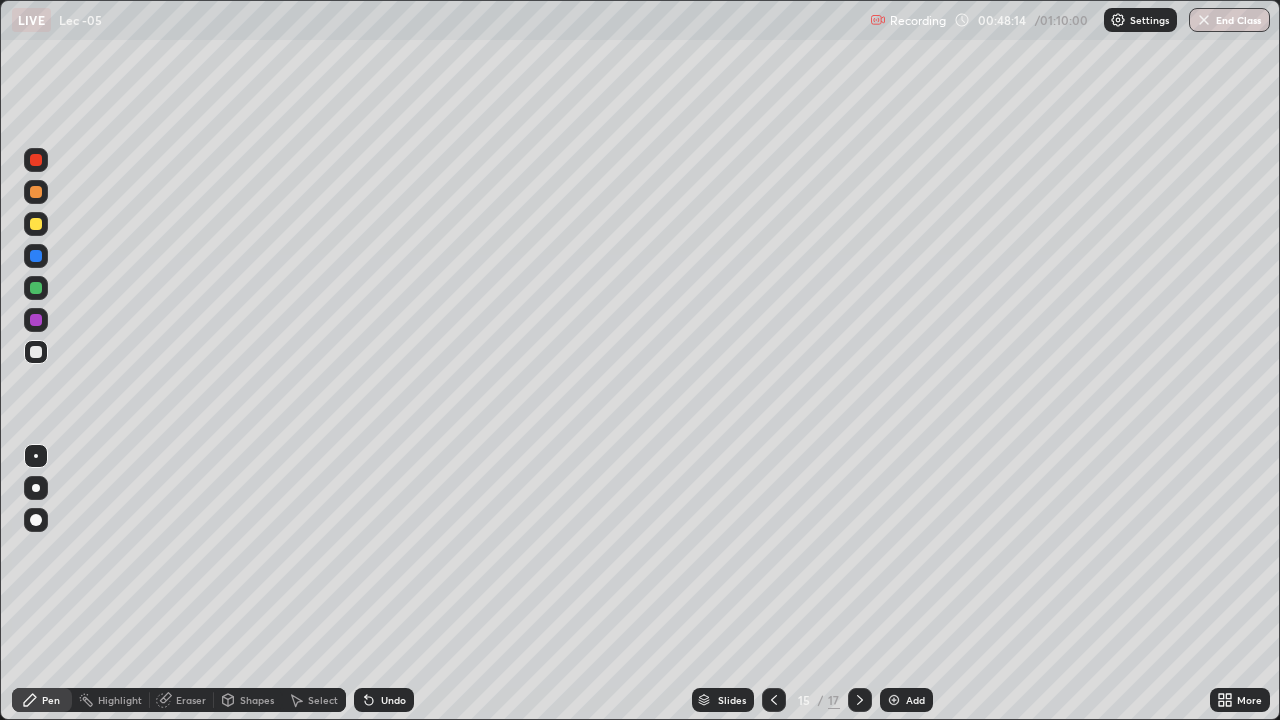 click on "Add" at bounding box center (915, 700) 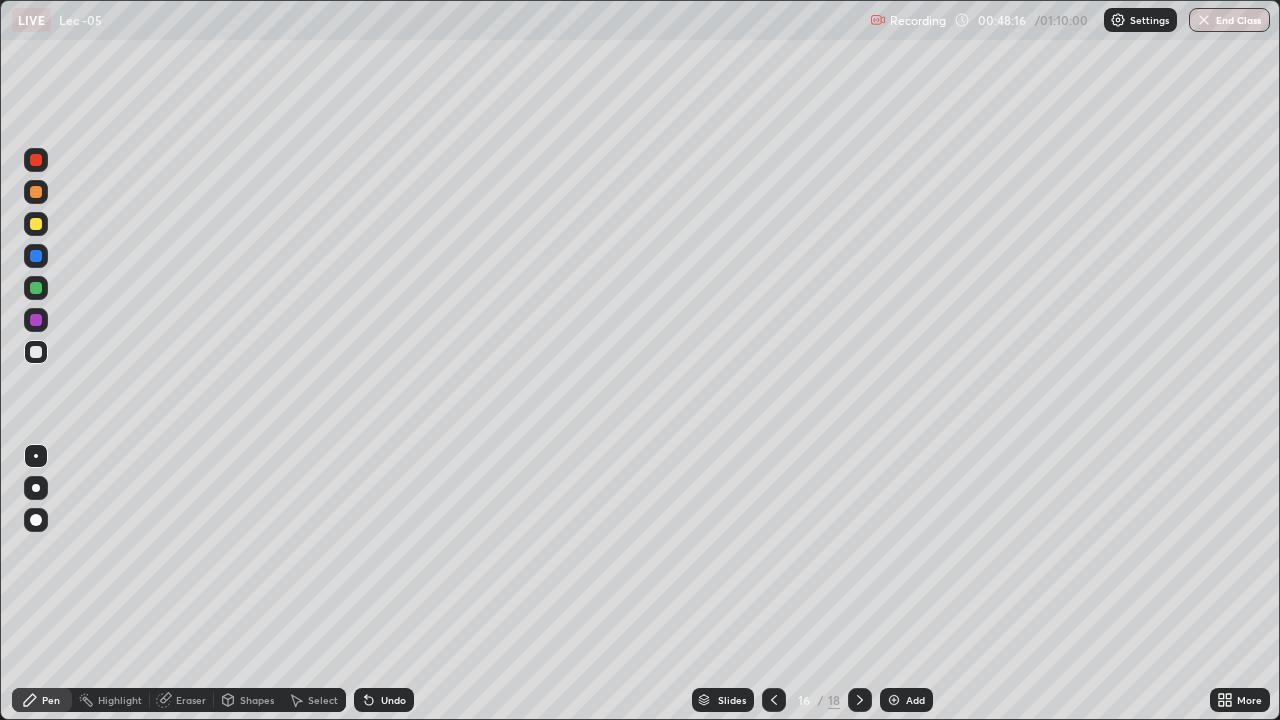 click at bounding box center (36, 352) 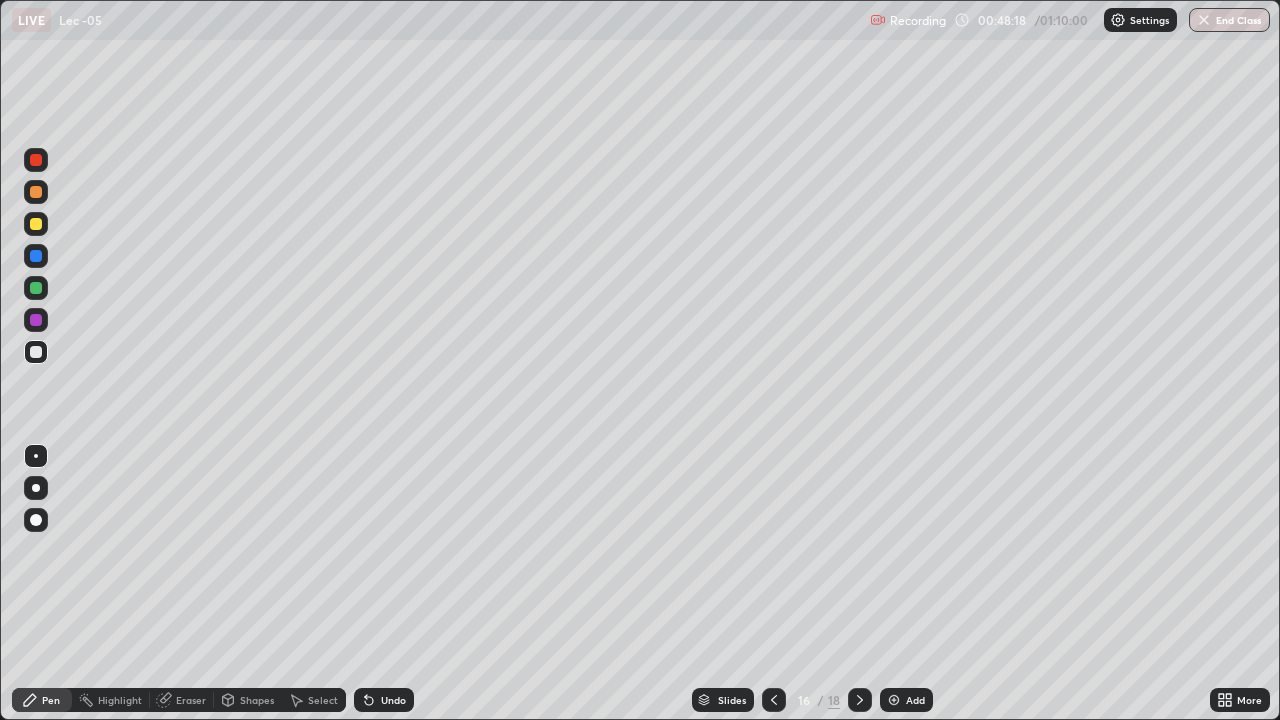 click at bounding box center [774, 700] 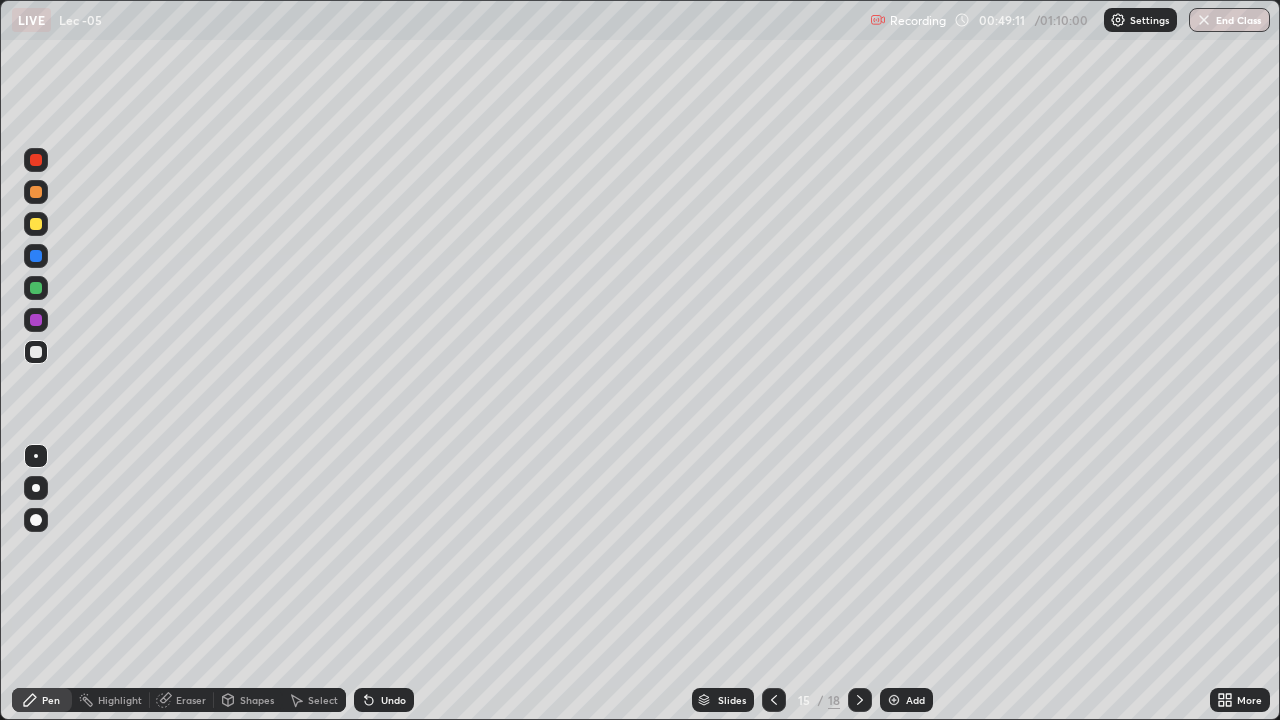 click on "Add" at bounding box center (906, 700) 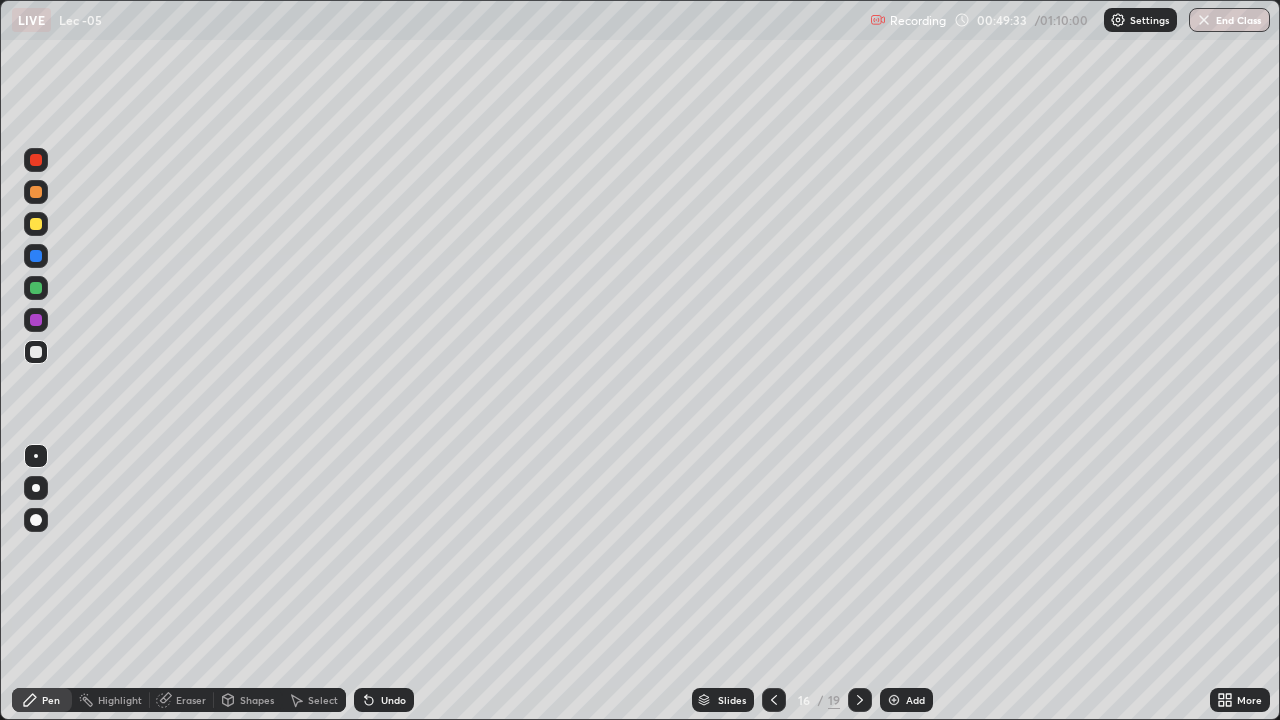 click on "Eraser" at bounding box center [191, 700] 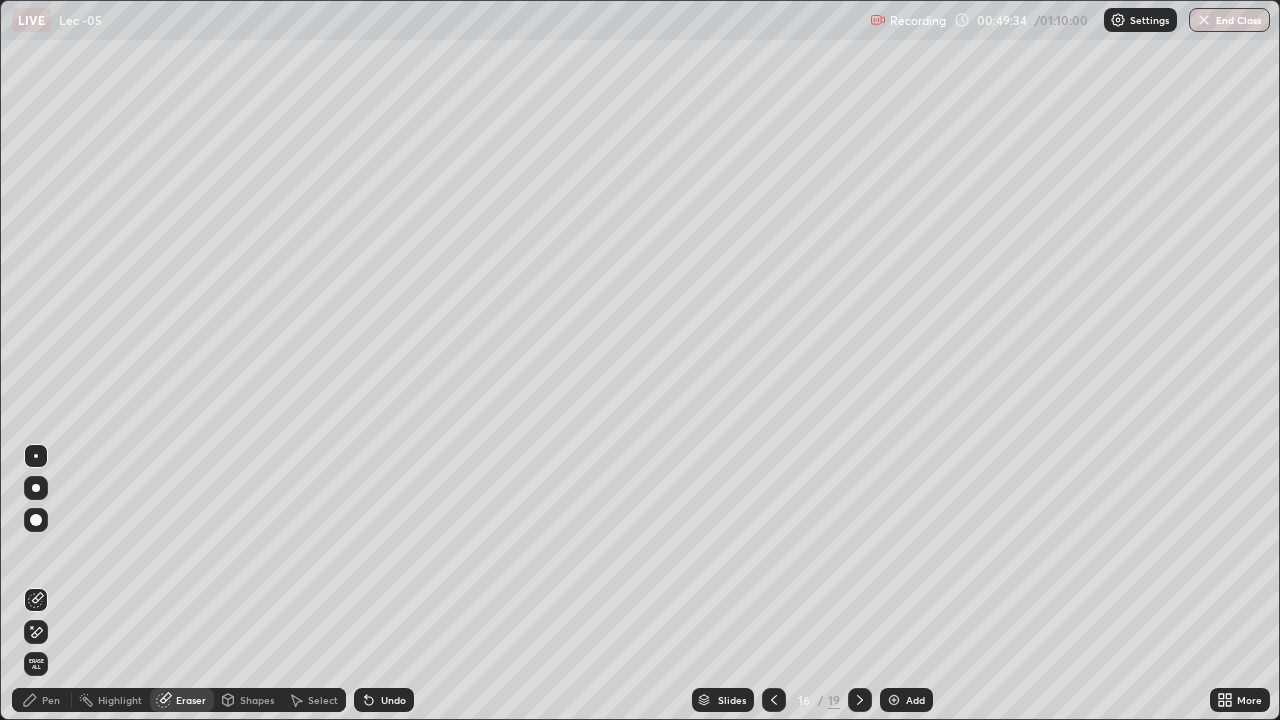 click on "Pen" at bounding box center [42, 700] 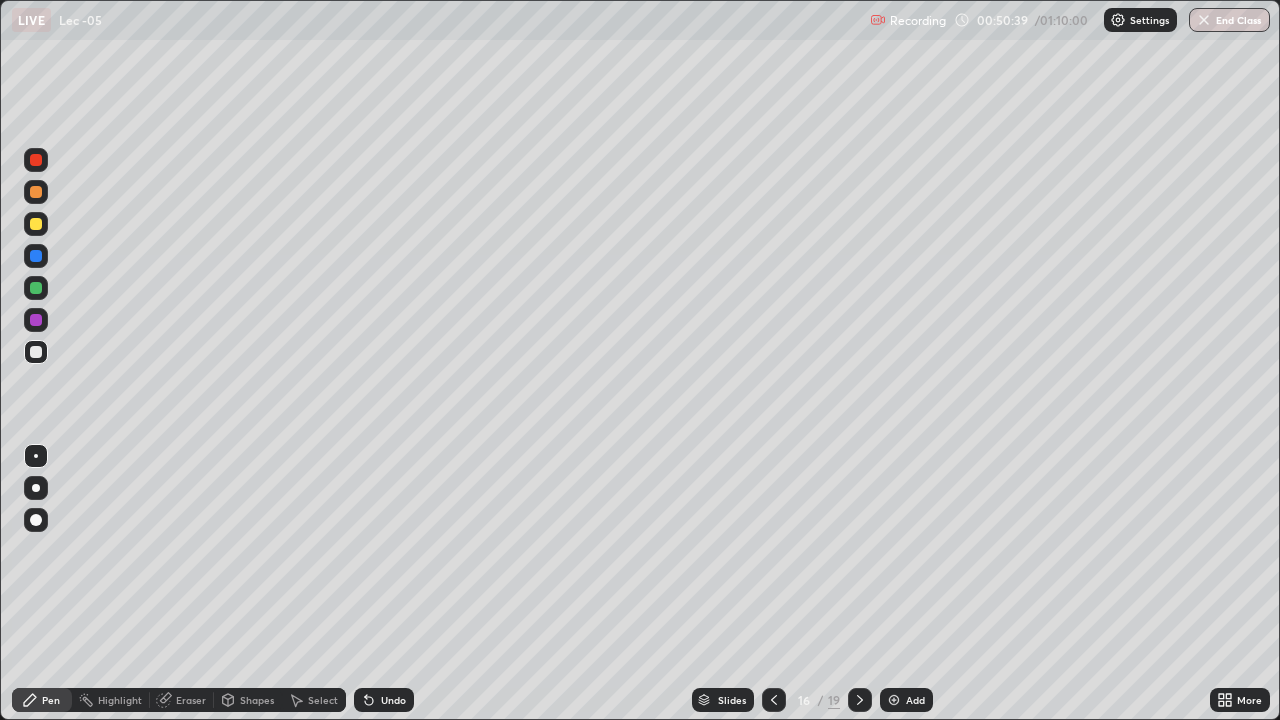 click at bounding box center [36, 288] 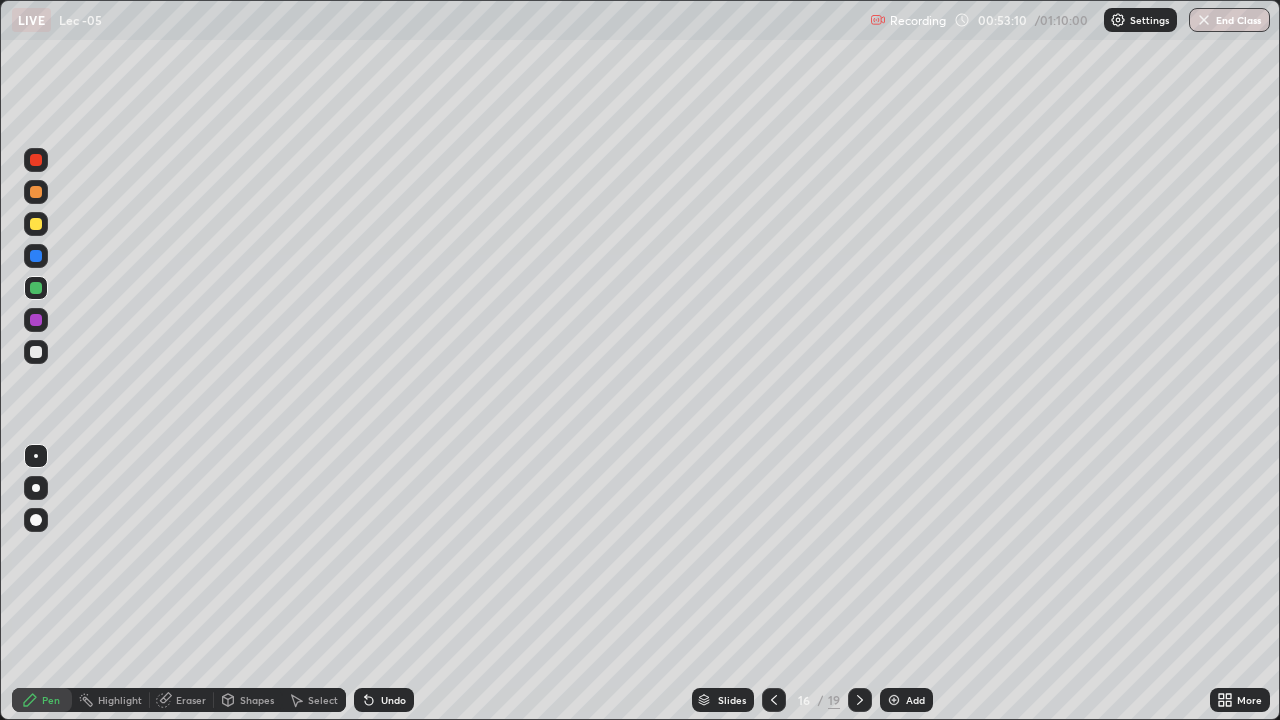 click on "Add" at bounding box center [915, 700] 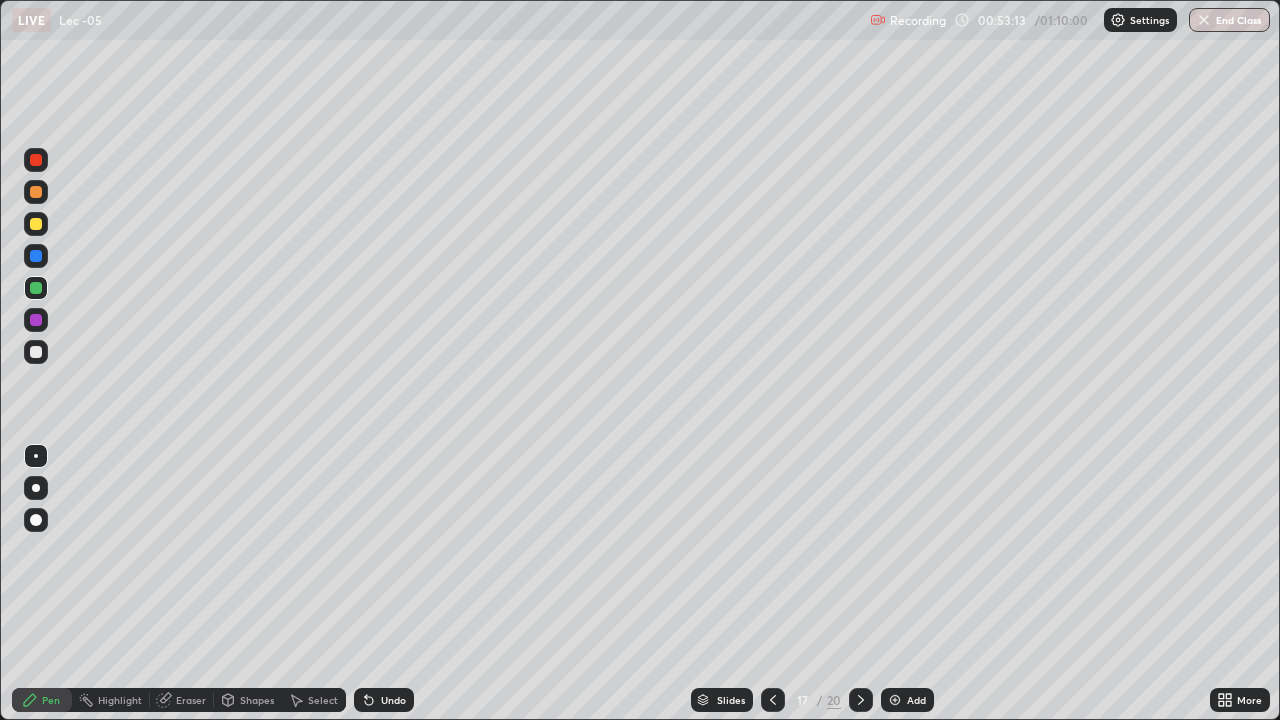 click at bounding box center [36, 352] 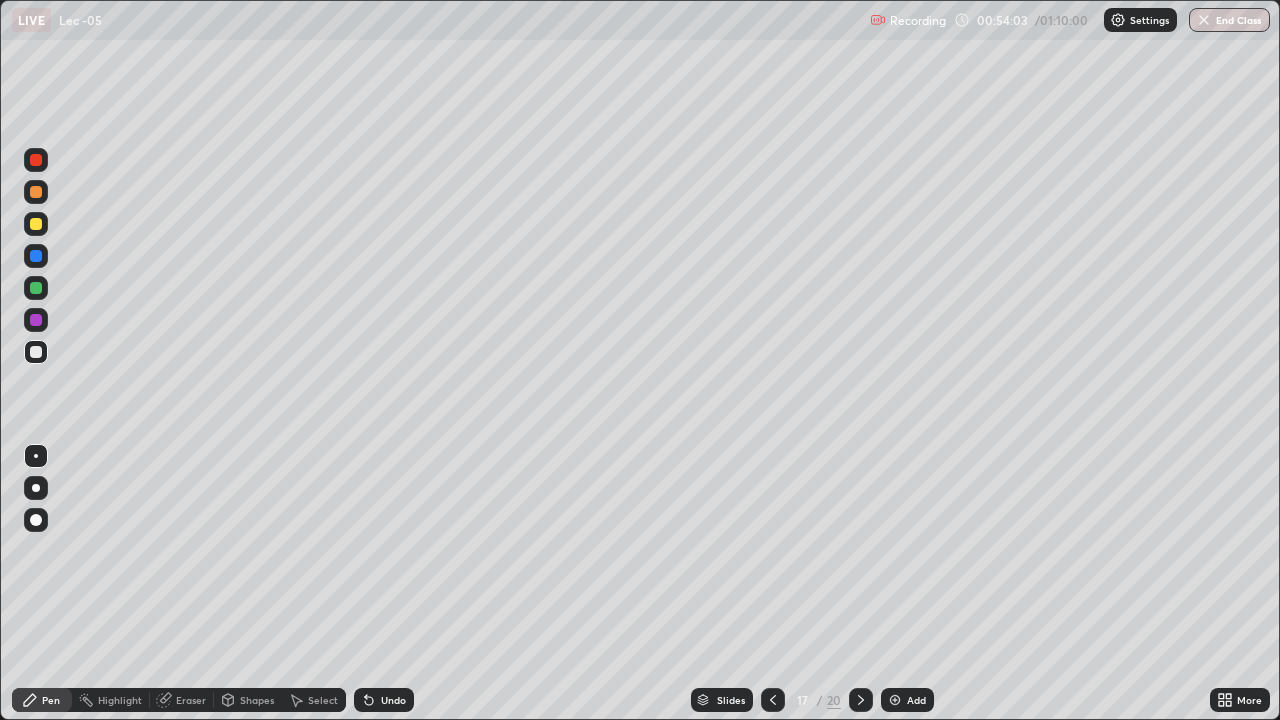 click on "Undo" at bounding box center (393, 700) 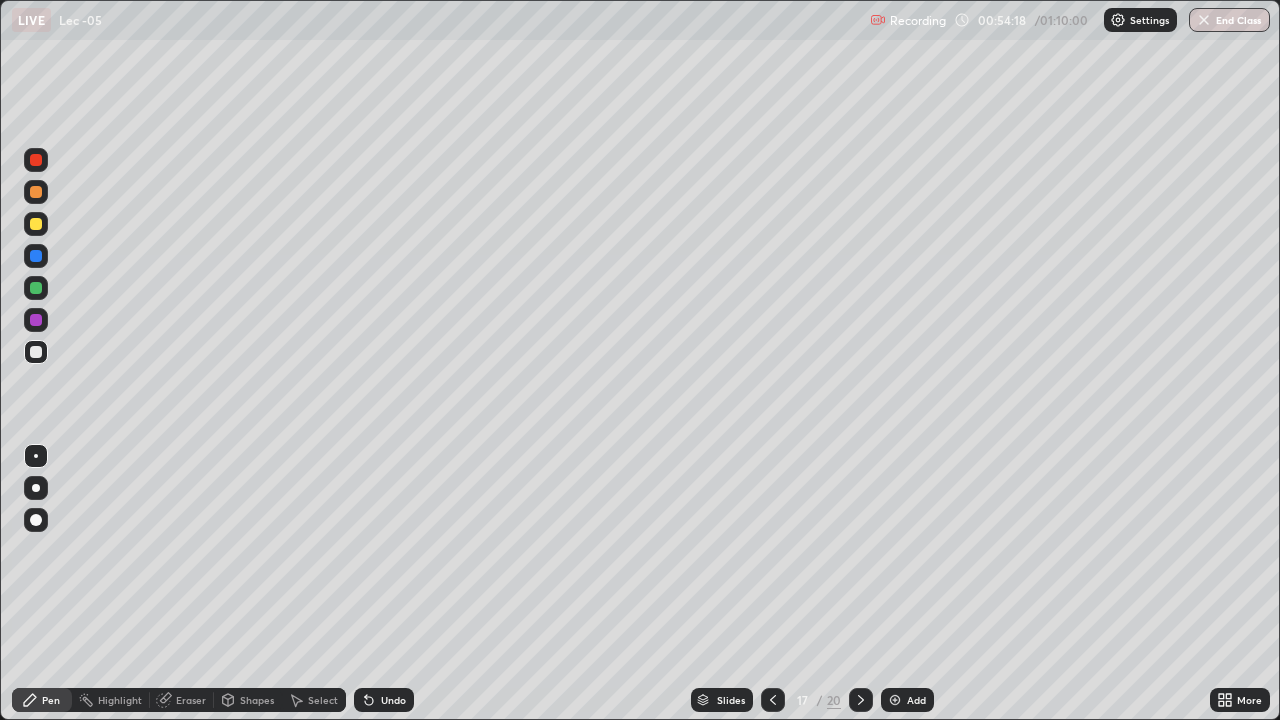 click on "Eraser" at bounding box center (191, 700) 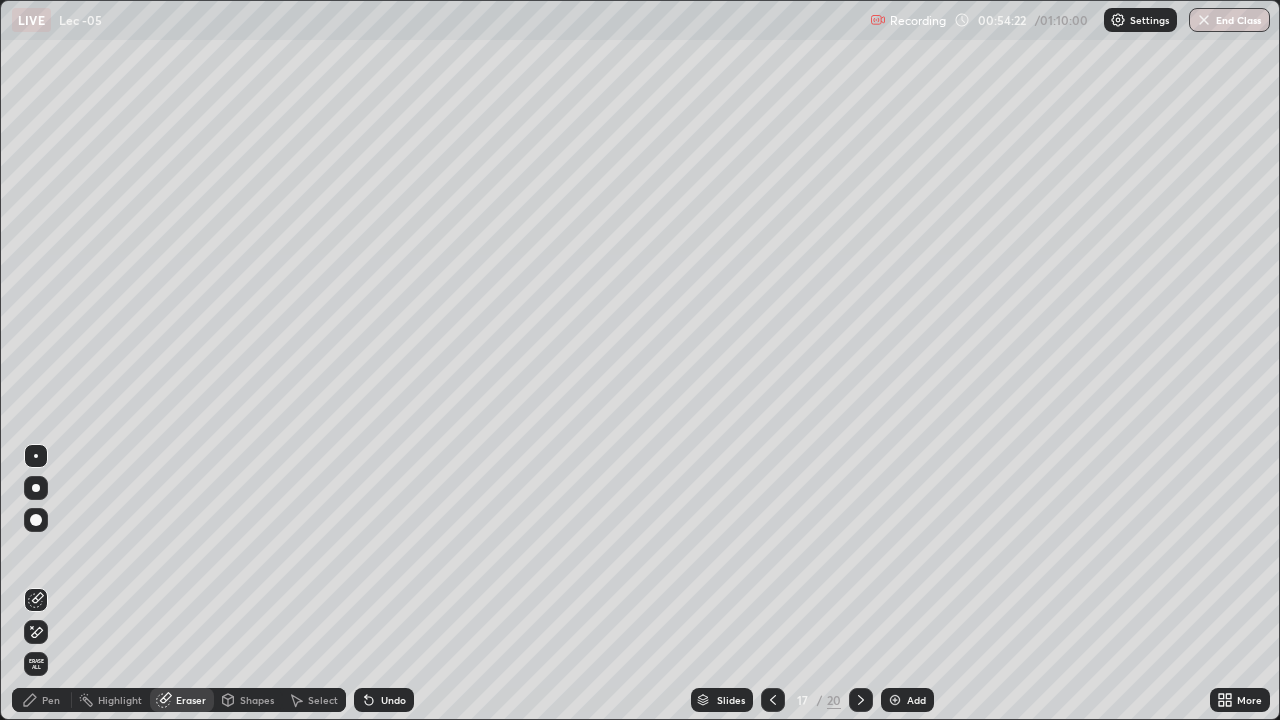 click on "Pen" at bounding box center (51, 700) 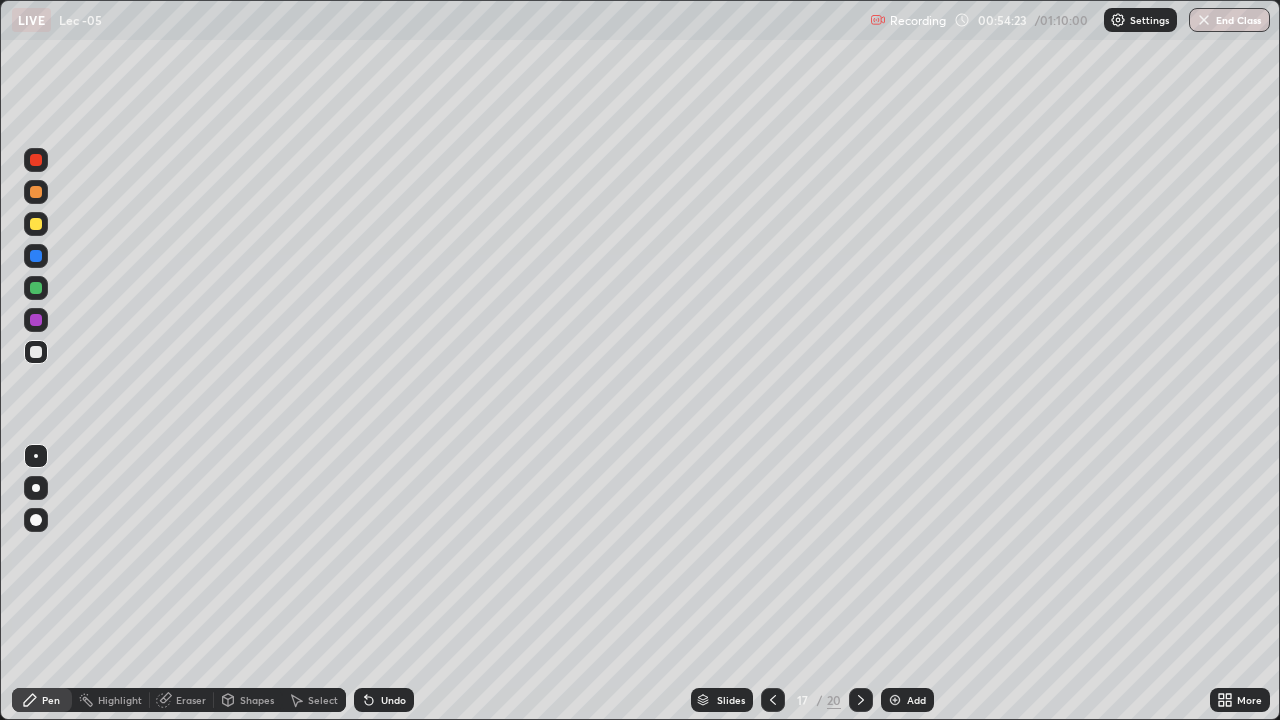 click at bounding box center [36, 352] 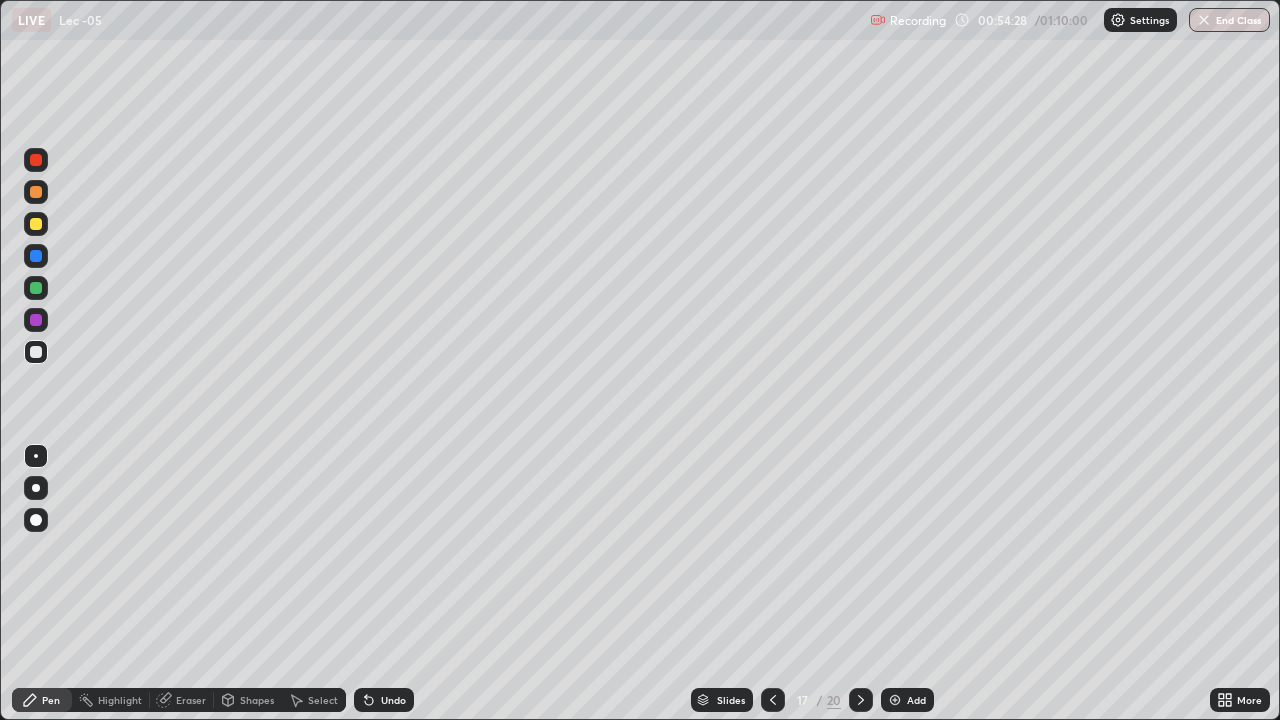 click on "Undo" at bounding box center [393, 700] 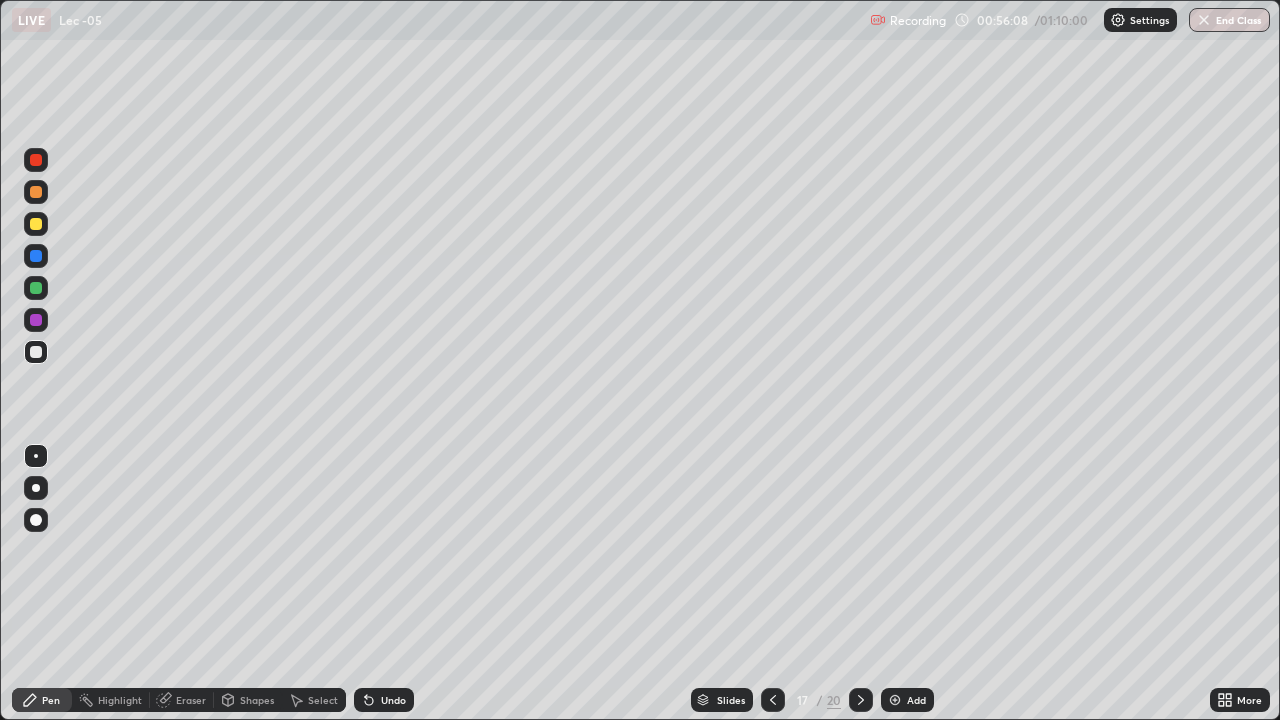 click on "Select" at bounding box center (323, 700) 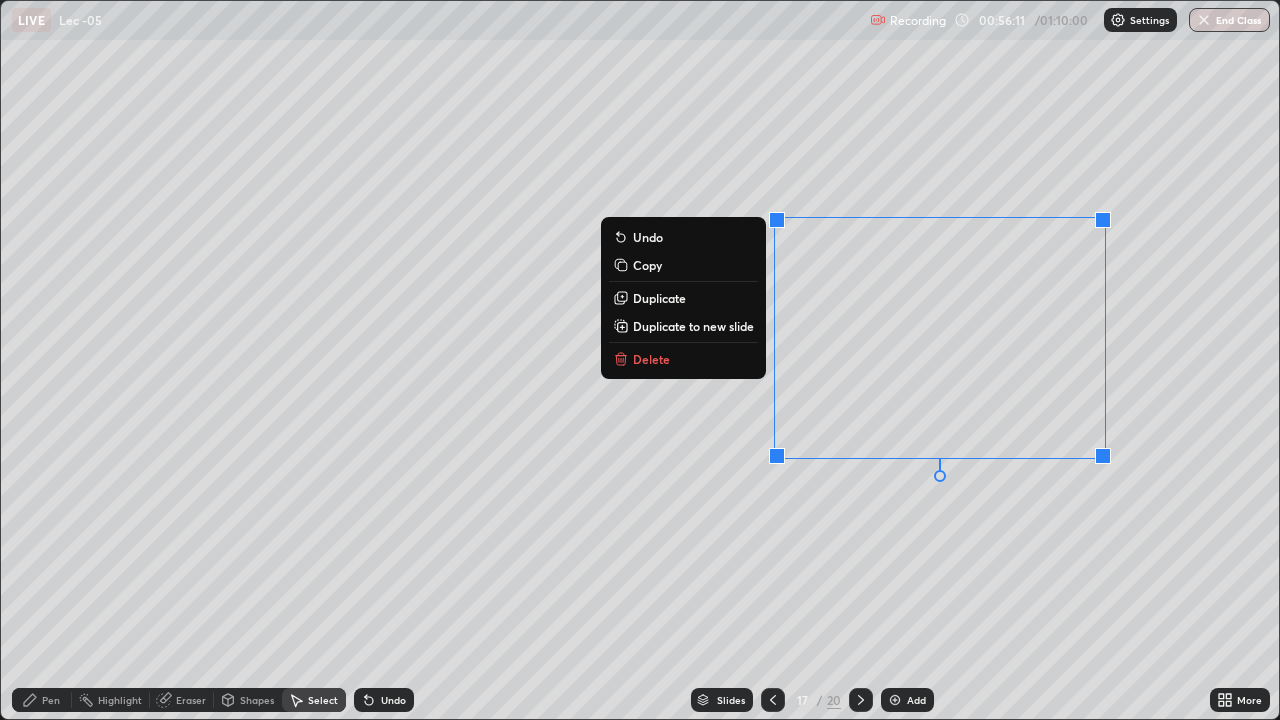 click on "Duplicate to new slide" at bounding box center [693, 326] 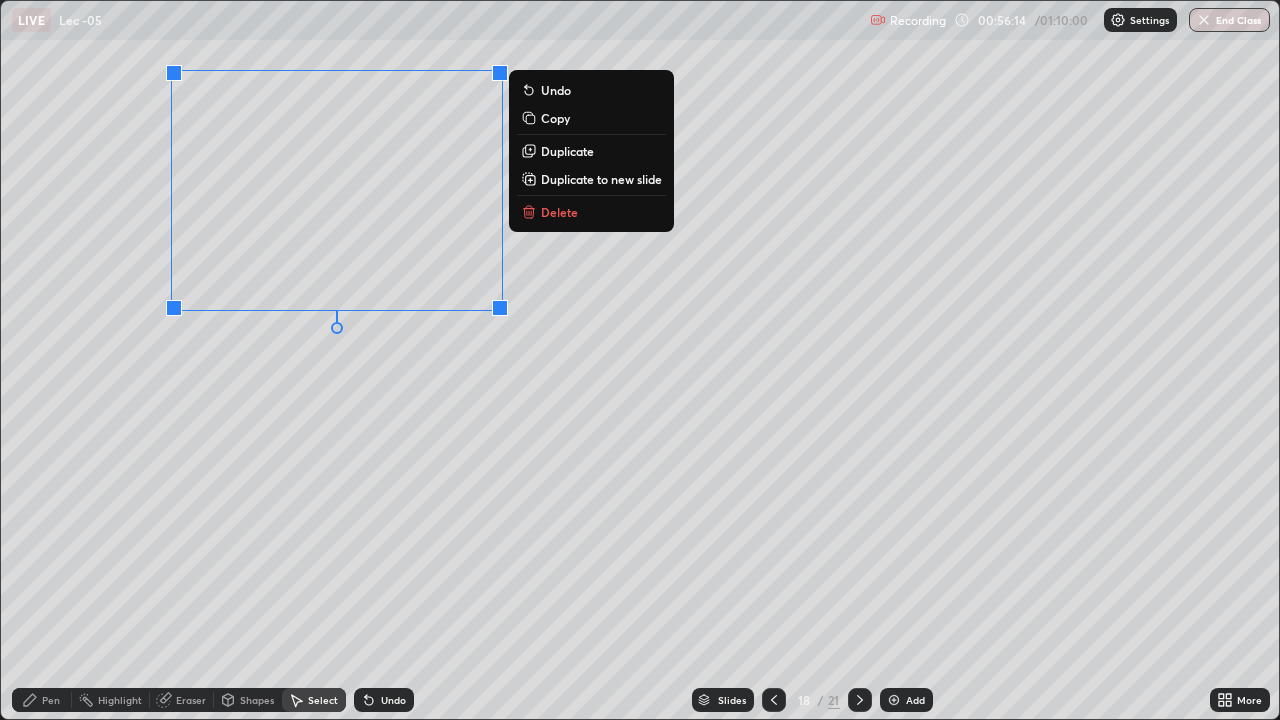 click on "0 ° Undo Copy Duplicate Duplicate to new slide Delete" at bounding box center [640, 360] 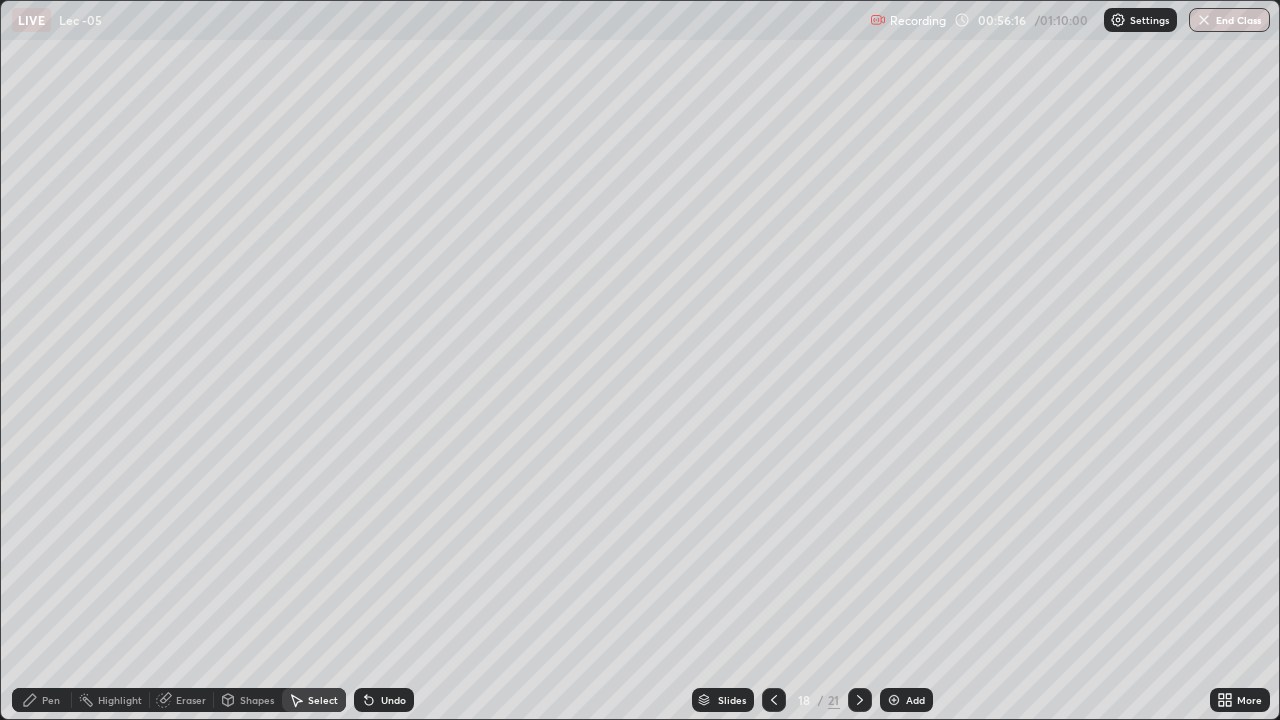 click on "Eraser" at bounding box center [182, 700] 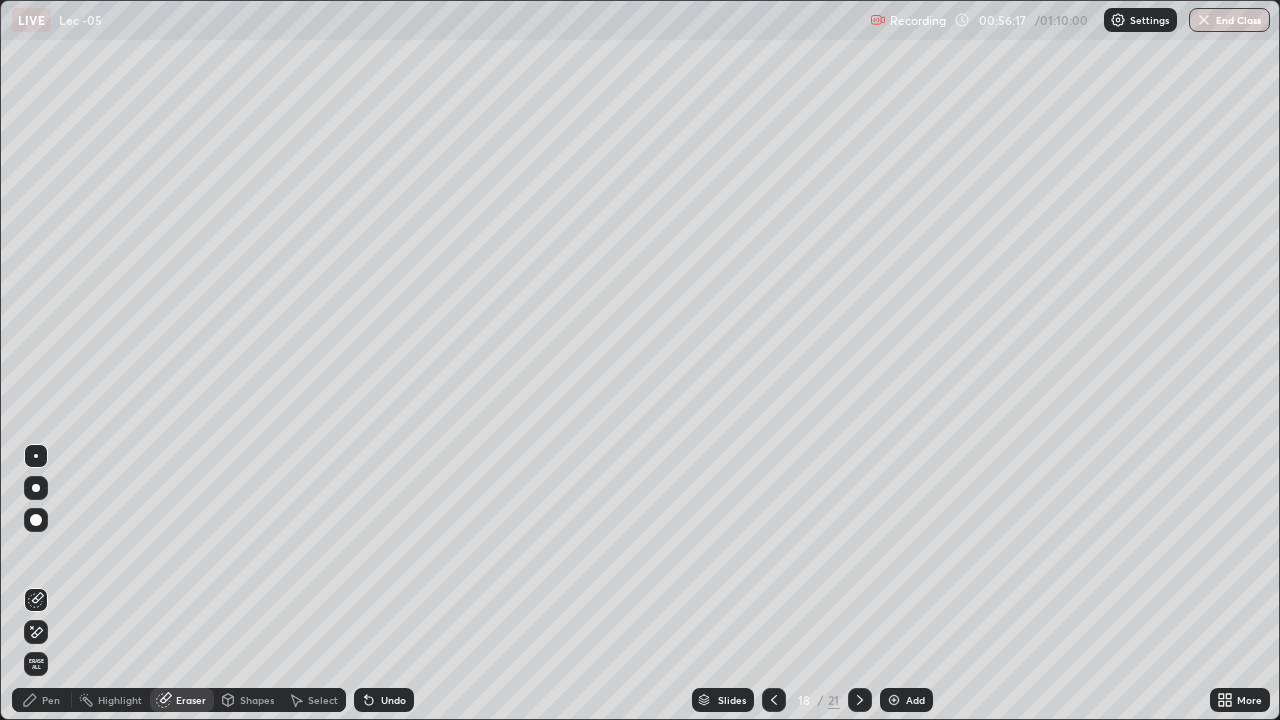 click on "Pen" at bounding box center (42, 700) 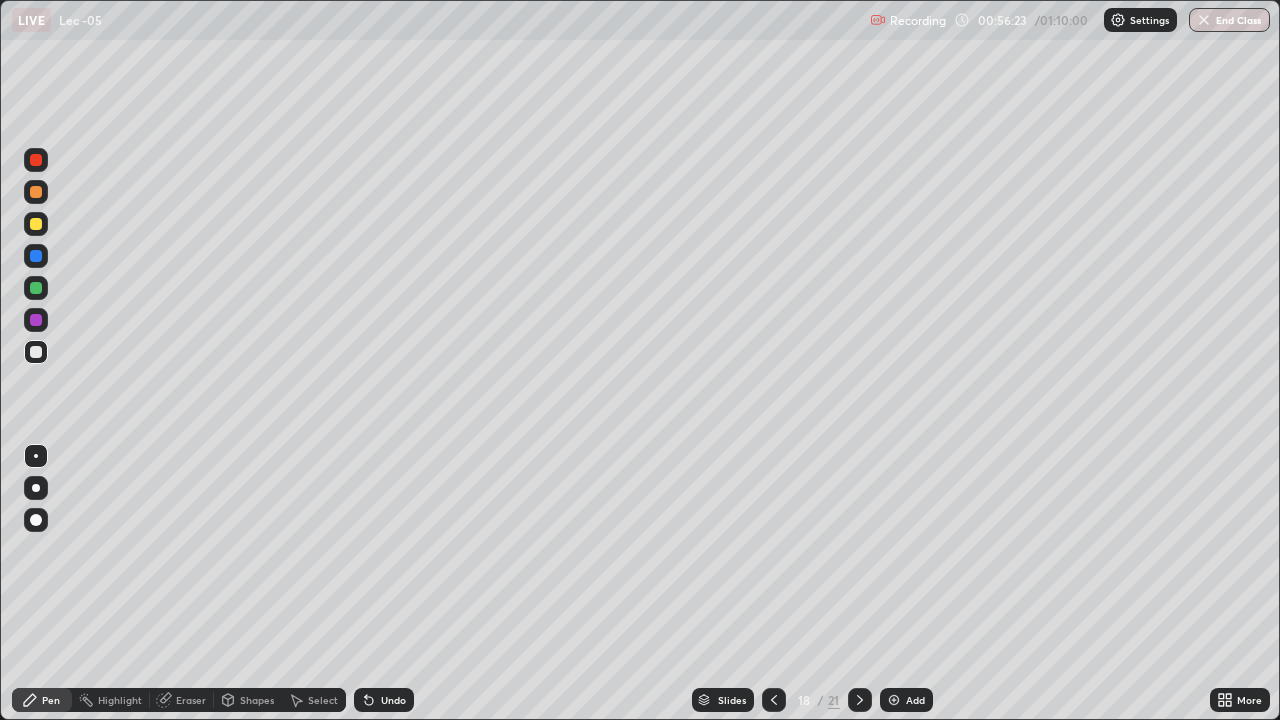 click on "Eraser" at bounding box center (191, 700) 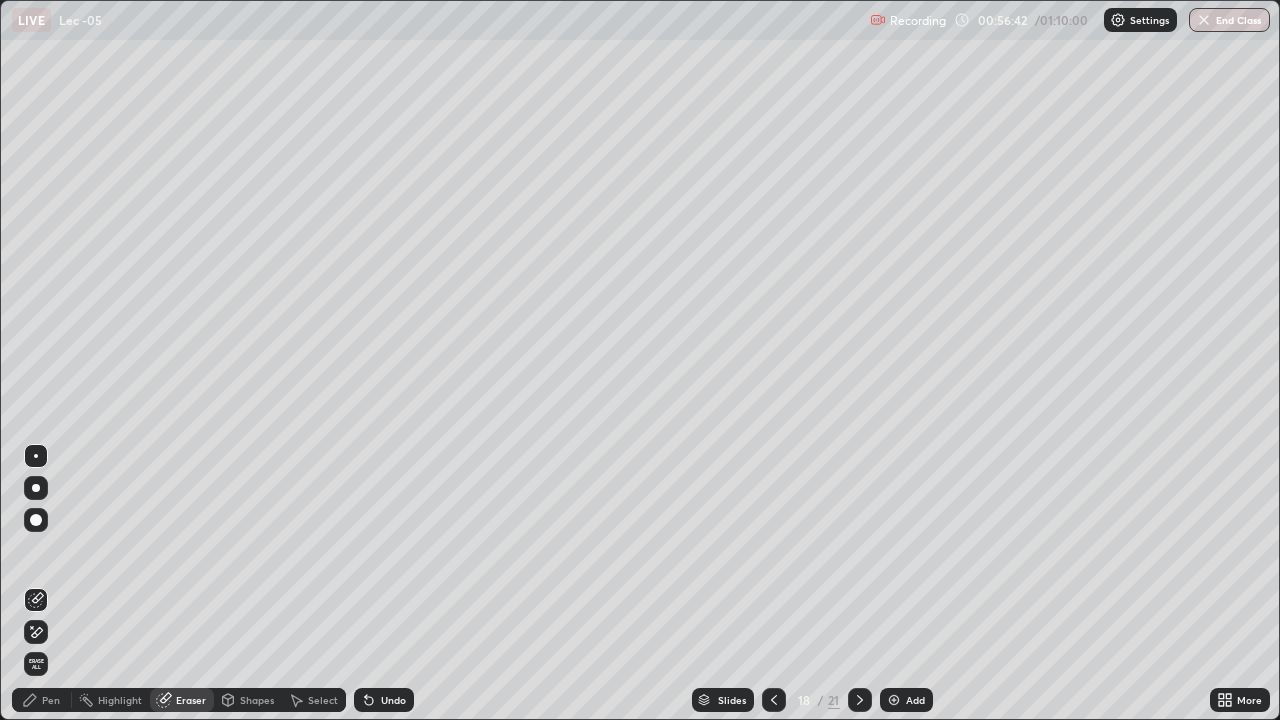 click 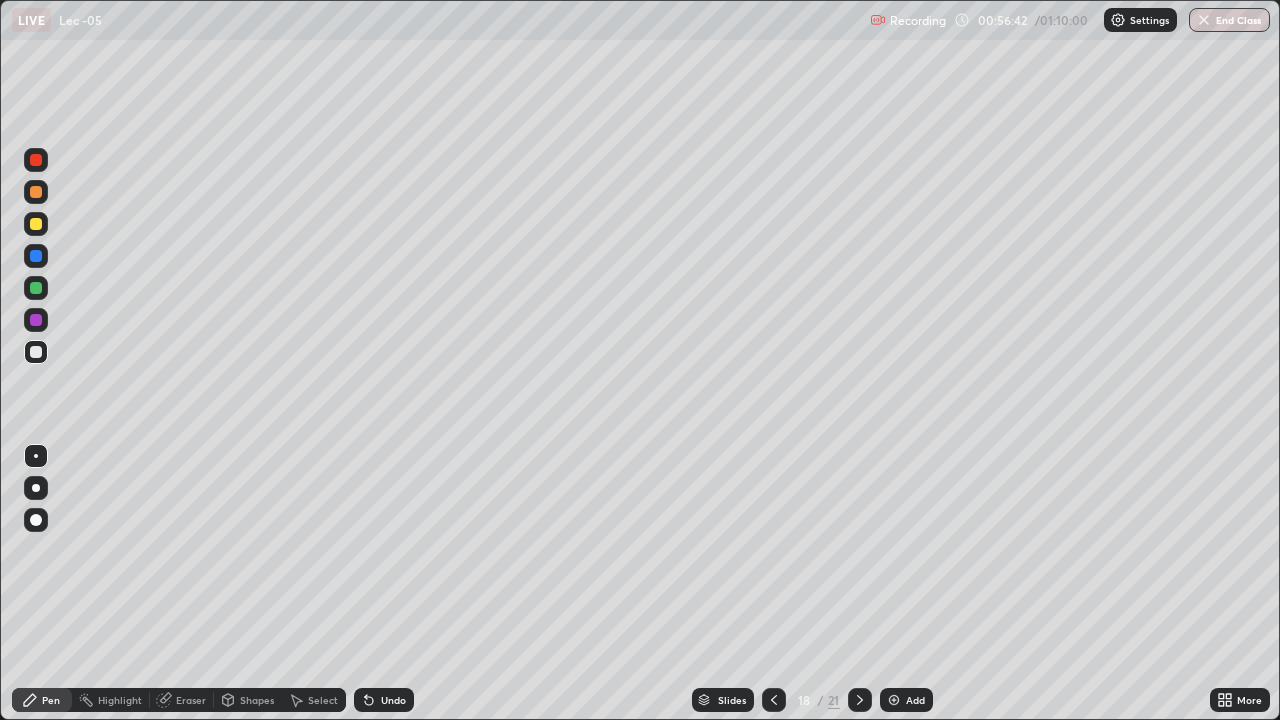 click at bounding box center [36, 352] 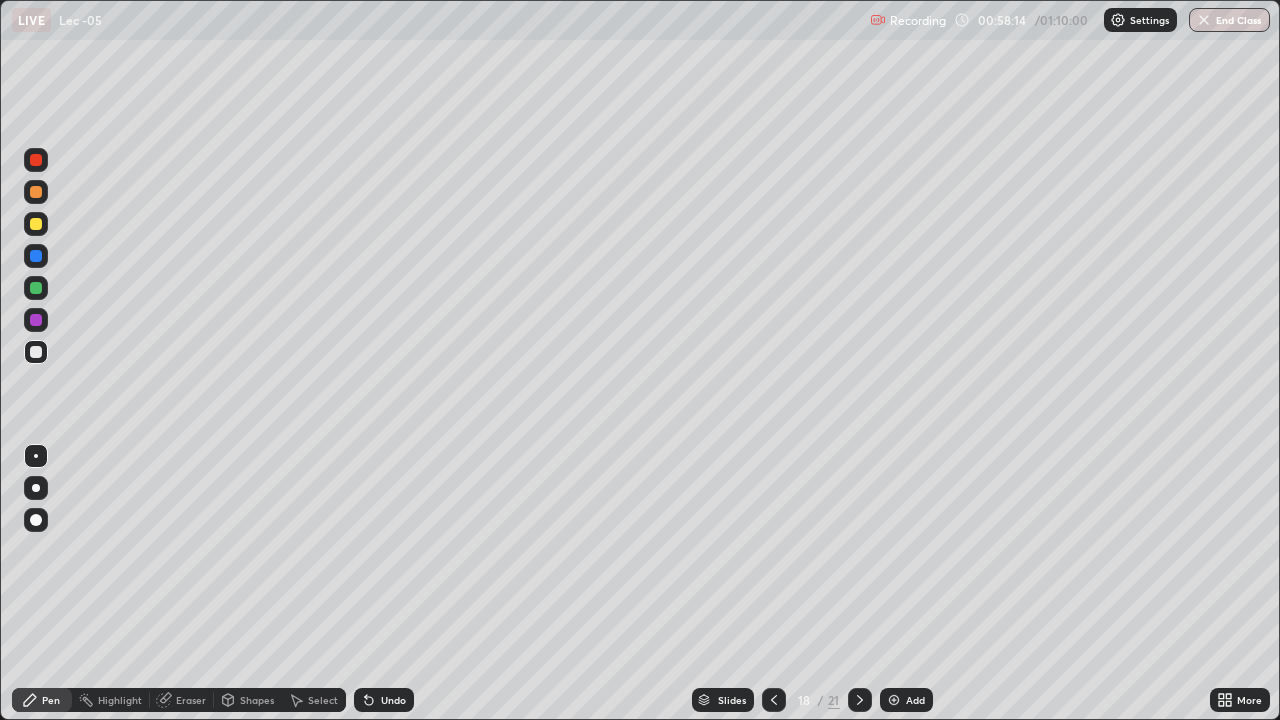 click at bounding box center [36, 288] 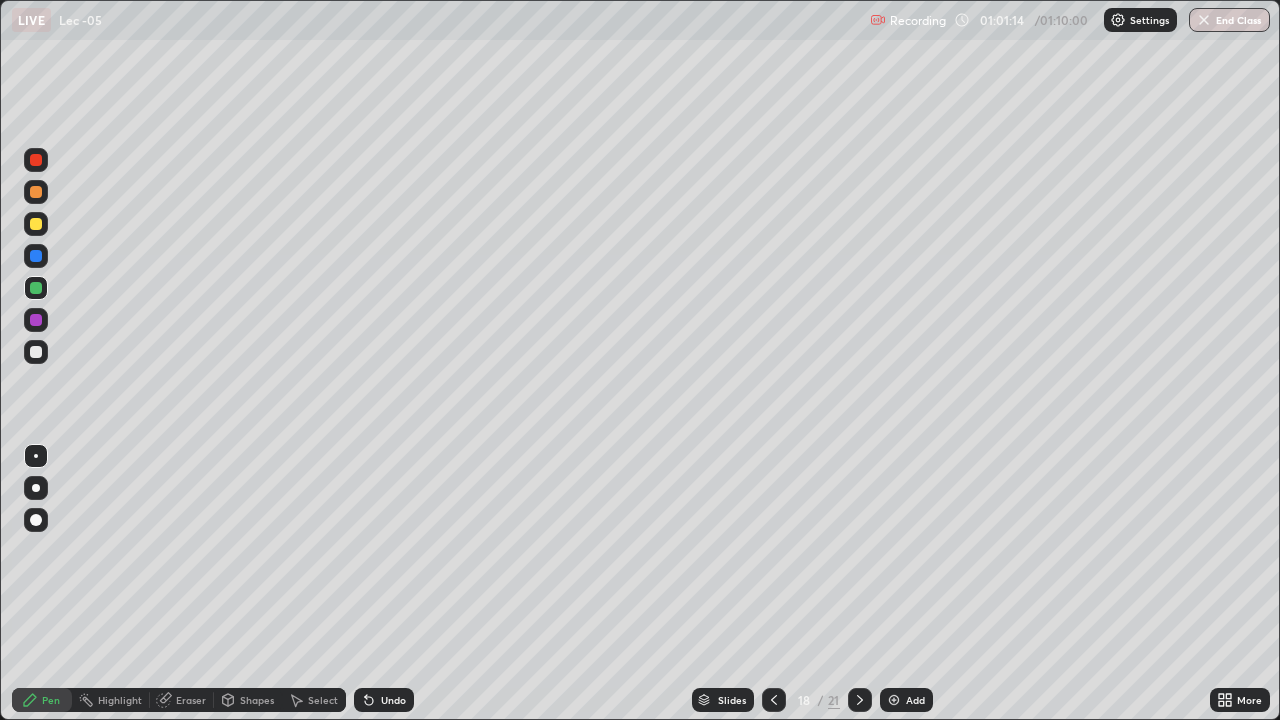click on "Add" at bounding box center (915, 700) 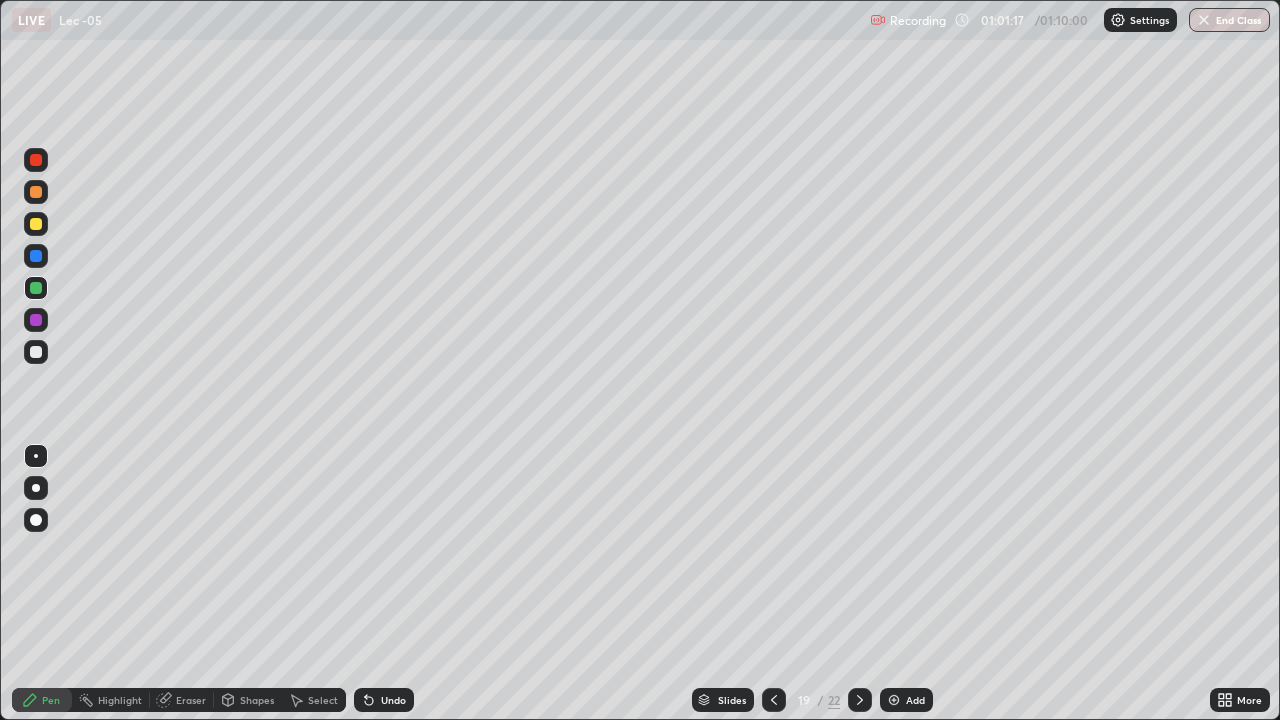 click at bounding box center [36, 352] 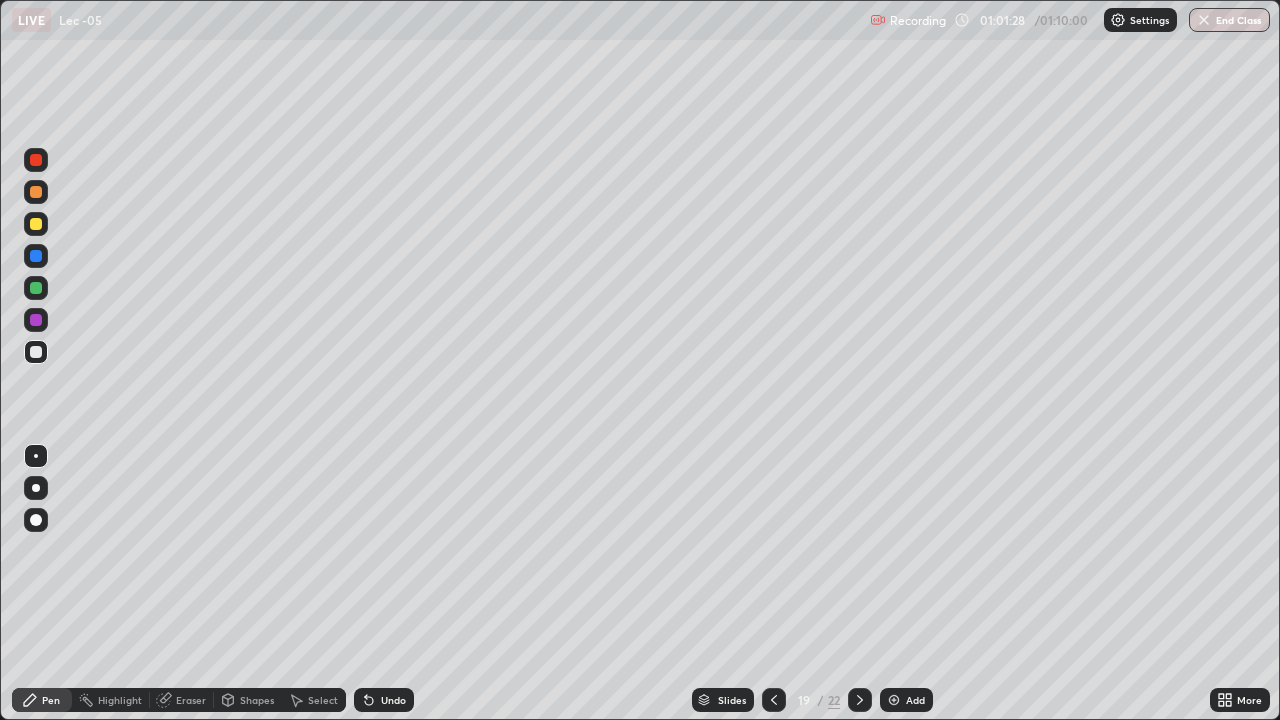 click 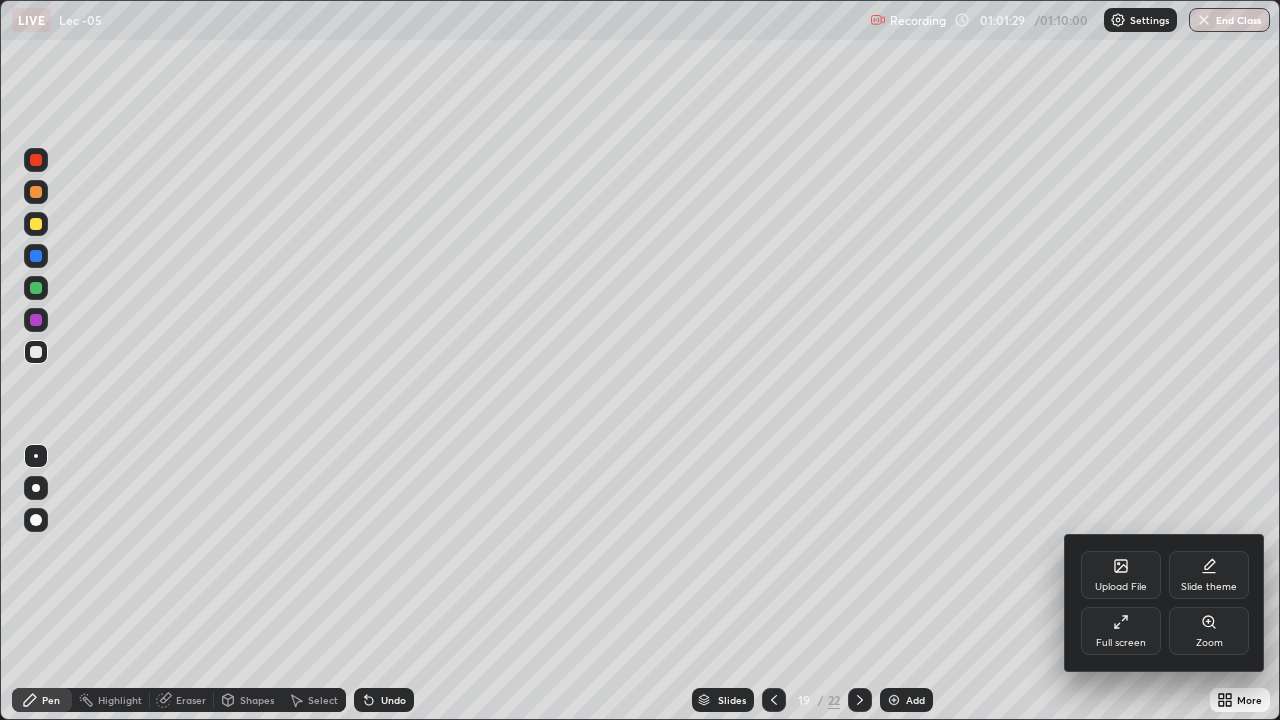 click on "Full screen" at bounding box center [1121, 631] 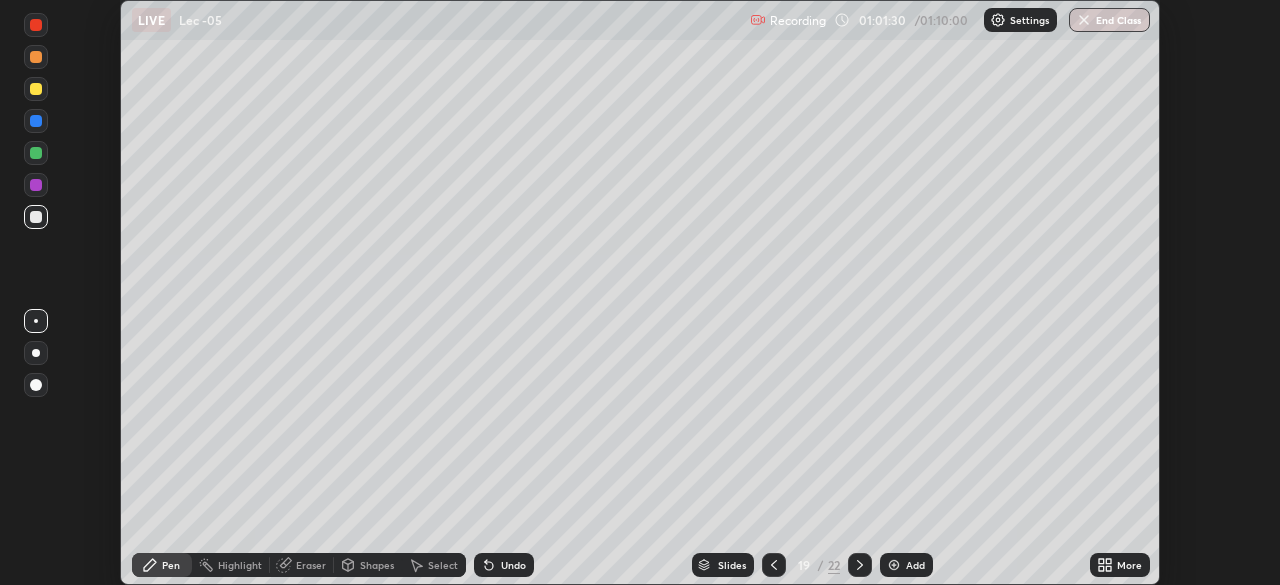scroll, scrollTop: 585, scrollLeft: 1280, axis: both 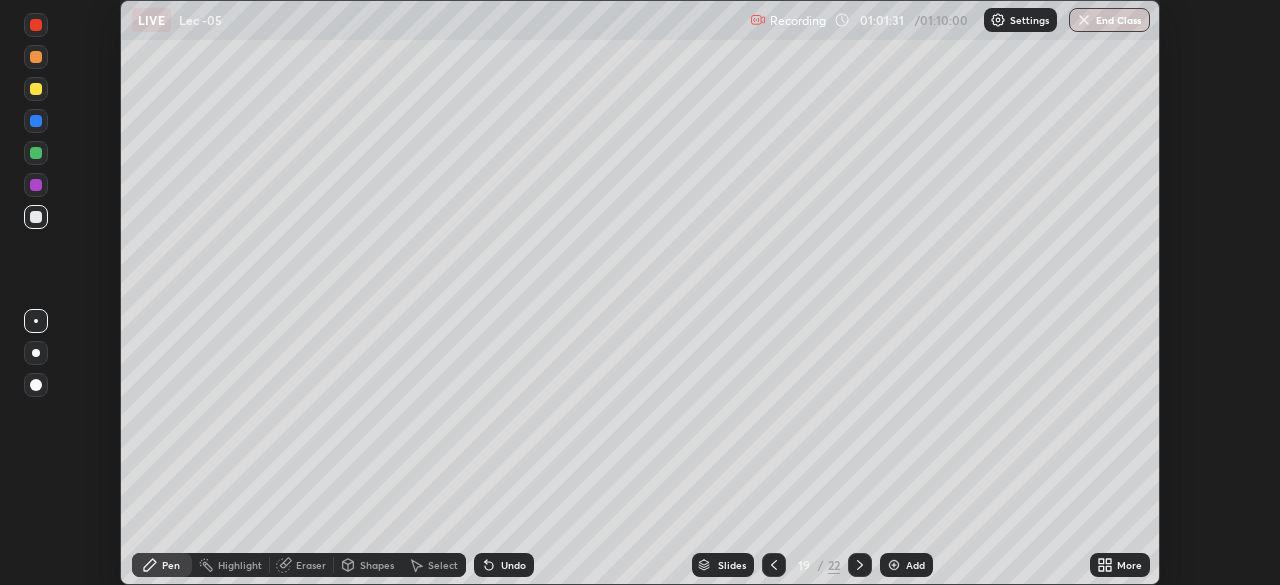 click on "More" at bounding box center [1120, 565] 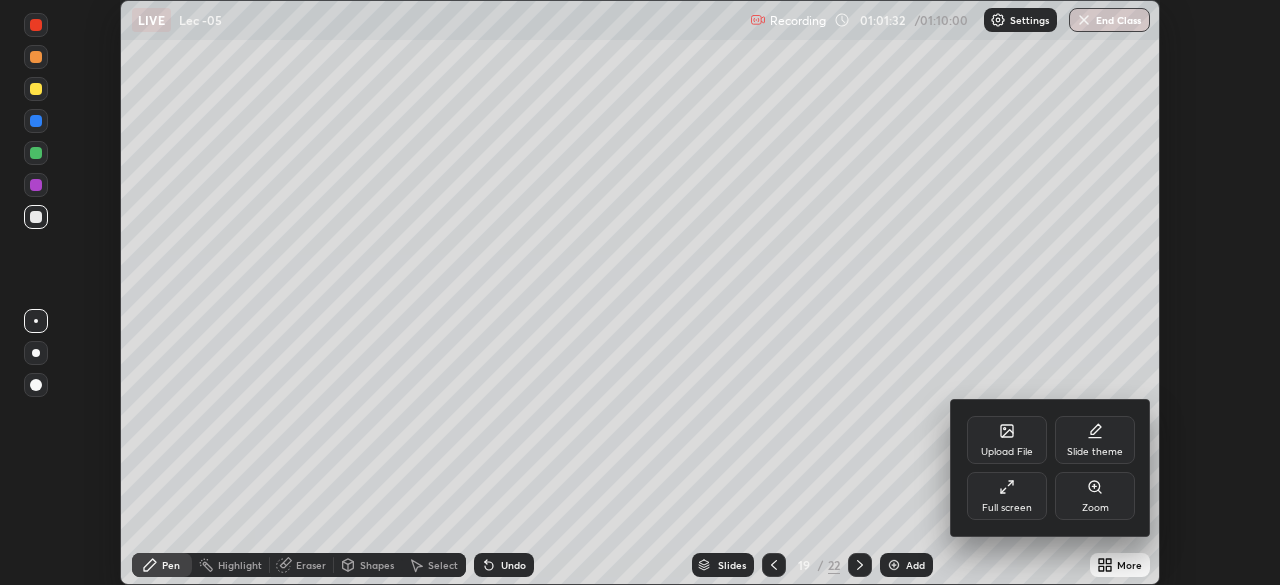 click on "Full screen" at bounding box center (1007, 508) 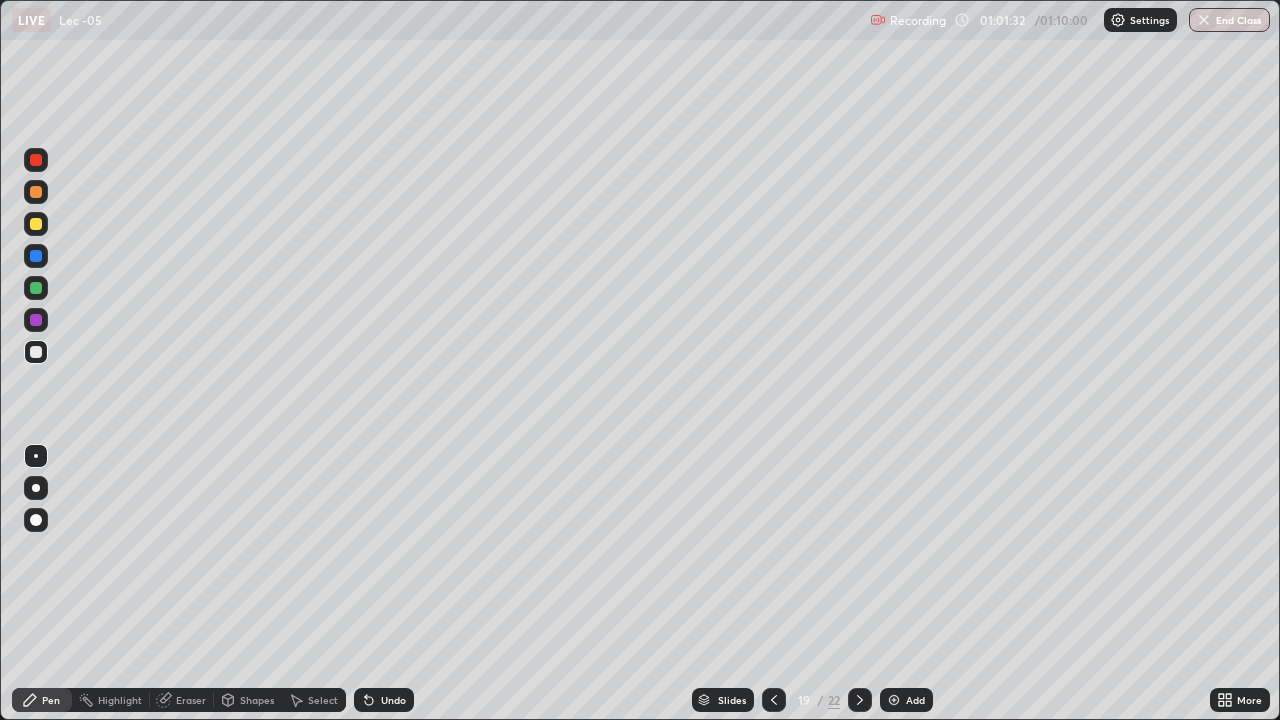 scroll, scrollTop: 99280, scrollLeft: 98720, axis: both 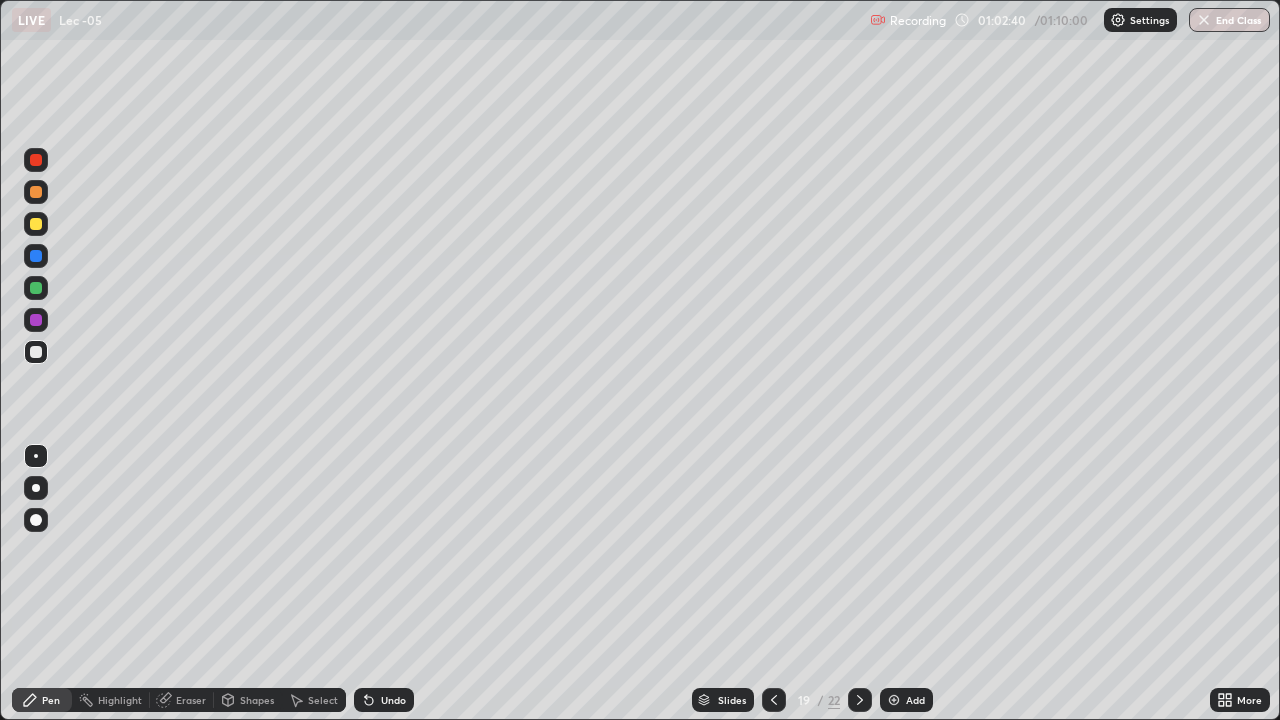 click on "Undo" at bounding box center [384, 700] 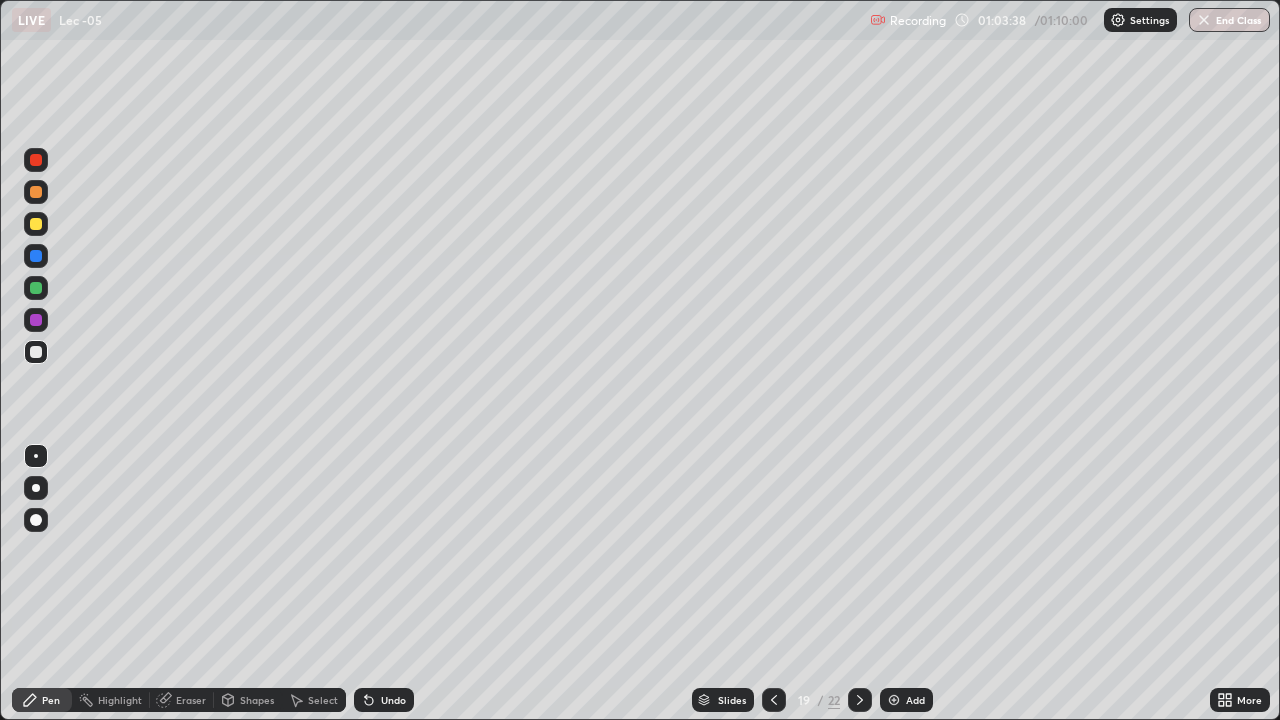 click on "Undo" at bounding box center (393, 700) 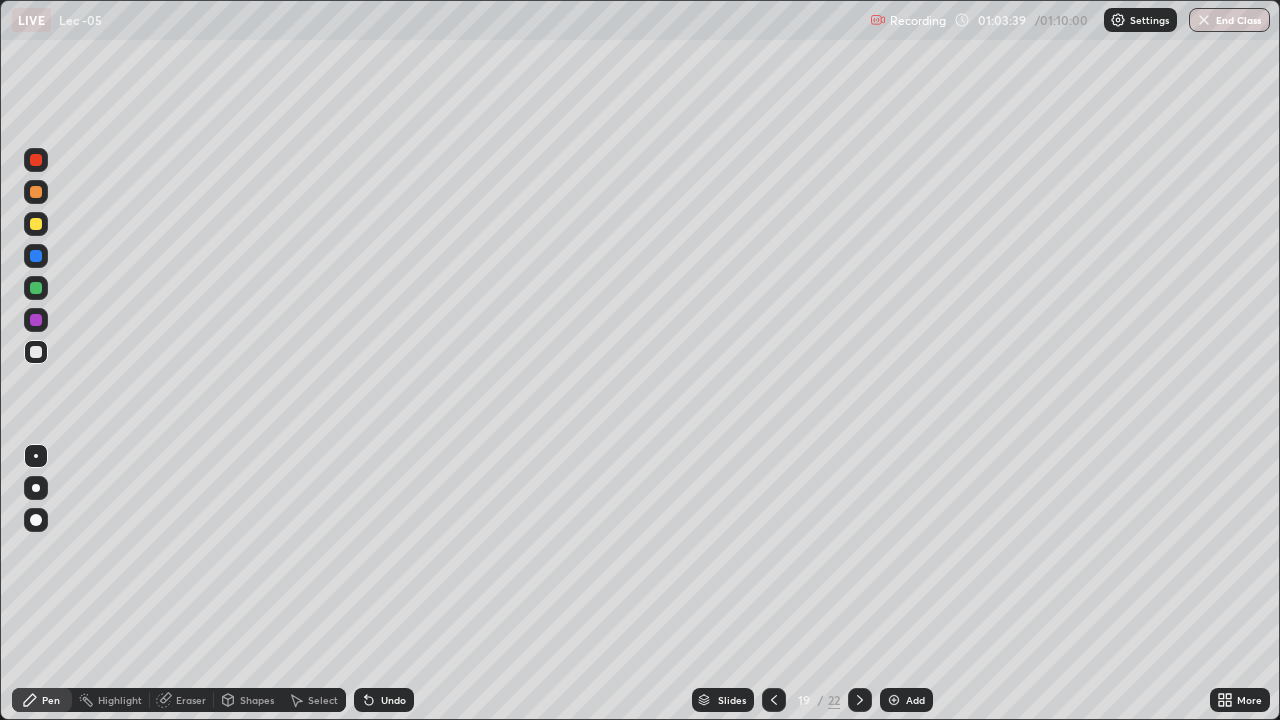 click 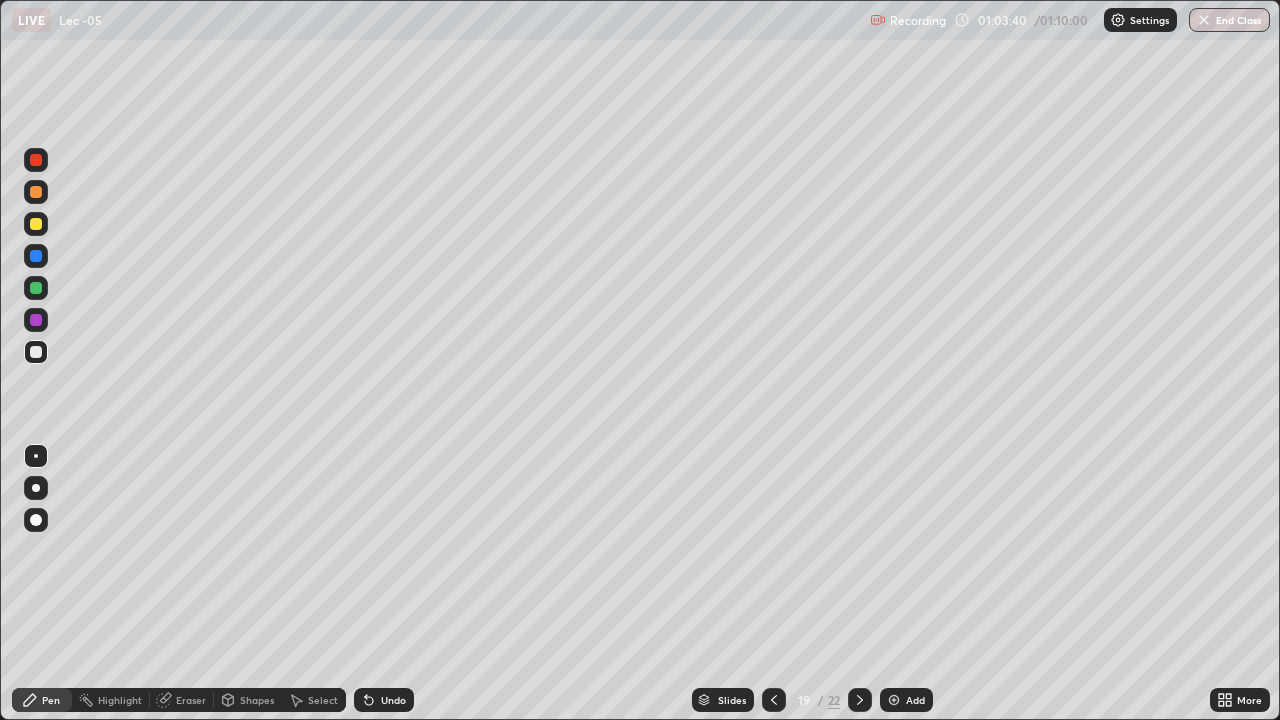 click on "Select" at bounding box center [323, 700] 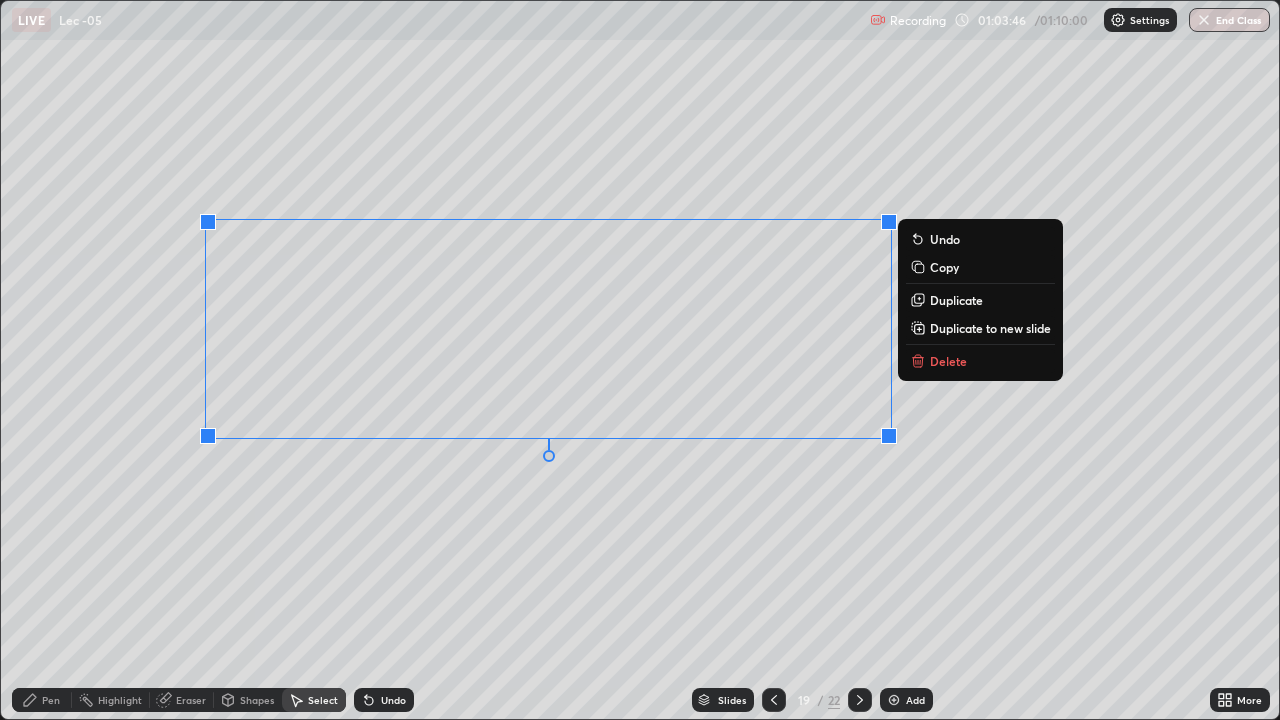 click on "0 ° Undo Copy Duplicate Duplicate to new slide Delete" at bounding box center [640, 360] 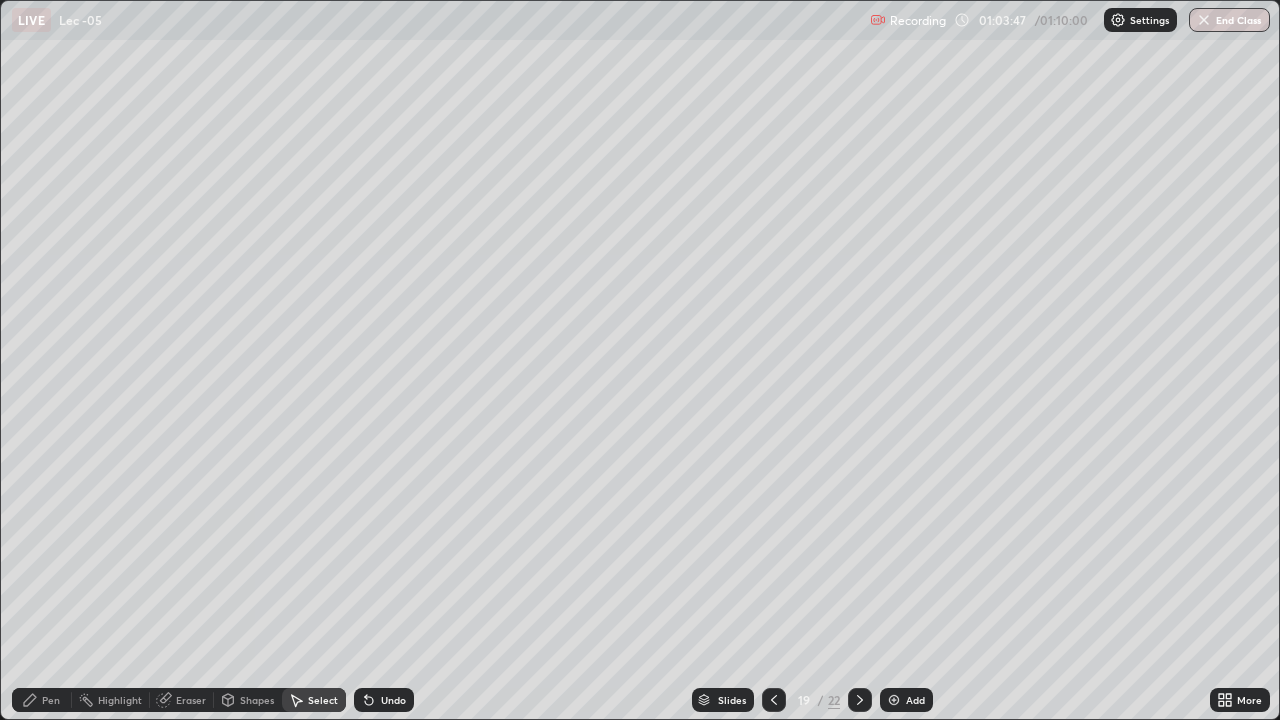 click on "Pen" at bounding box center [51, 700] 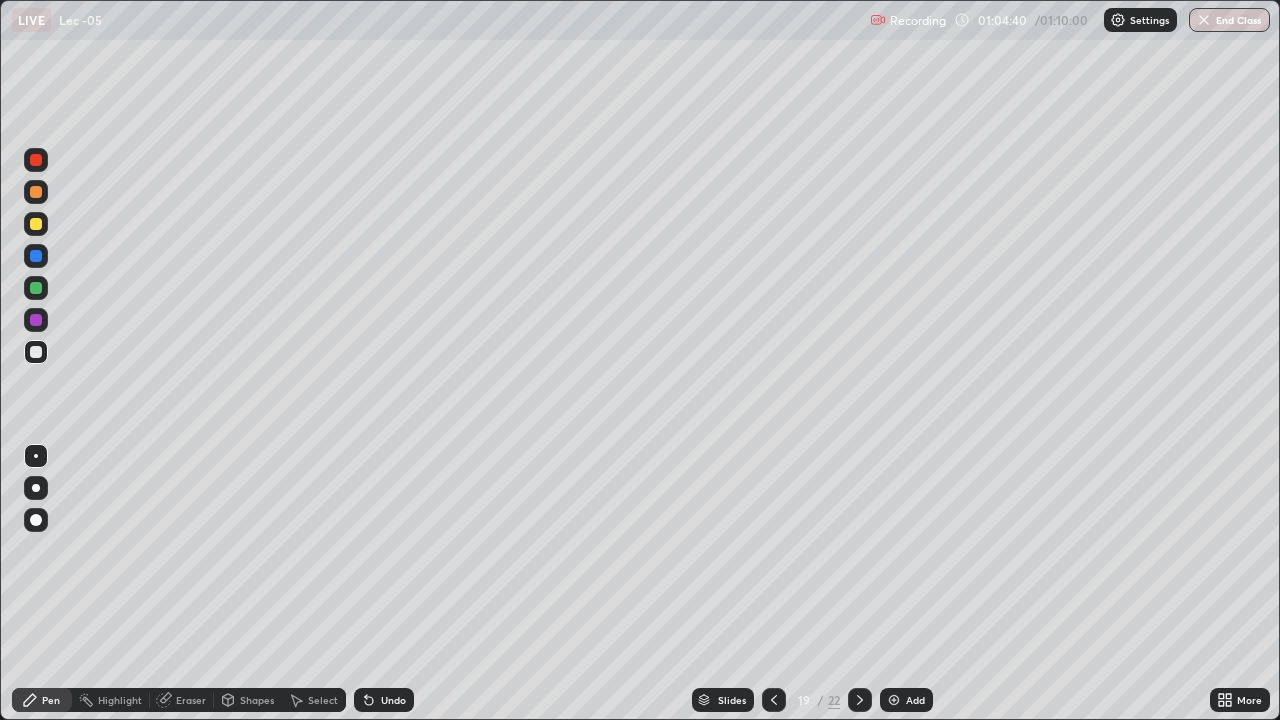 click on "Add" at bounding box center [915, 700] 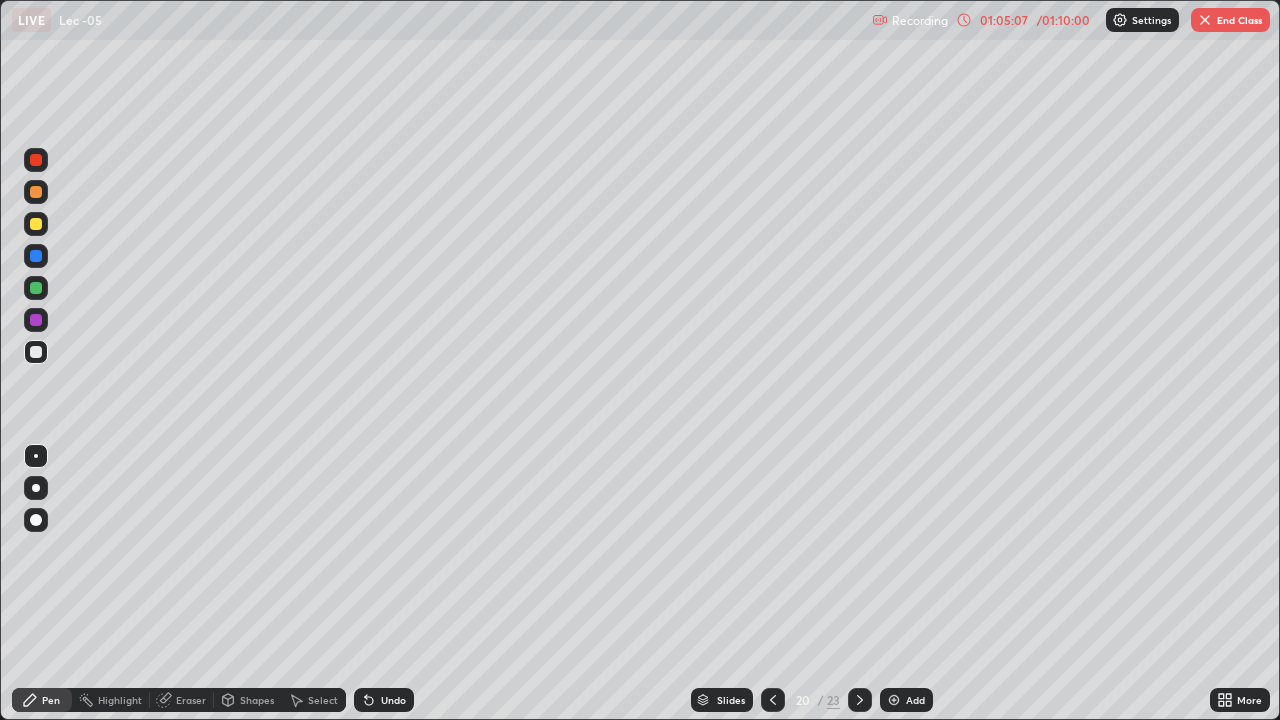 click on "Undo" at bounding box center (393, 700) 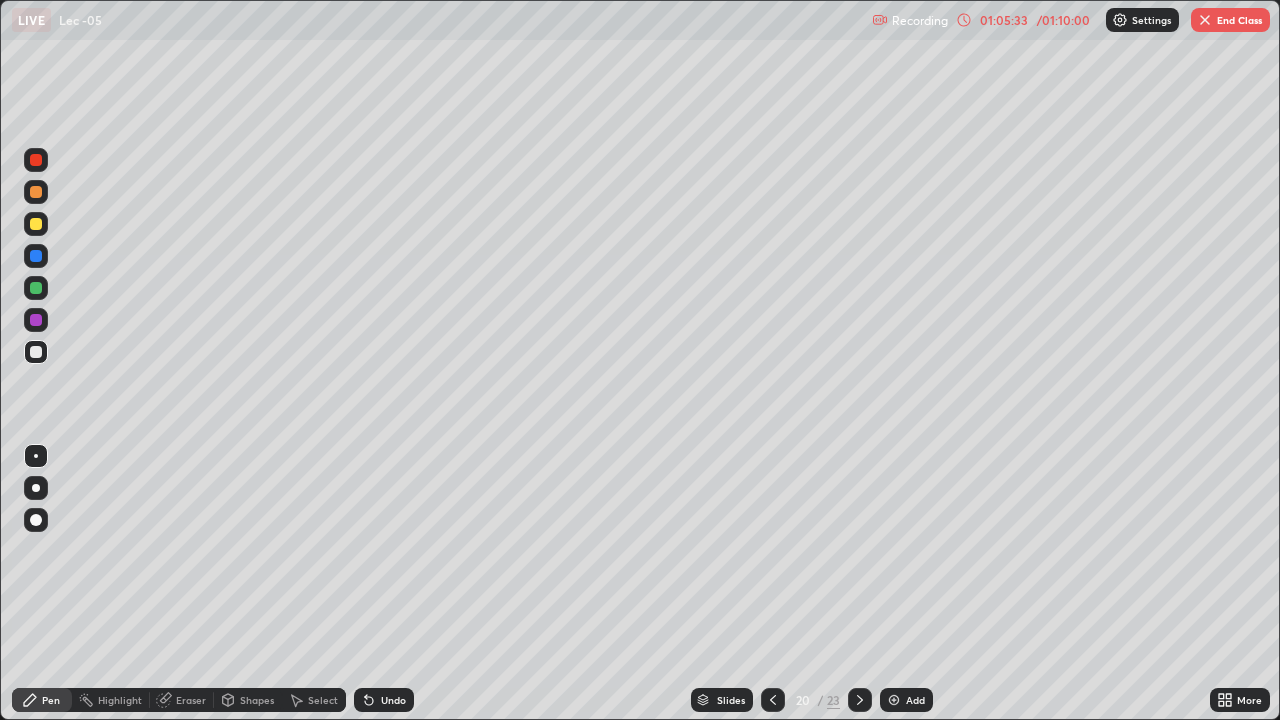 click 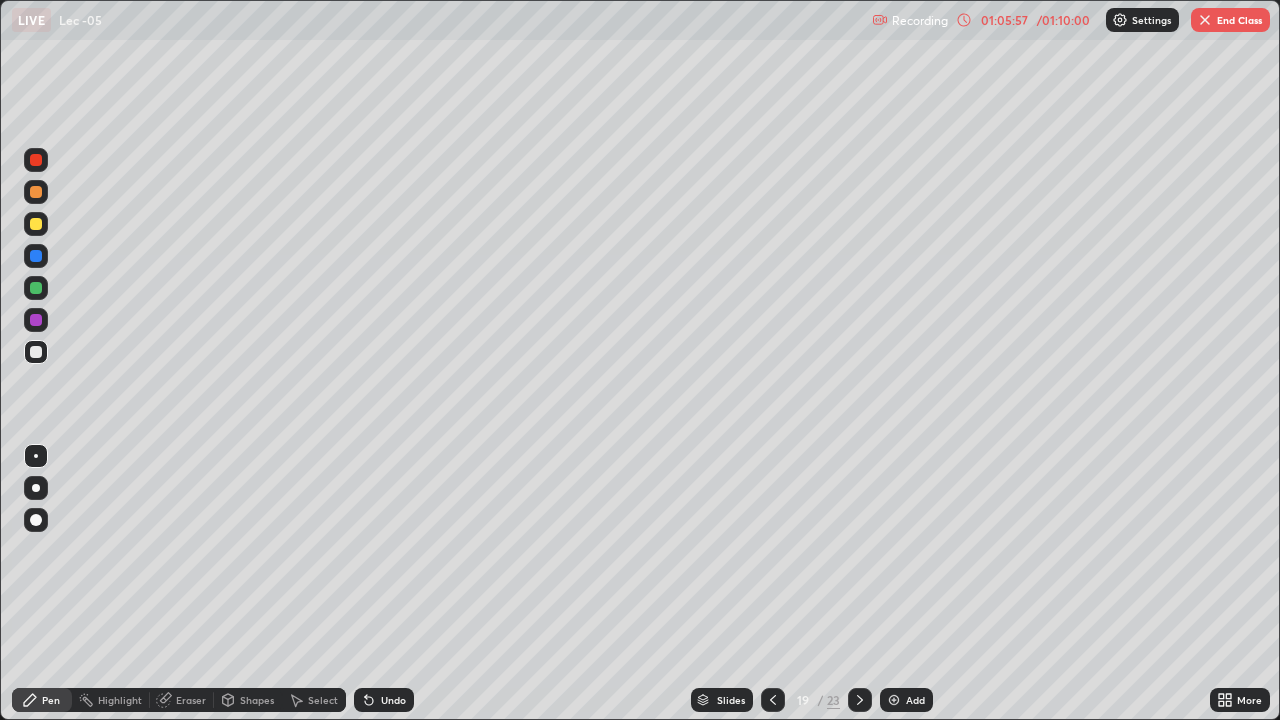 click 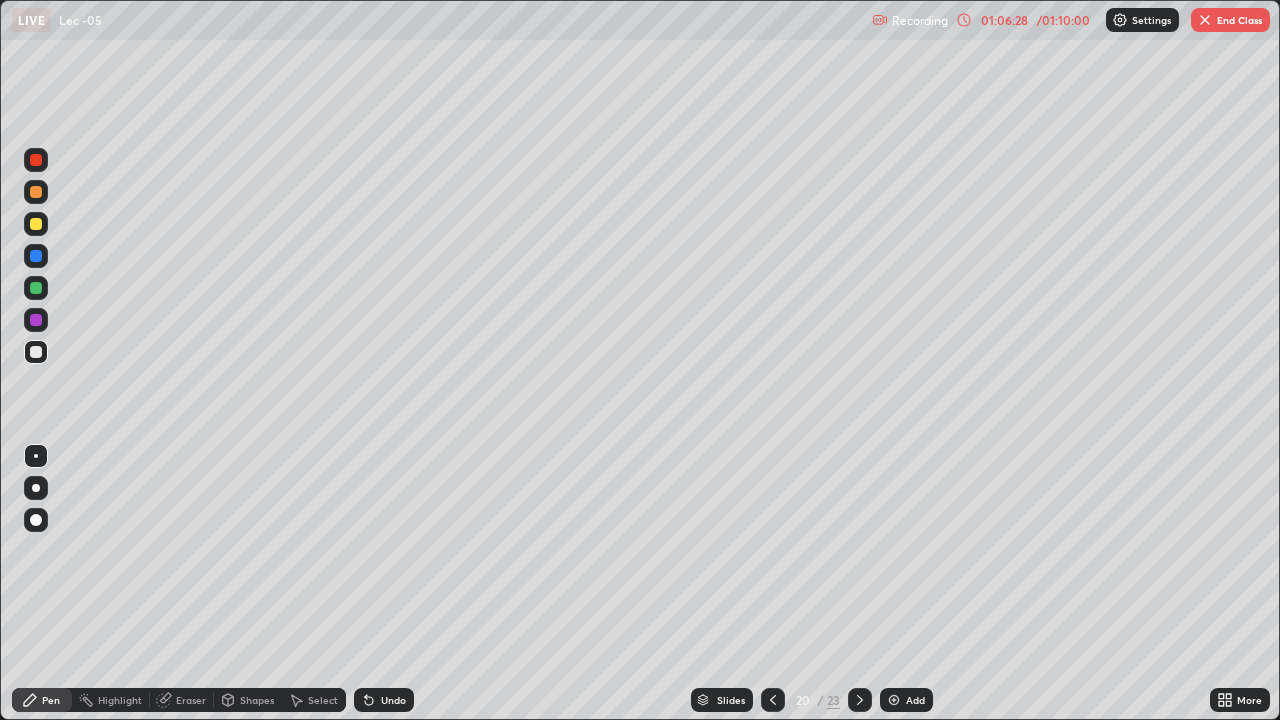 click on "Add" at bounding box center (915, 700) 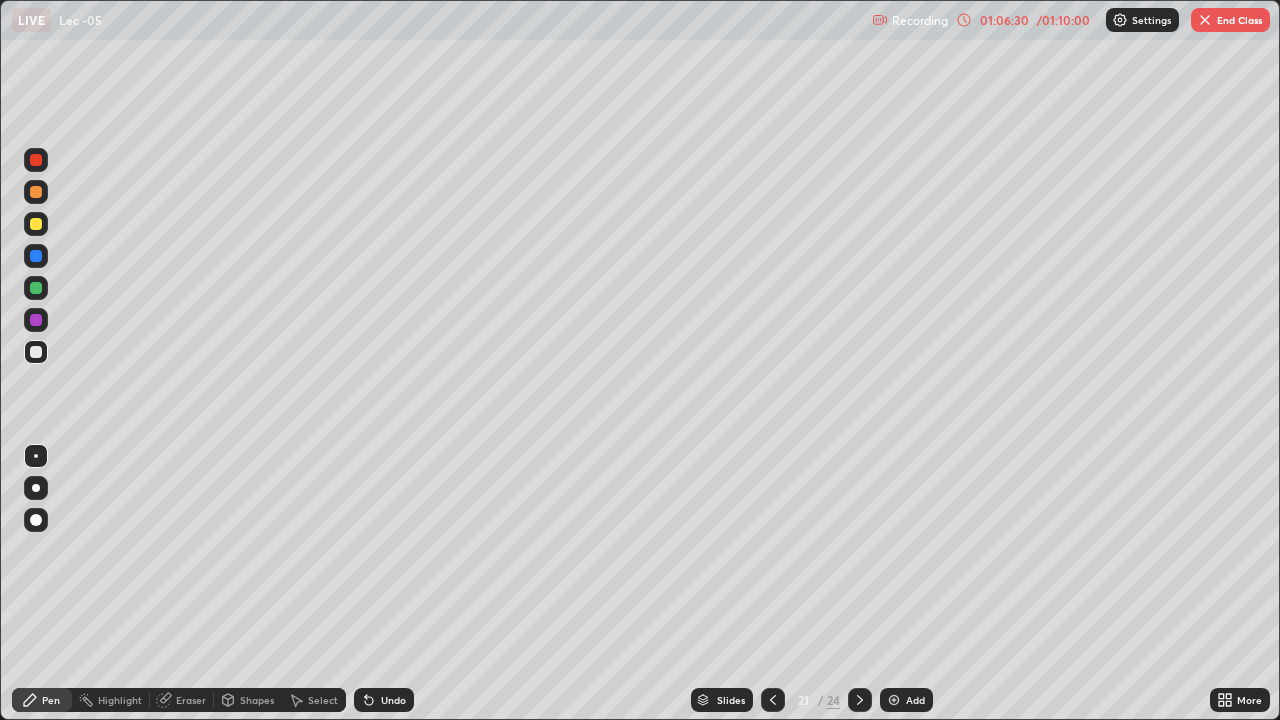 click at bounding box center [36, 352] 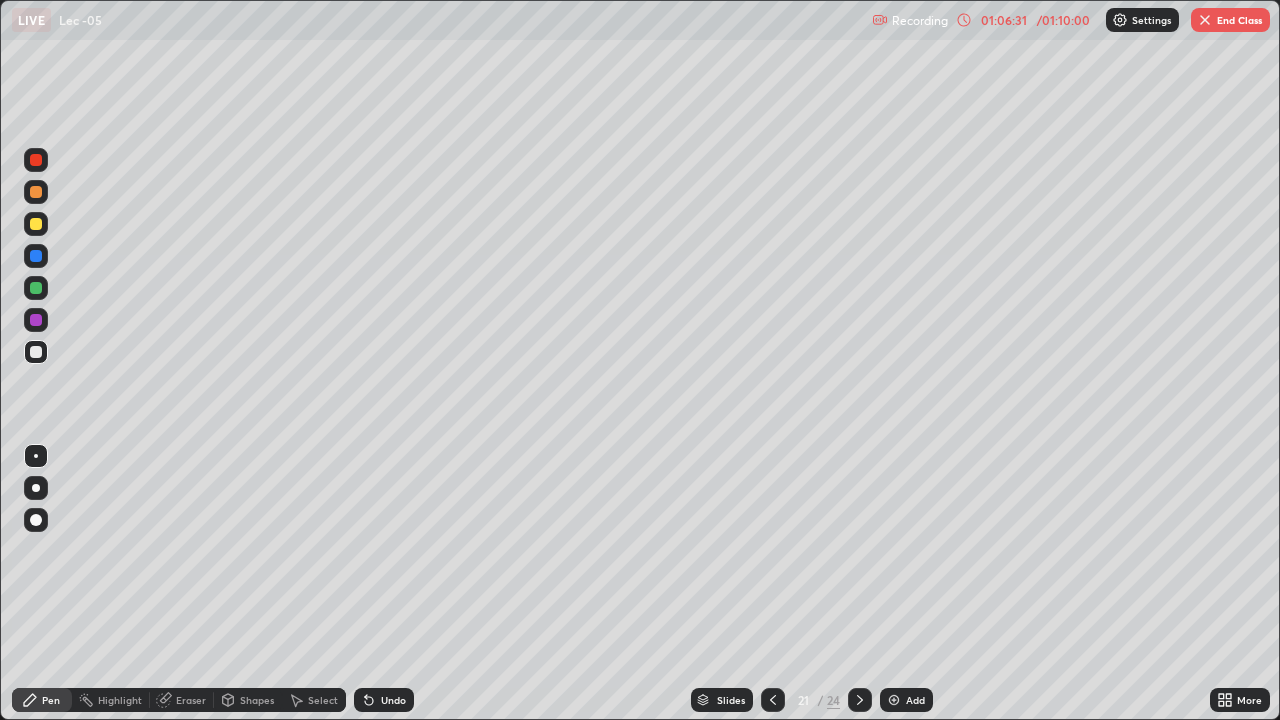 click at bounding box center [36, 288] 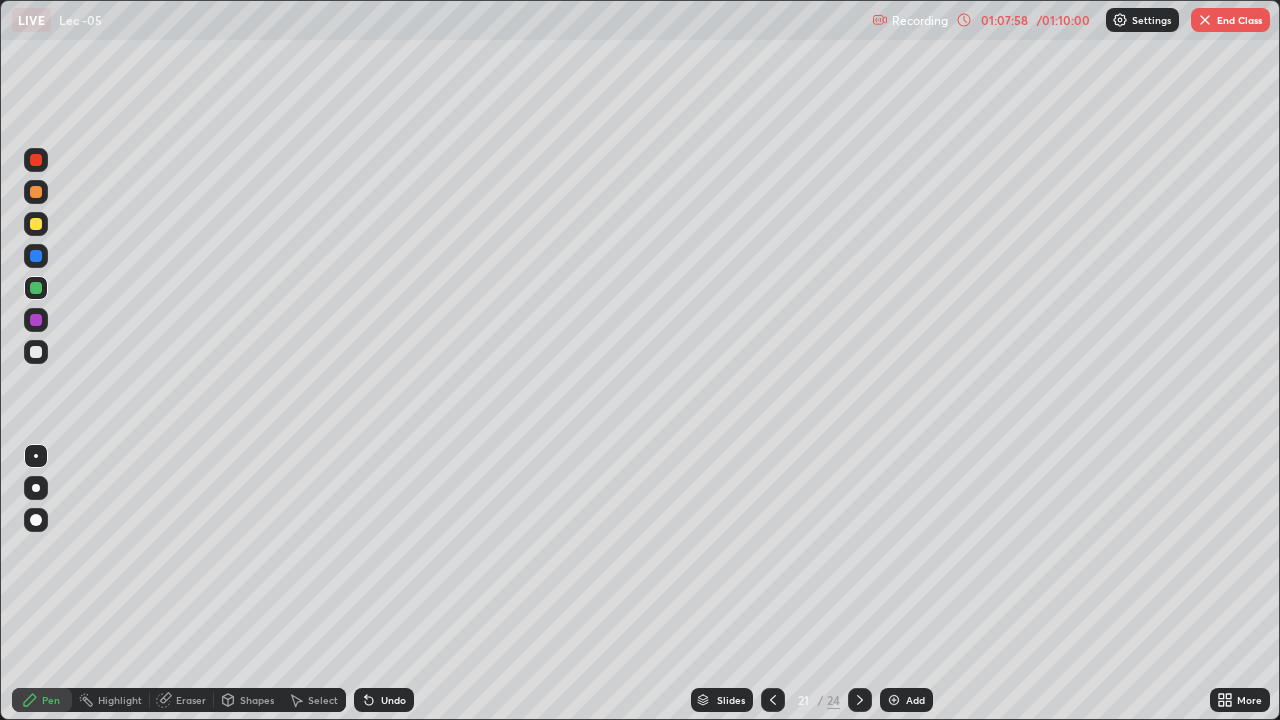 click at bounding box center (36, 352) 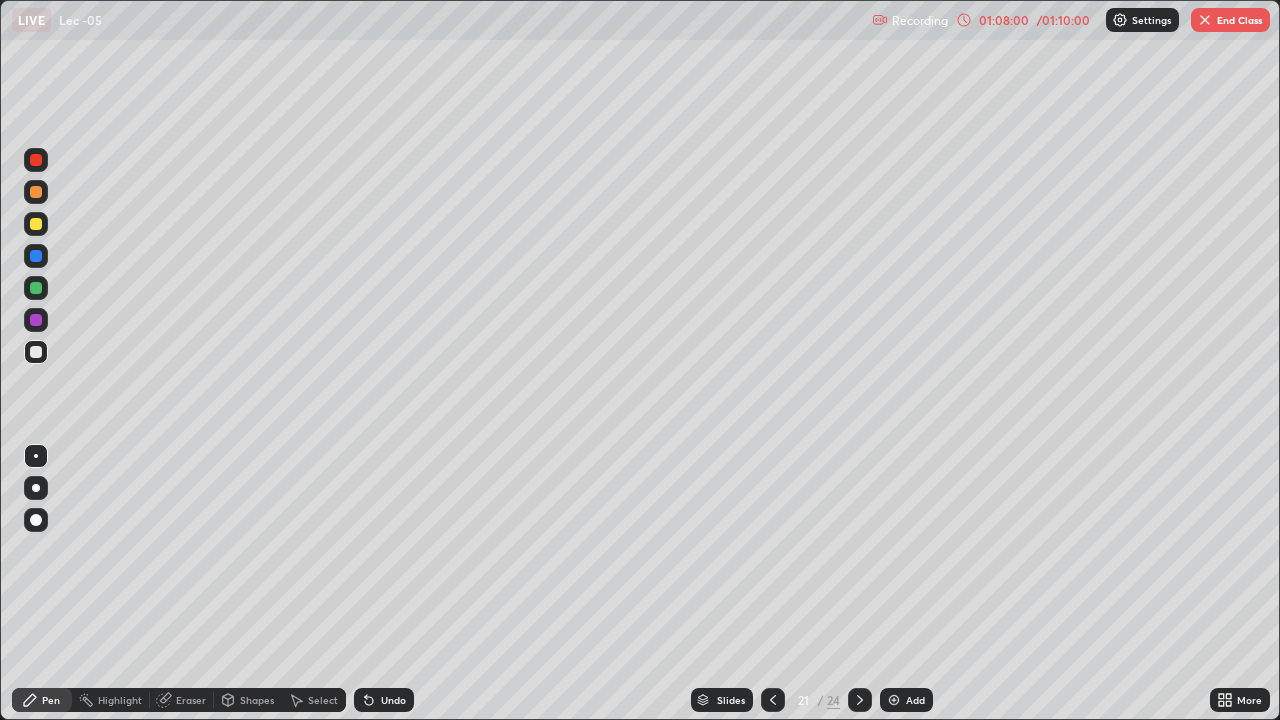 click on "Select" at bounding box center [323, 700] 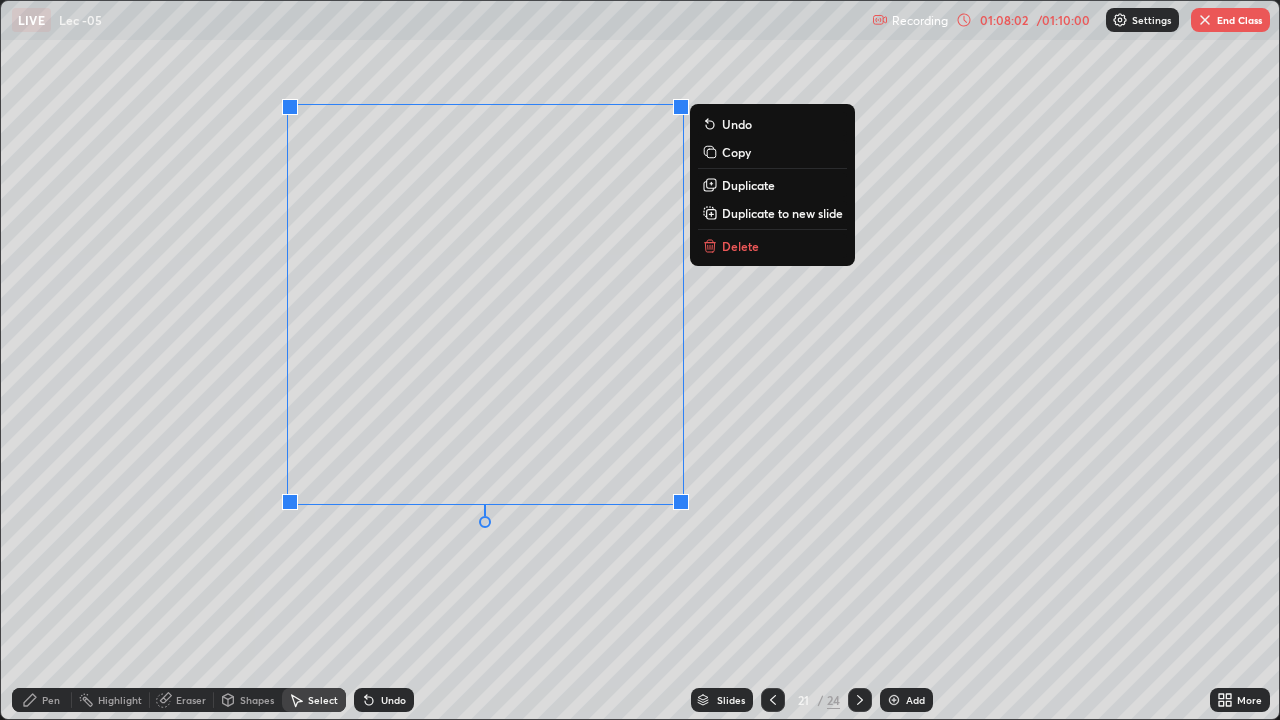 click on "Duplicate to new slide" at bounding box center [782, 213] 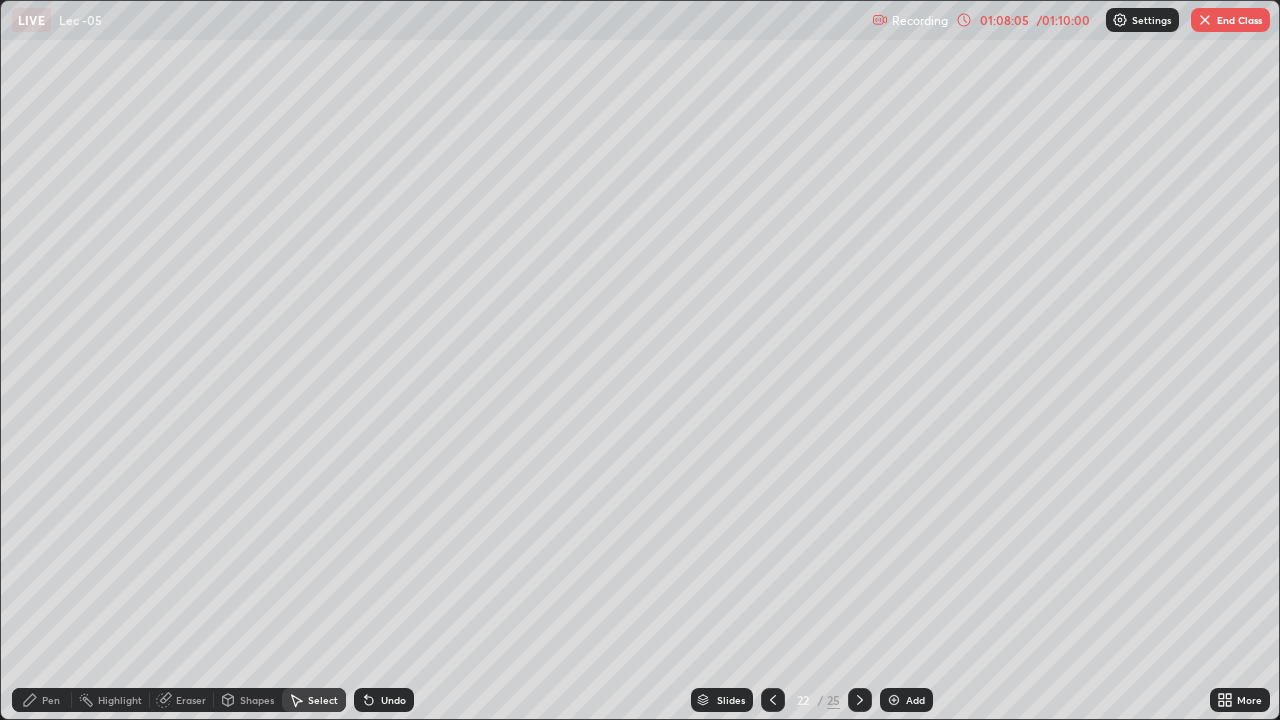 click 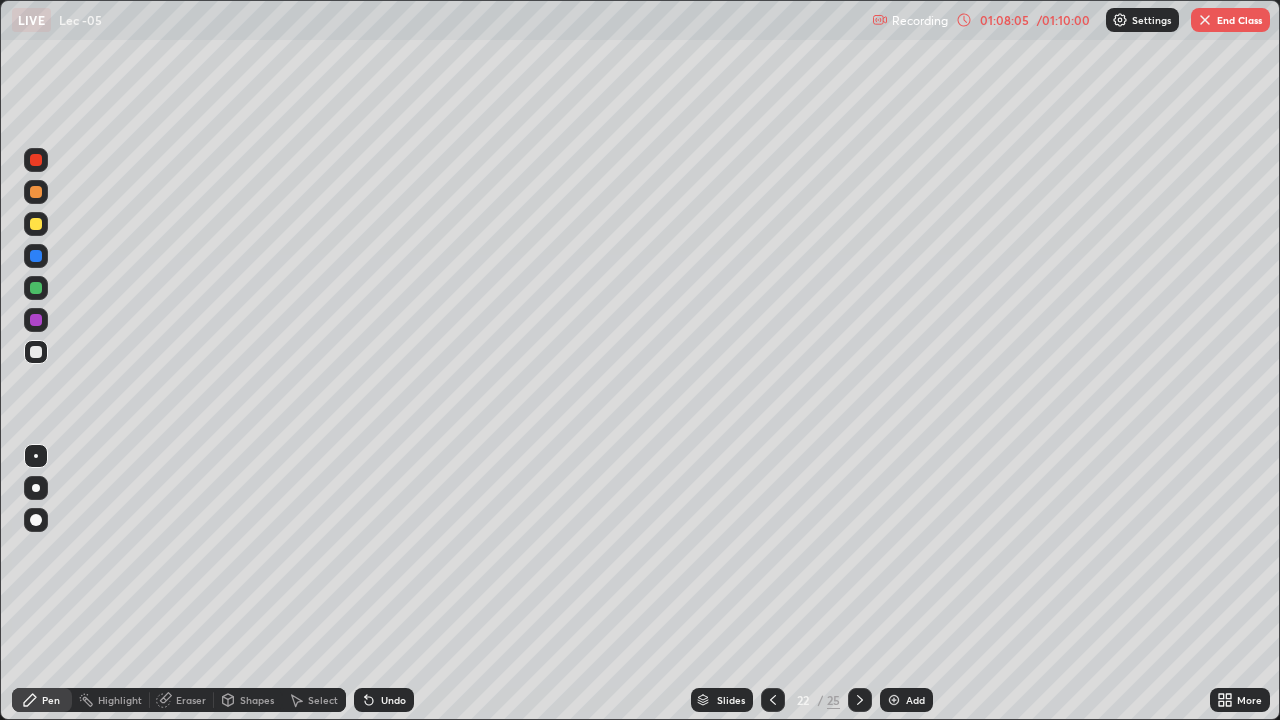 click at bounding box center [36, 352] 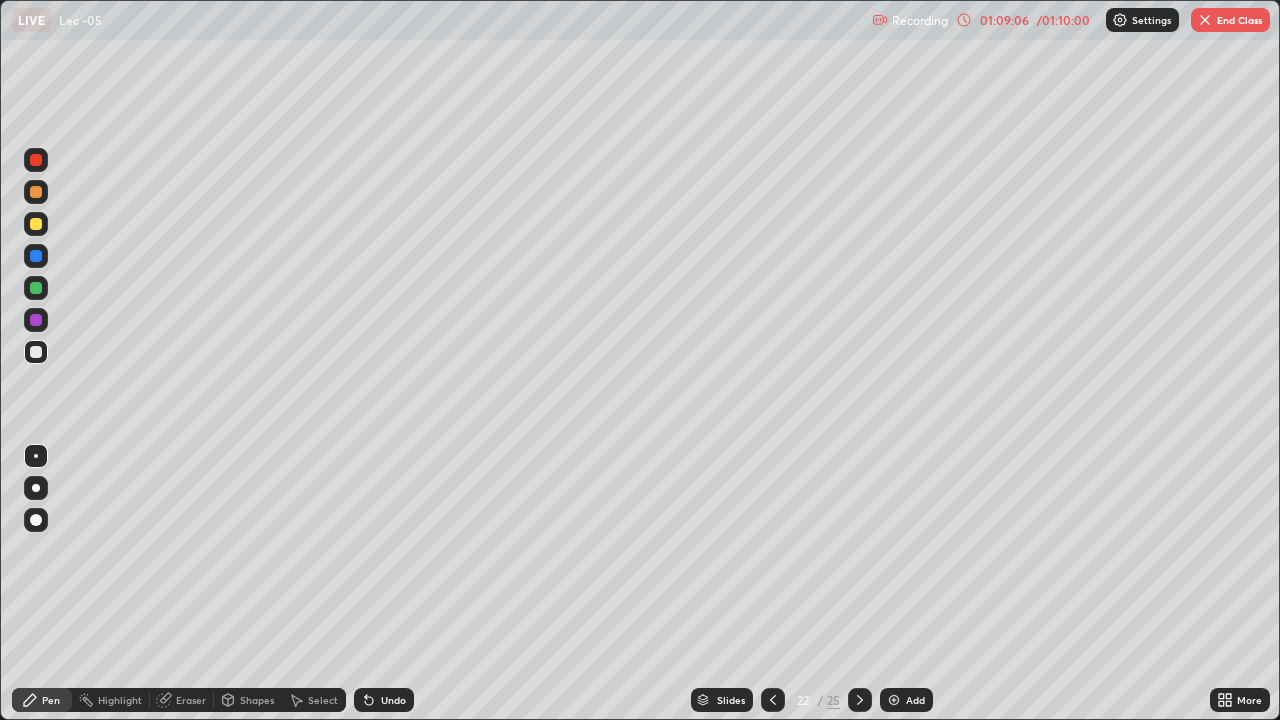 click on "Eraser" at bounding box center (191, 700) 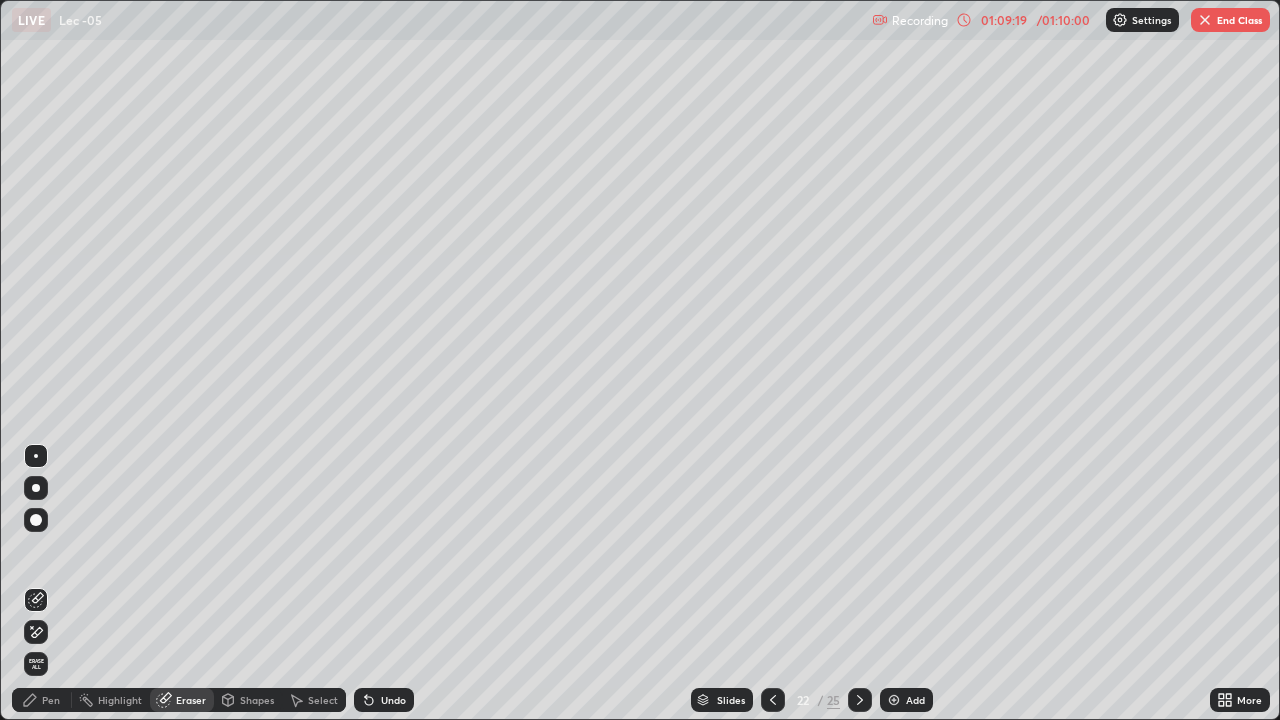 click on "Pen" at bounding box center [51, 700] 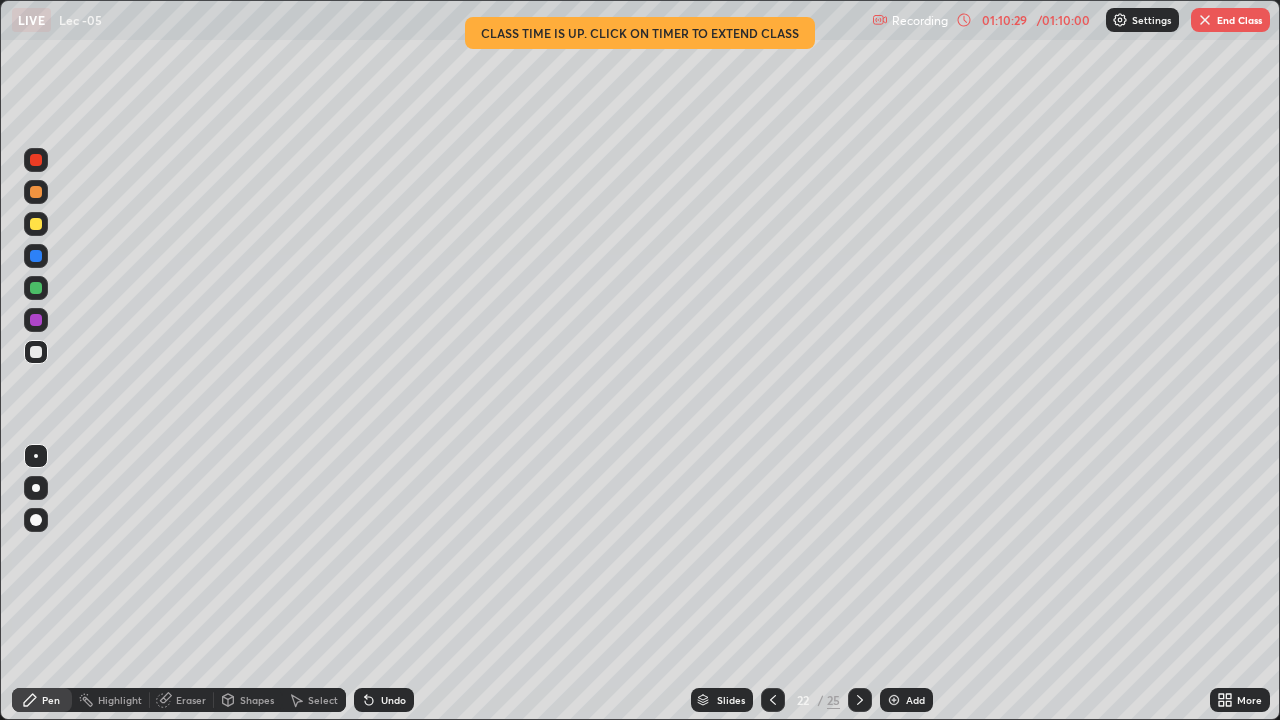click on "End Class" at bounding box center (1230, 20) 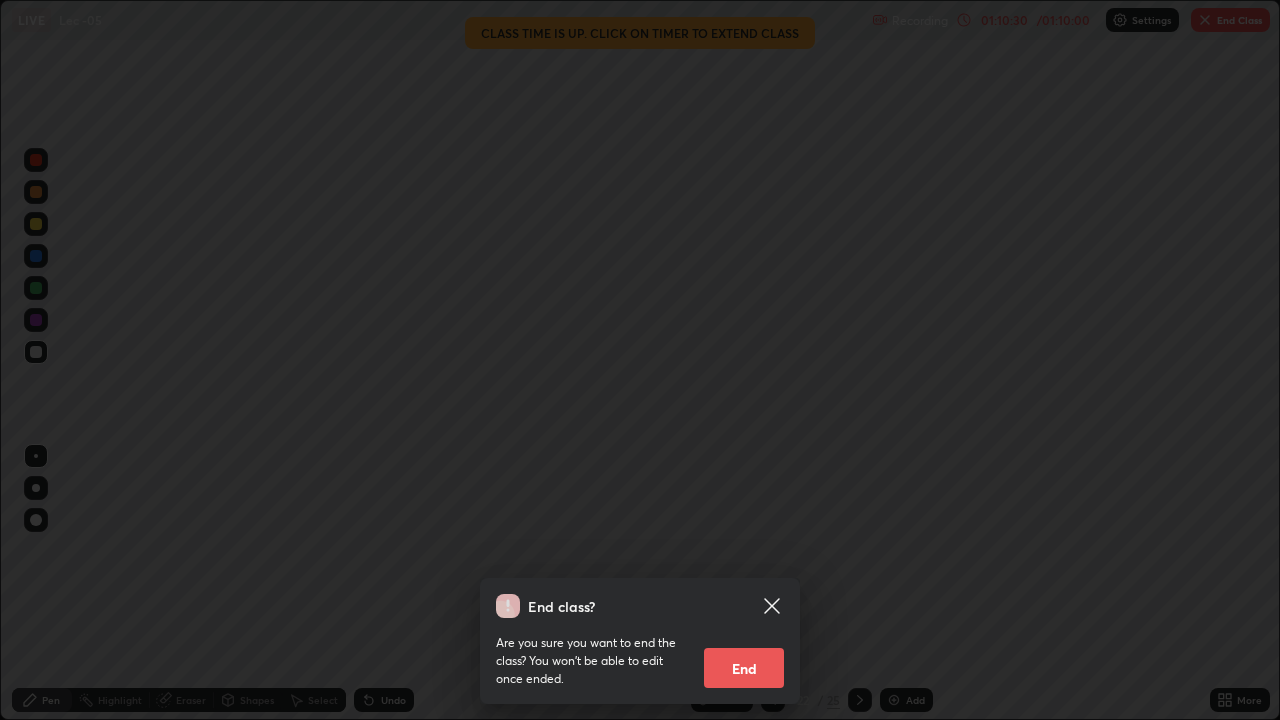 click on "End" at bounding box center [744, 668] 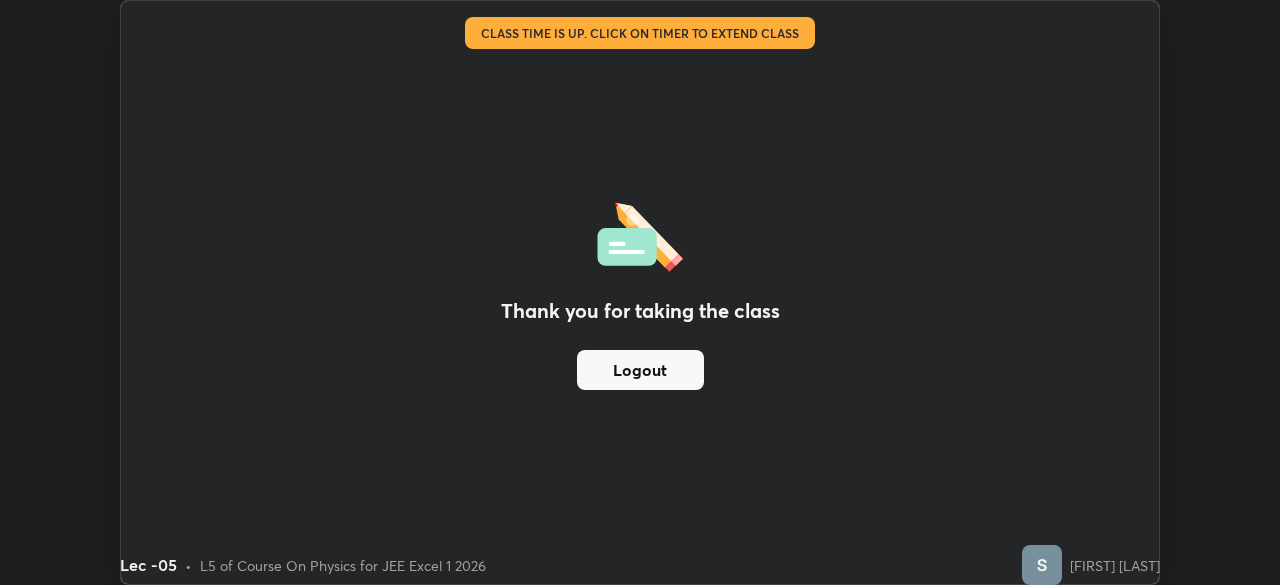 scroll, scrollTop: 585, scrollLeft: 1280, axis: both 